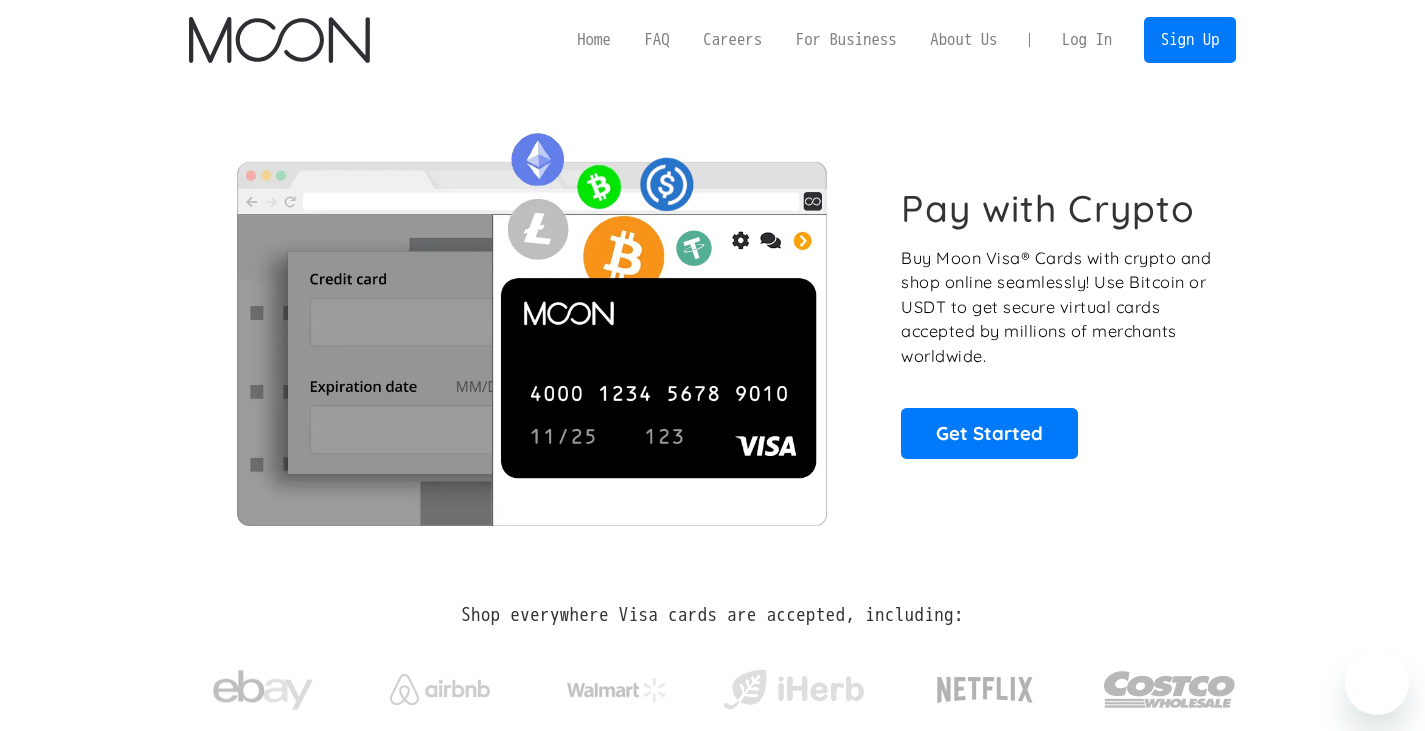 scroll, scrollTop: 0, scrollLeft: 0, axis: both 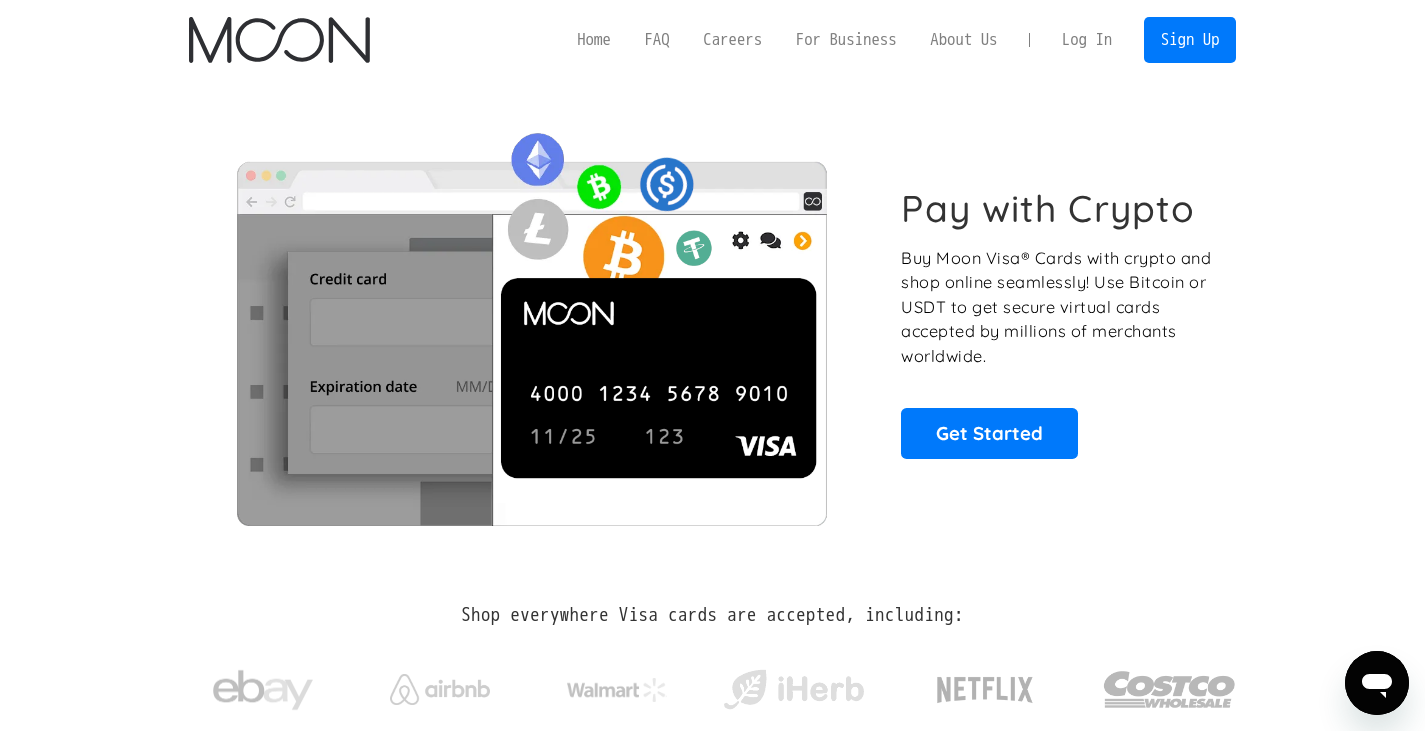 click on "Log In" at bounding box center (1087, 40) 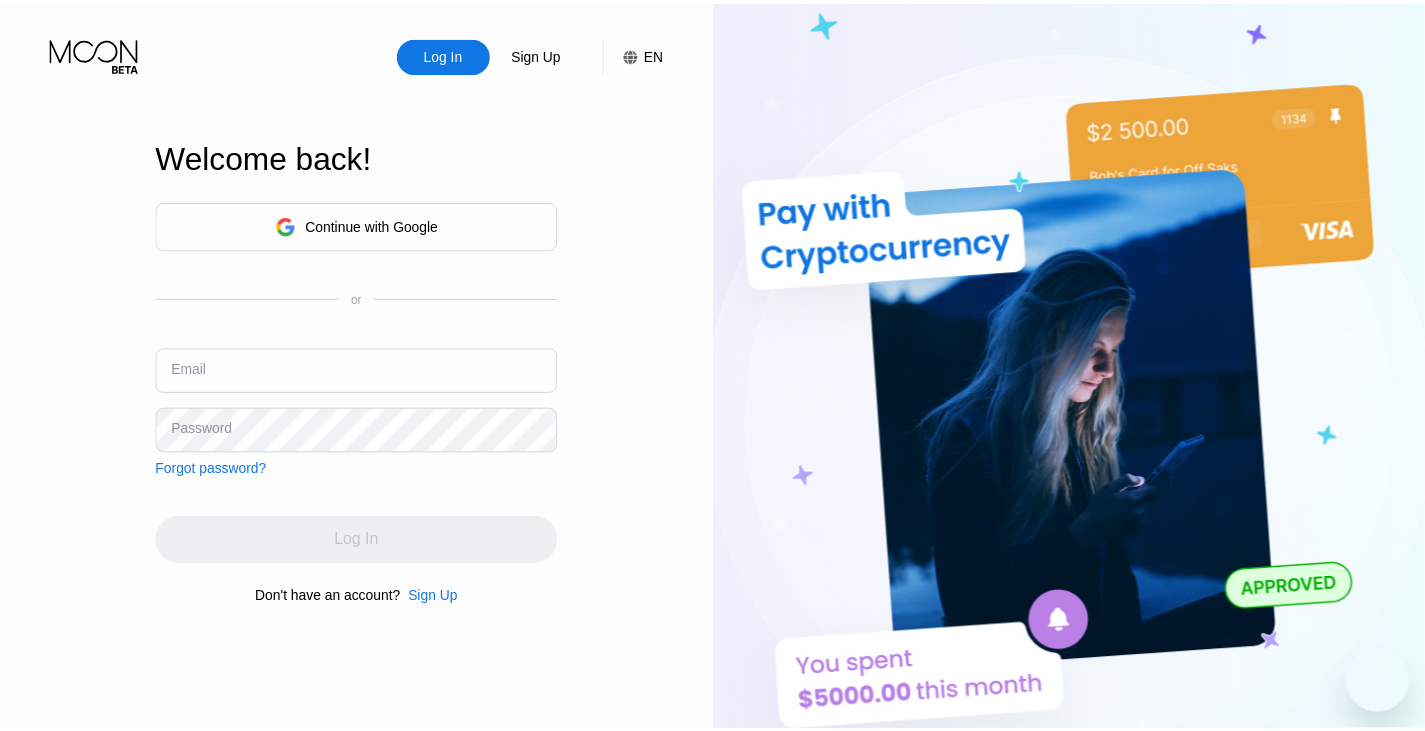 scroll, scrollTop: 0, scrollLeft: 0, axis: both 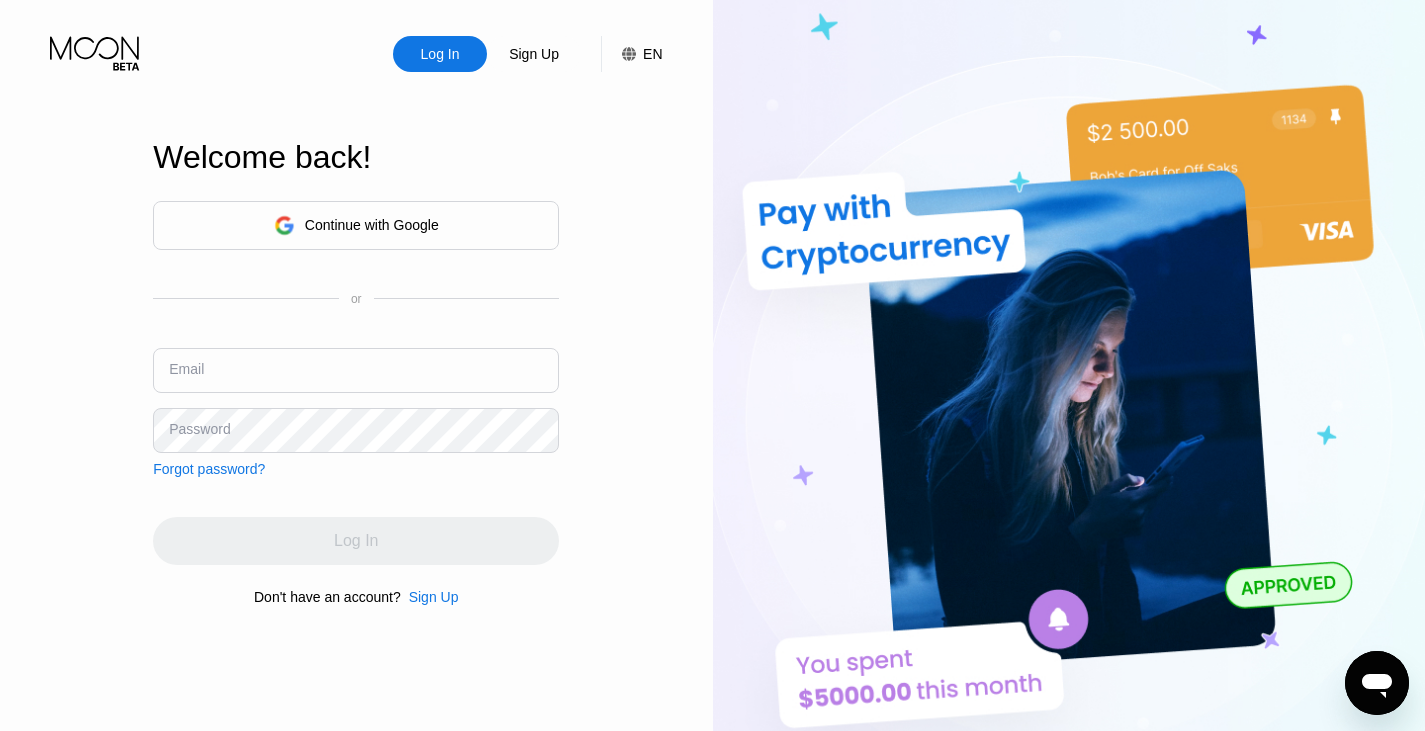 click at bounding box center (356, 370) 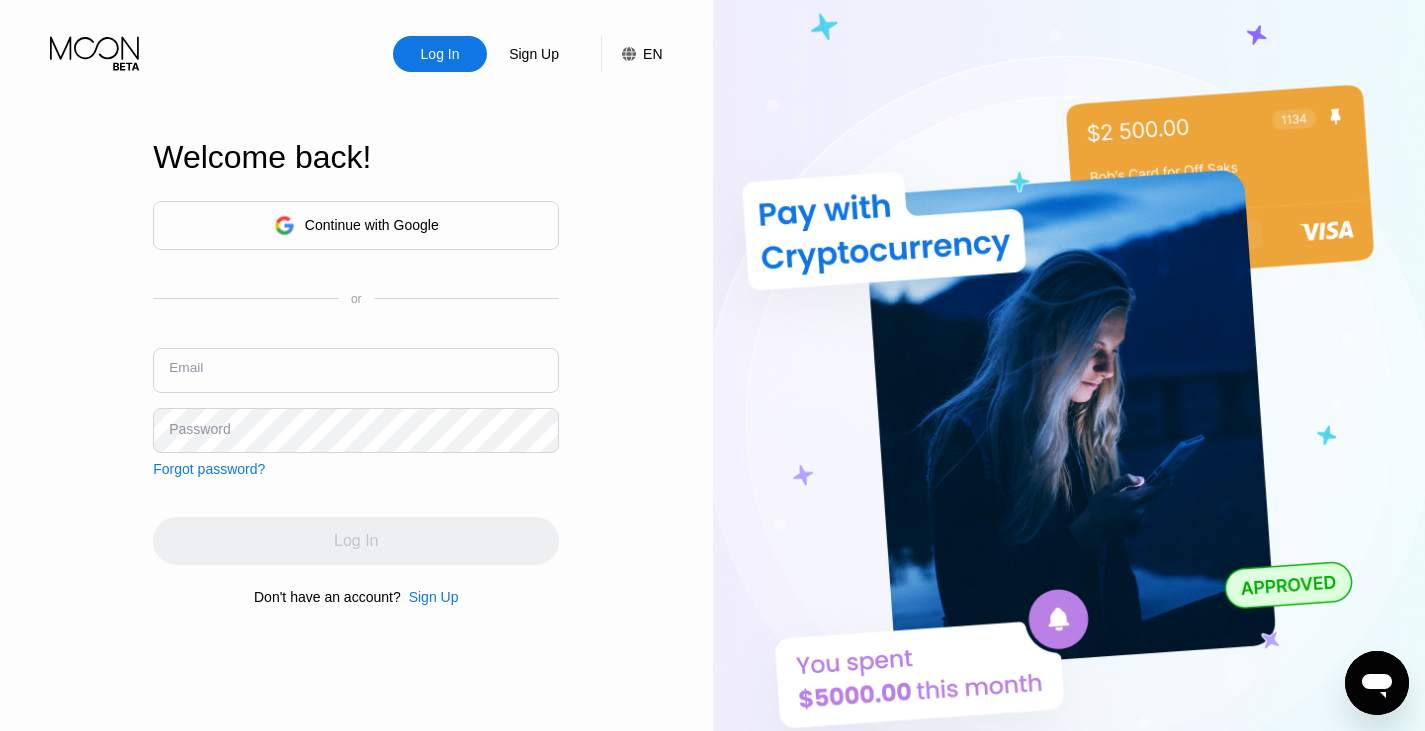 click at bounding box center [356, 370] 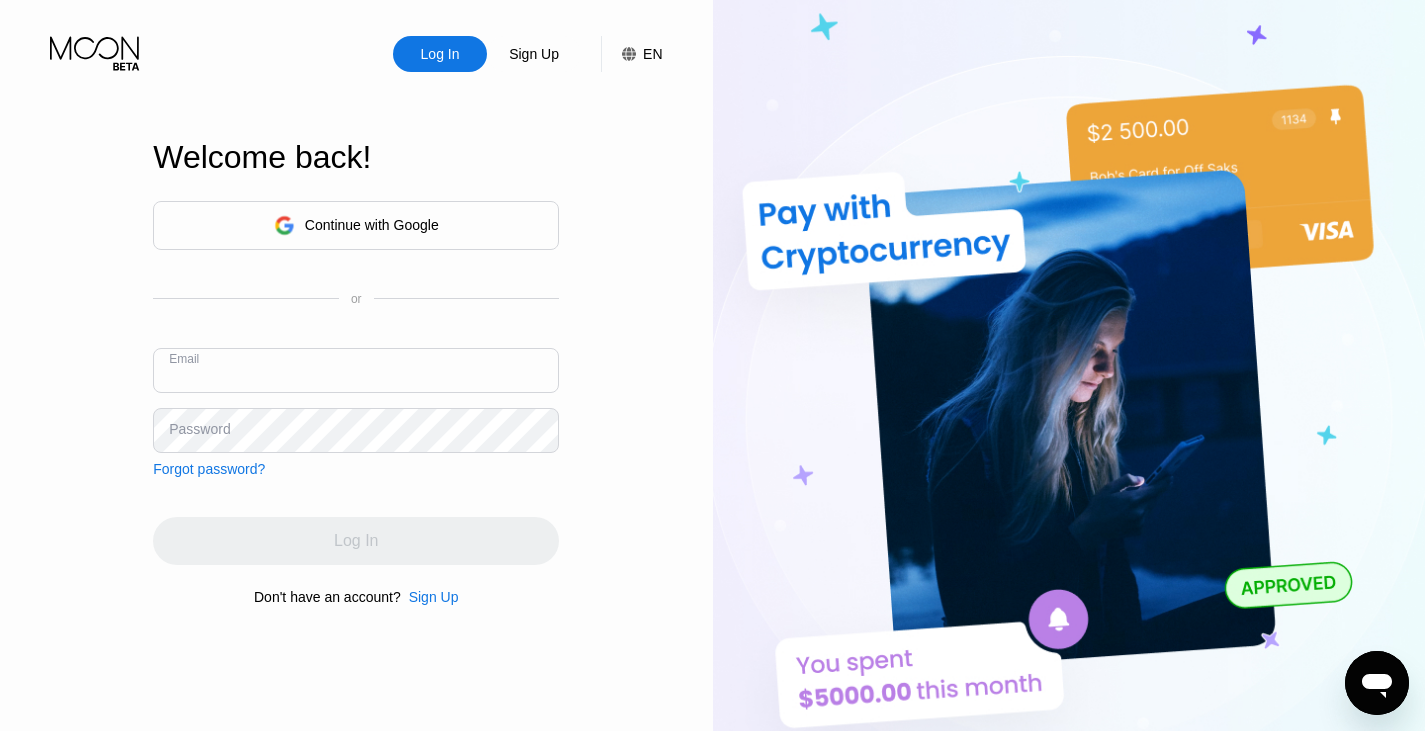 click at bounding box center [356, 370] 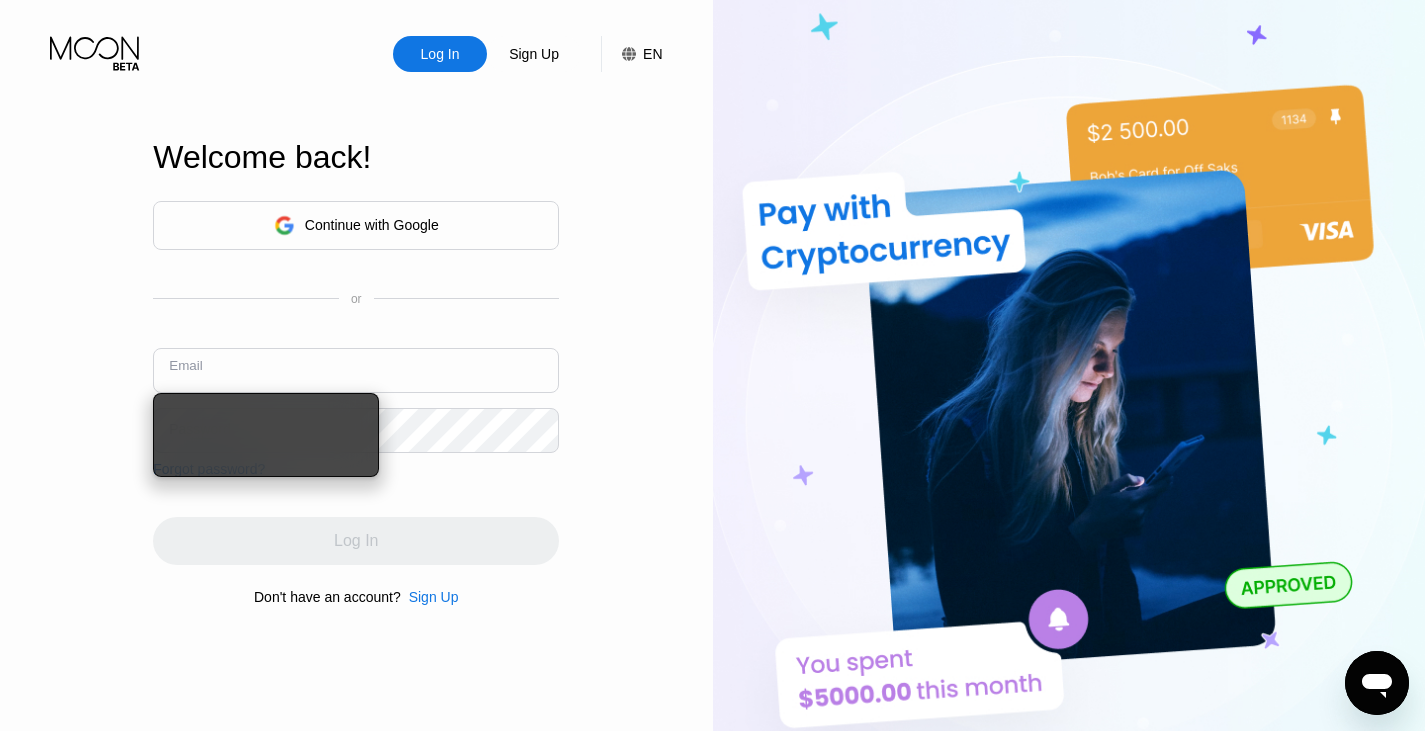 click at bounding box center (356, 370) 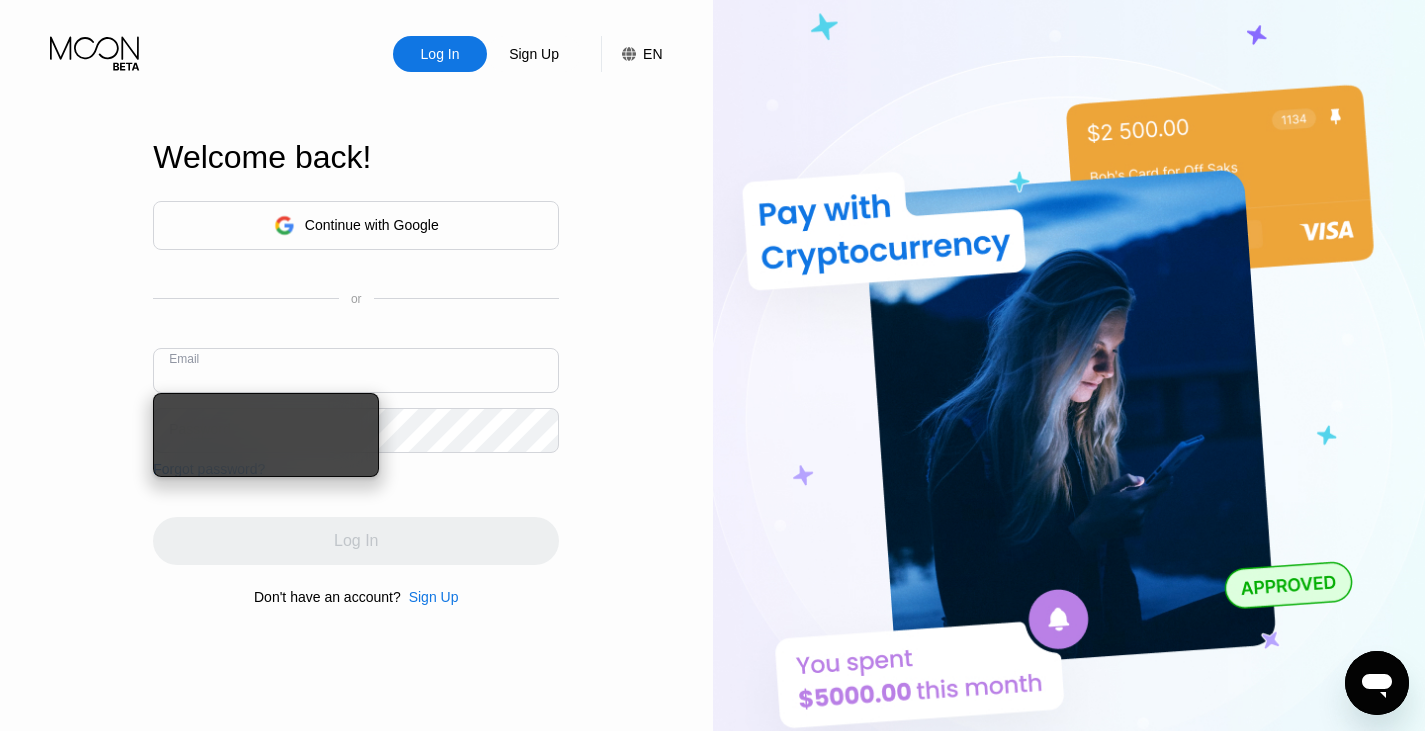 click at bounding box center [356, 370] 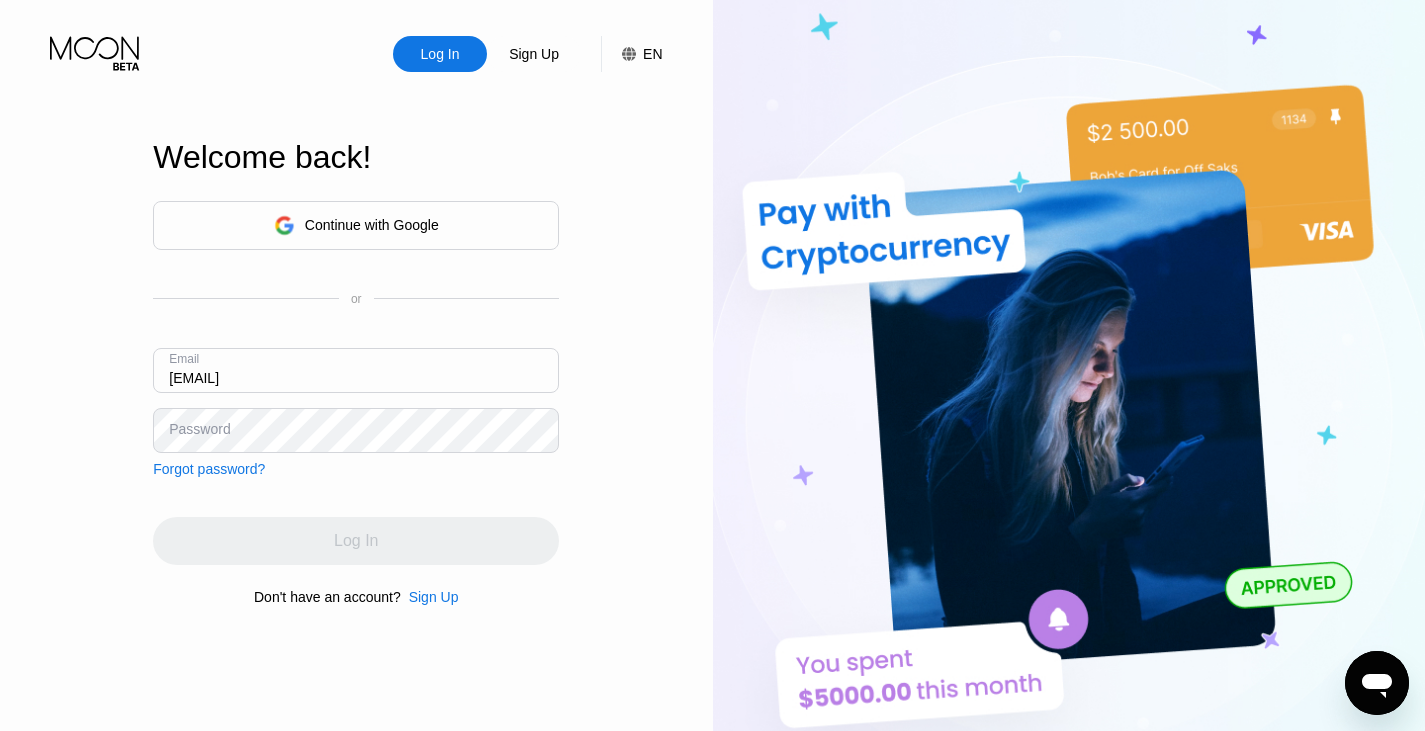 type on "[EMAIL]" 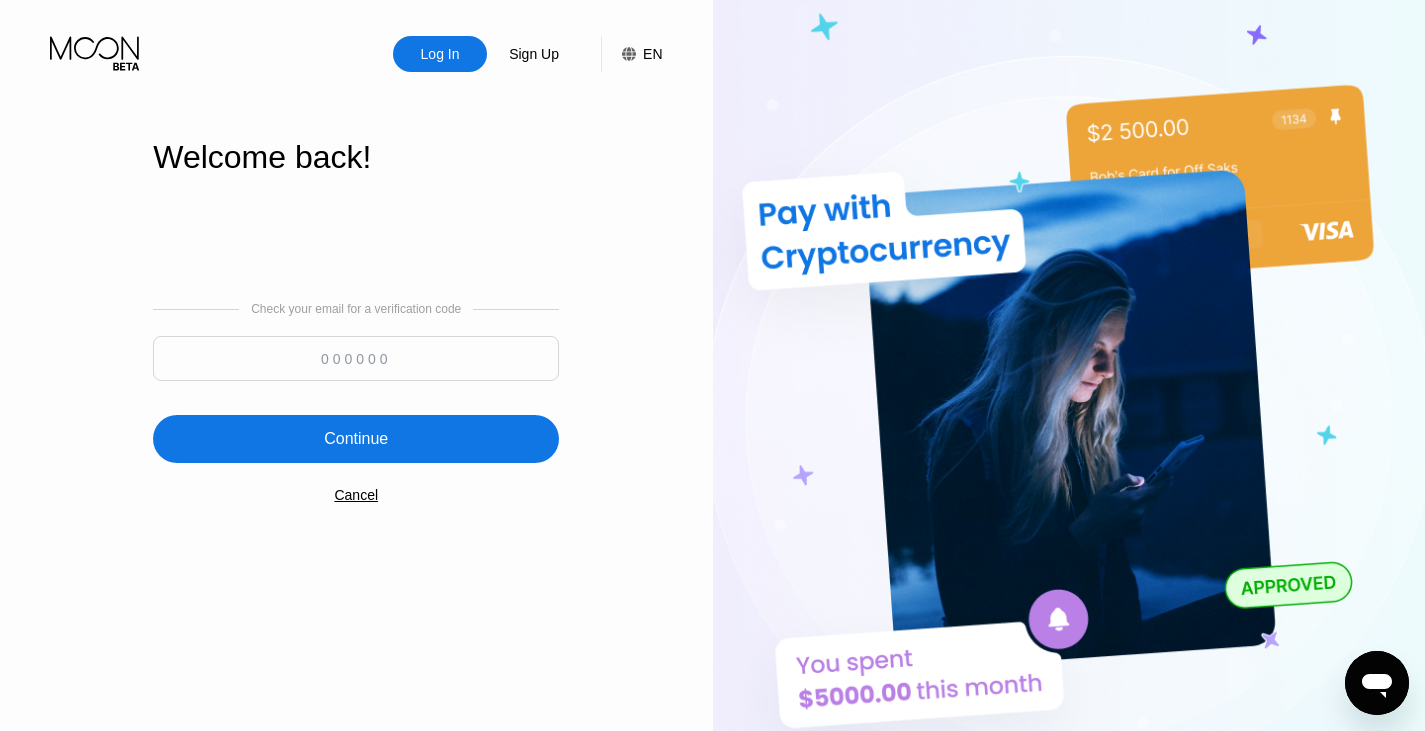 click on "Check your email for a verification code" at bounding box center (356, 346) 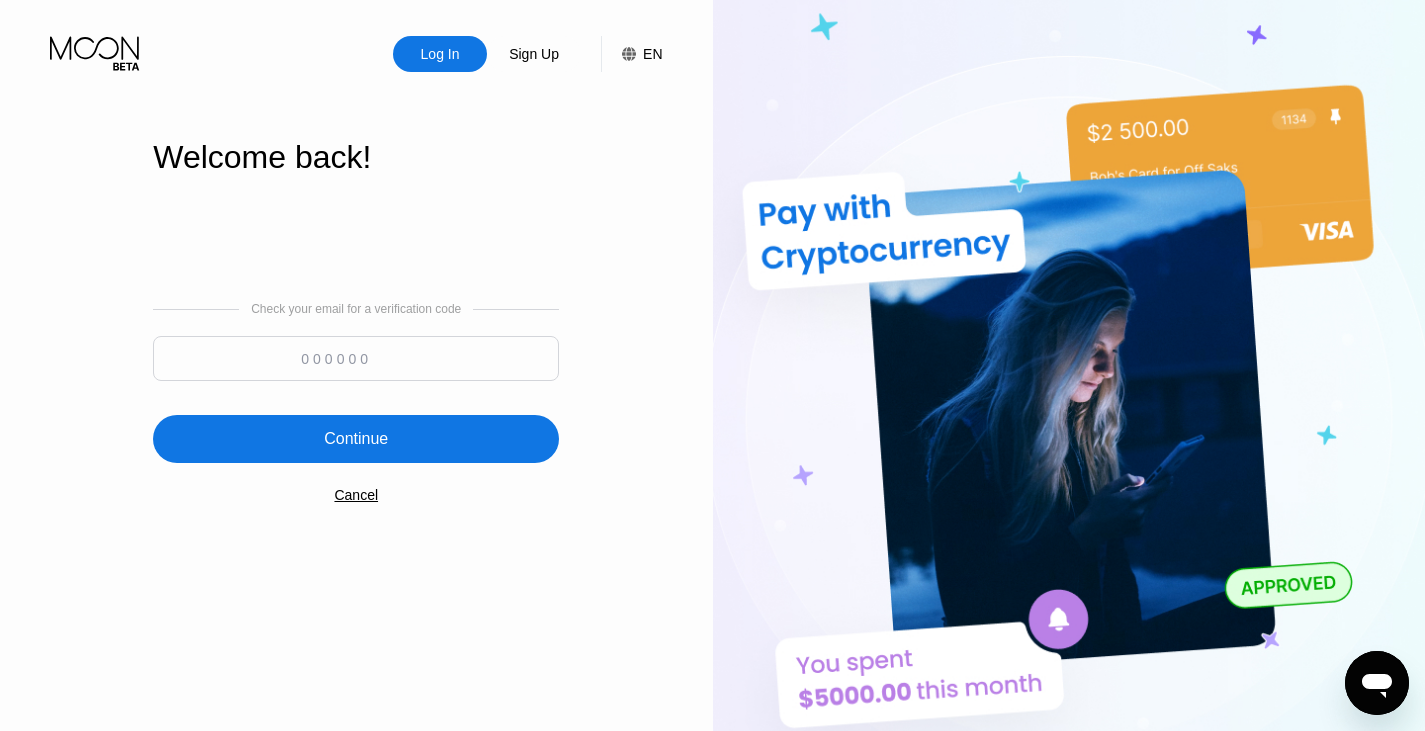 click at bounding box center (356, 358) 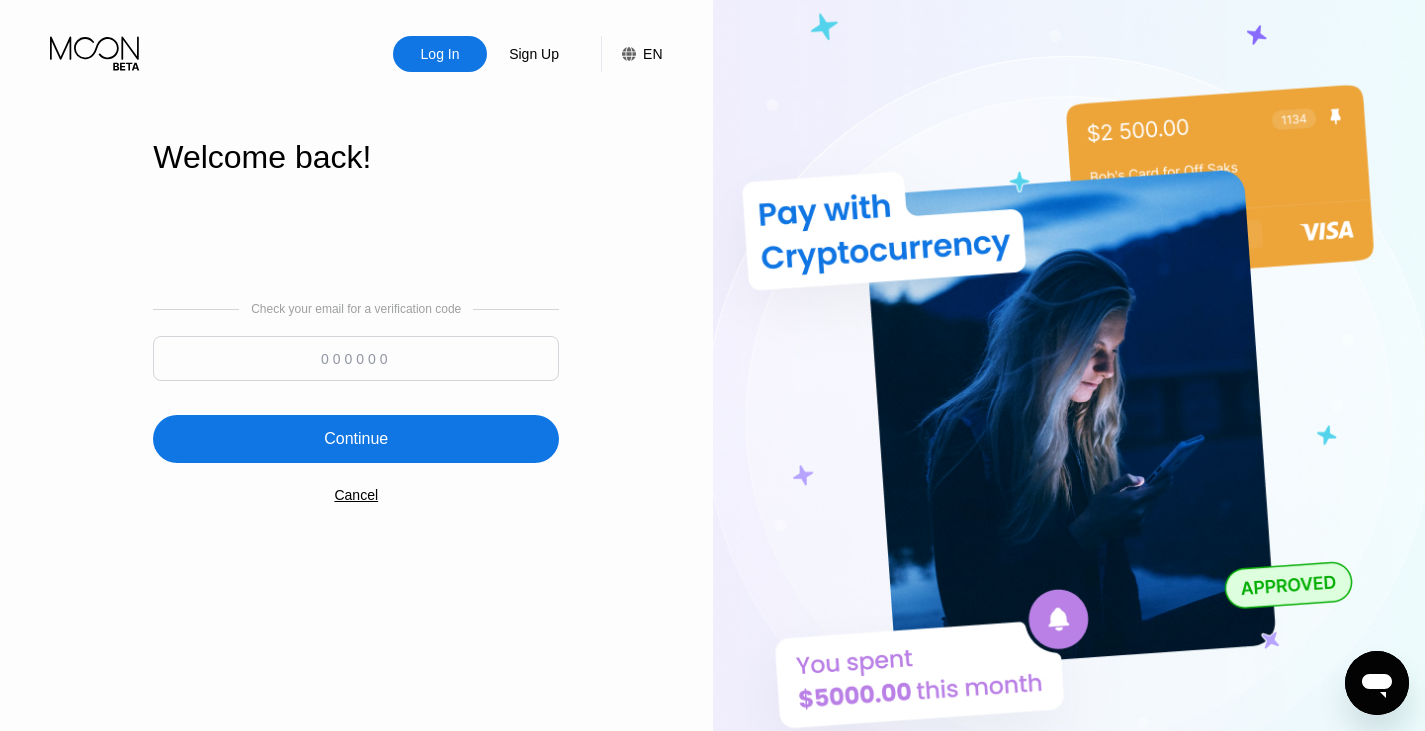 paste on "300504" 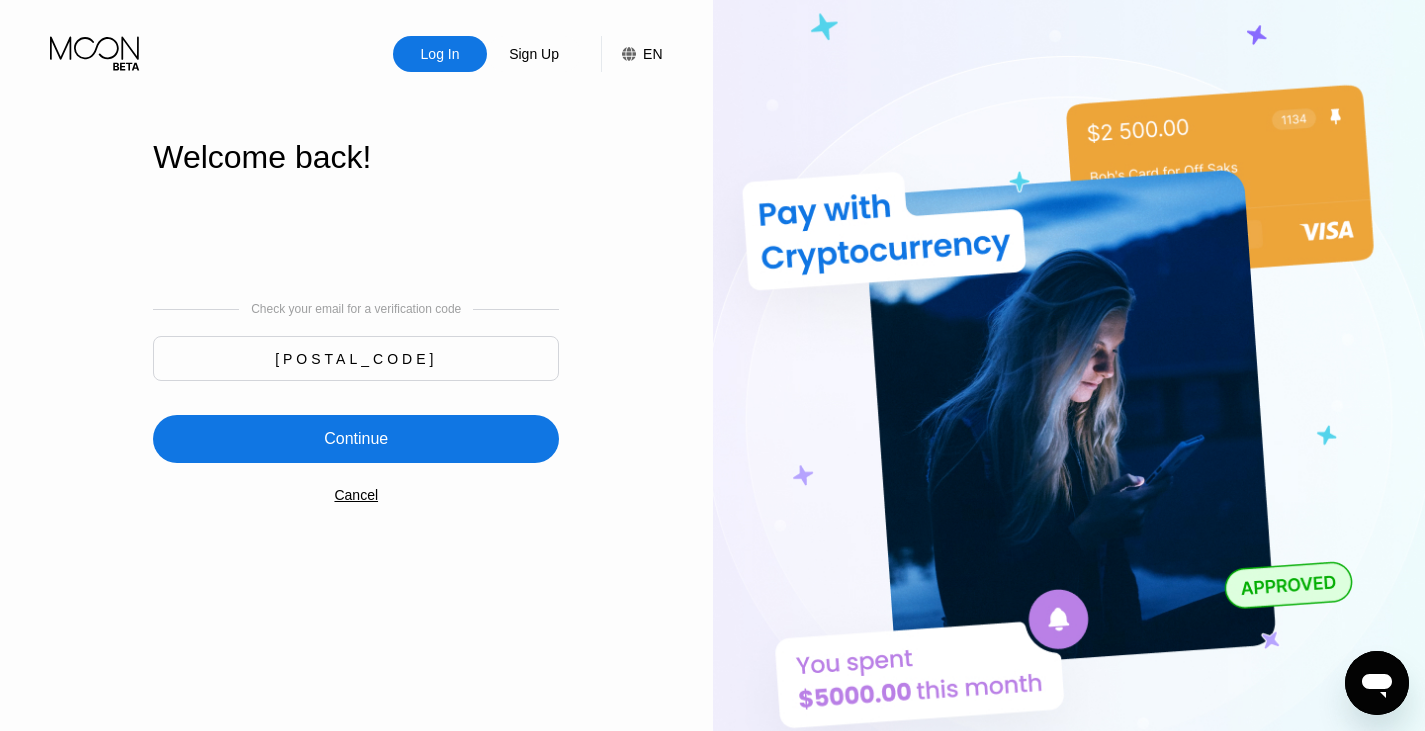 type on "300504" 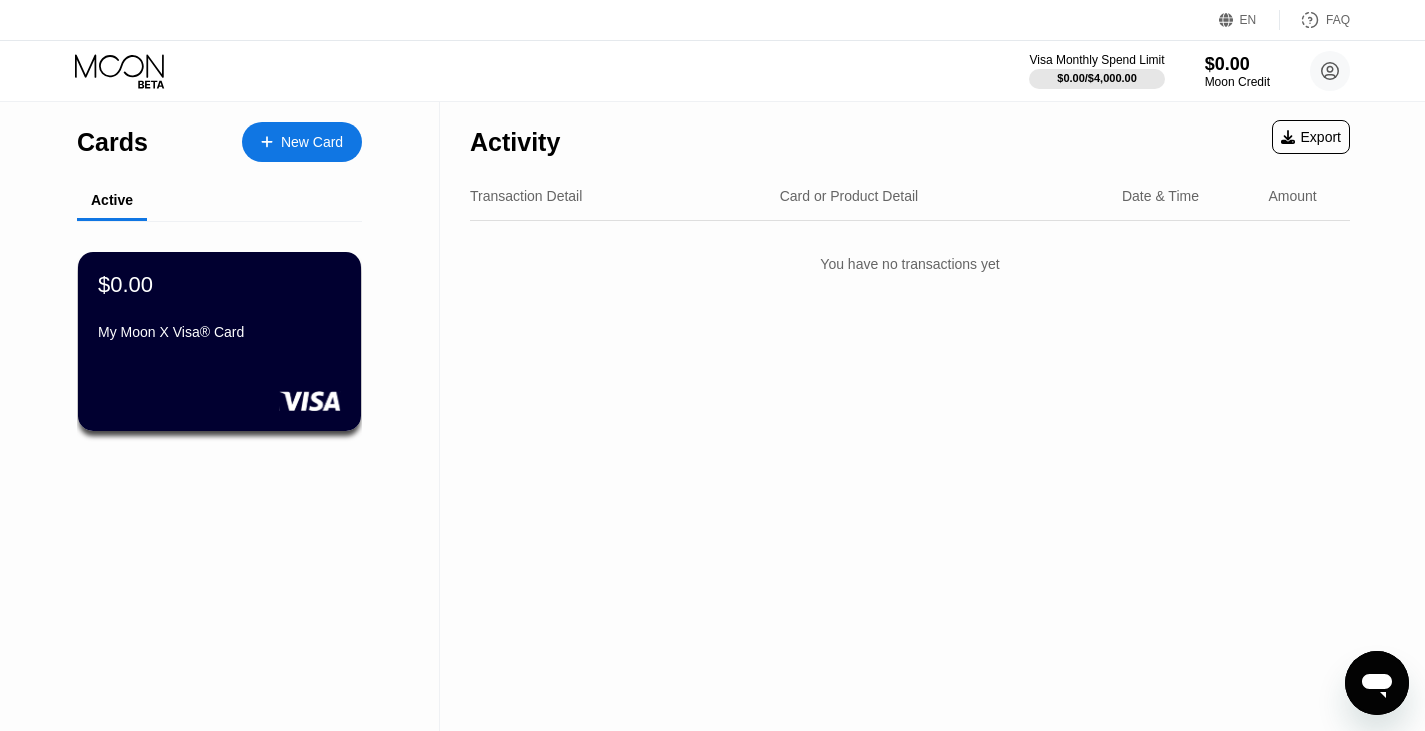 click on "New Card" at bounding box center [302, 142] 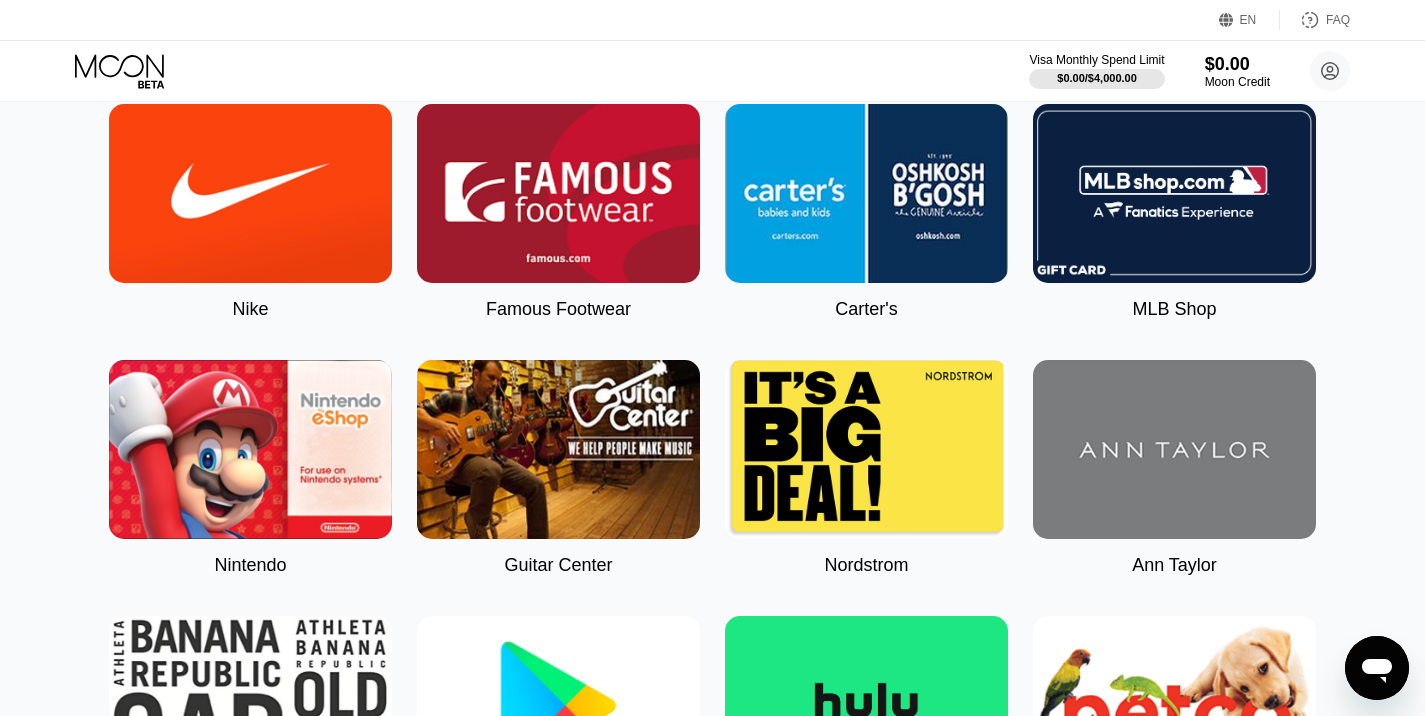 scroll, scrollTop: 0, scrollLeft: 0, axis: both 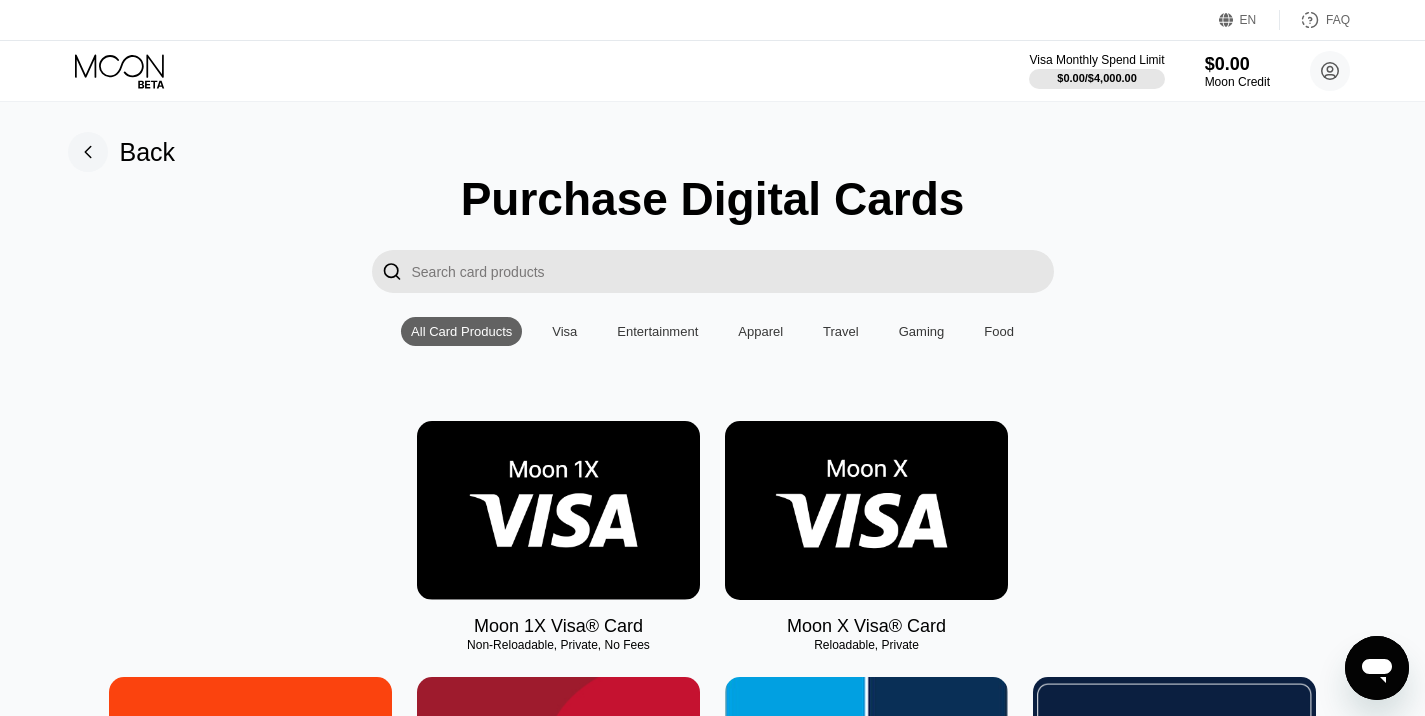 click at bounding box center (733, 271) 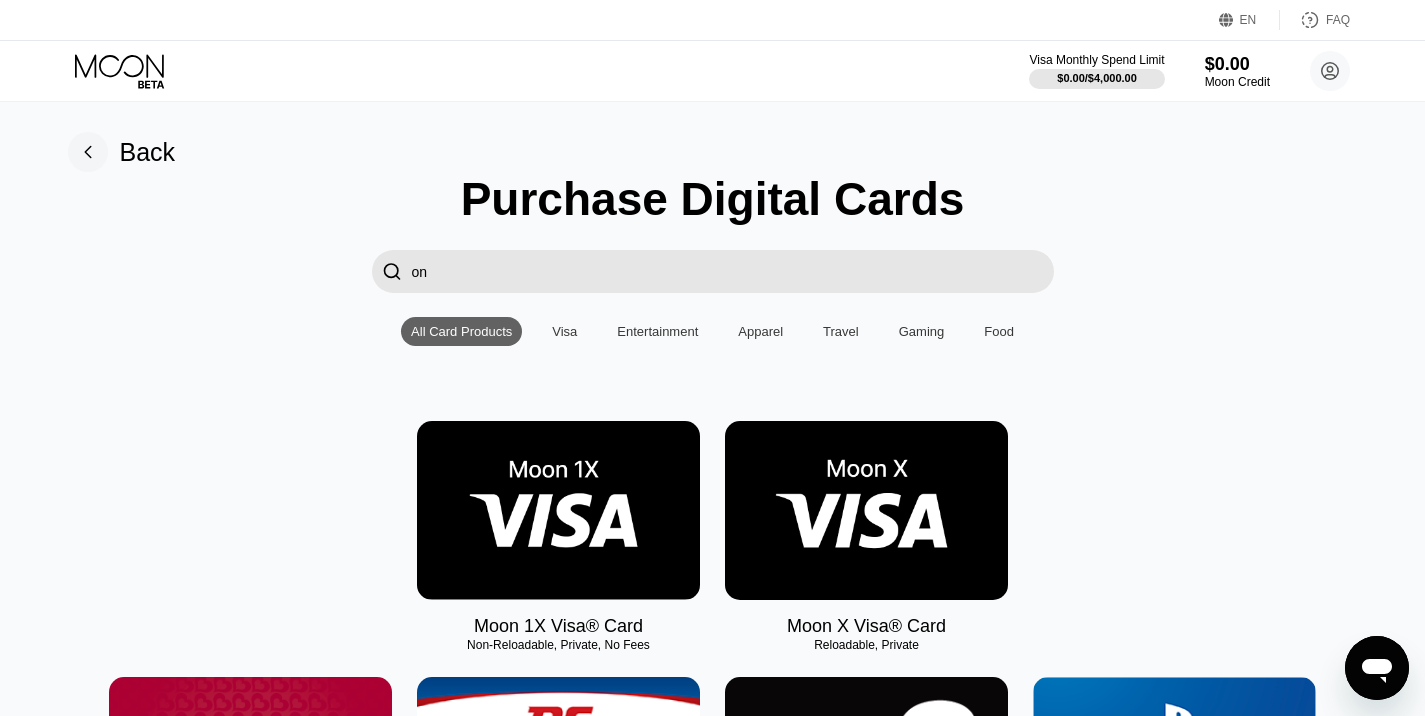 type on "o" 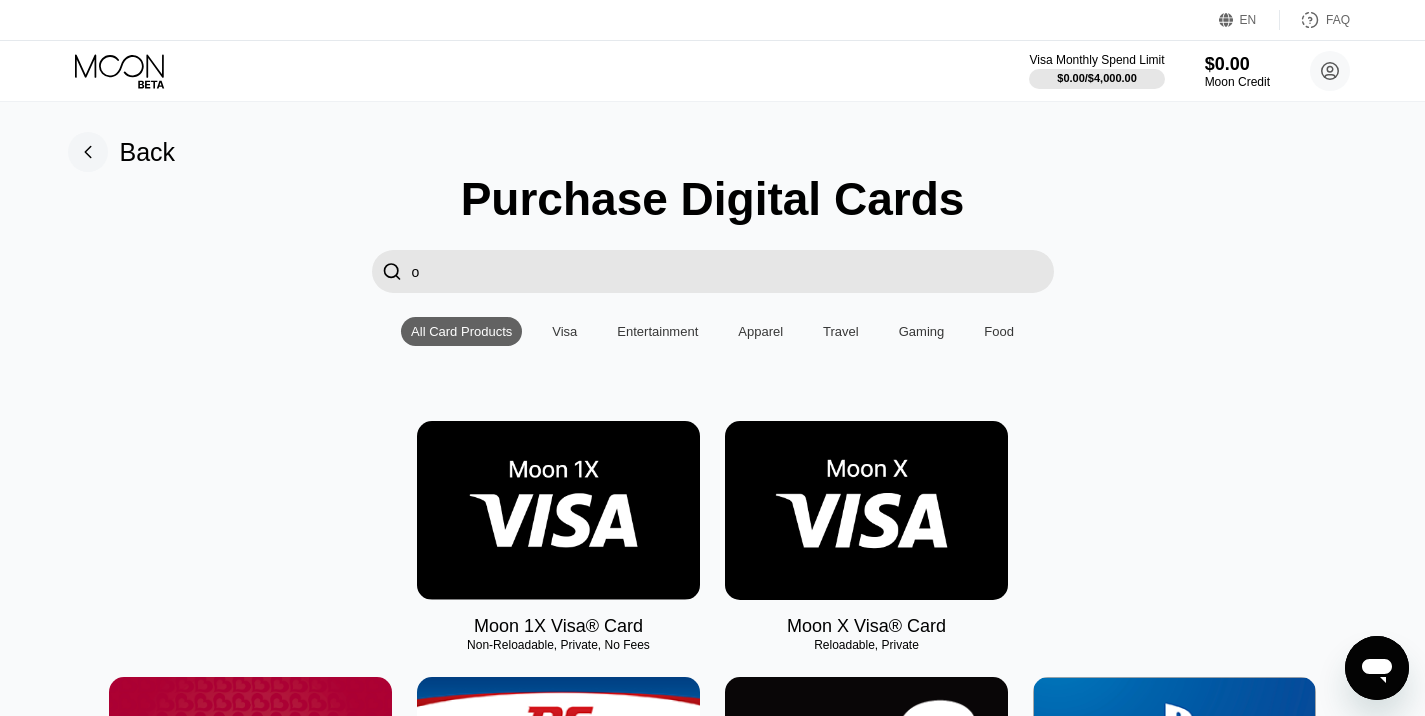 type 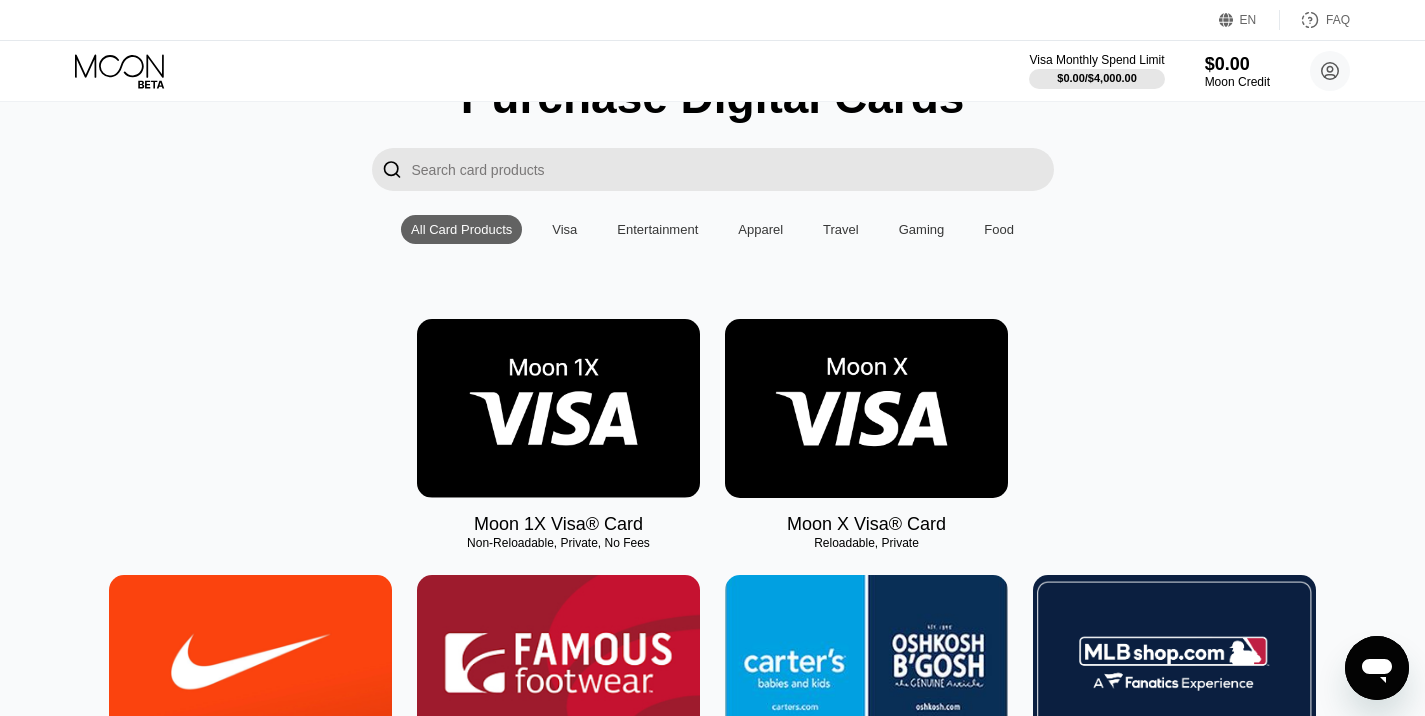scroll, scrollTop: 103, scrollLeft: 0, axis: vertical 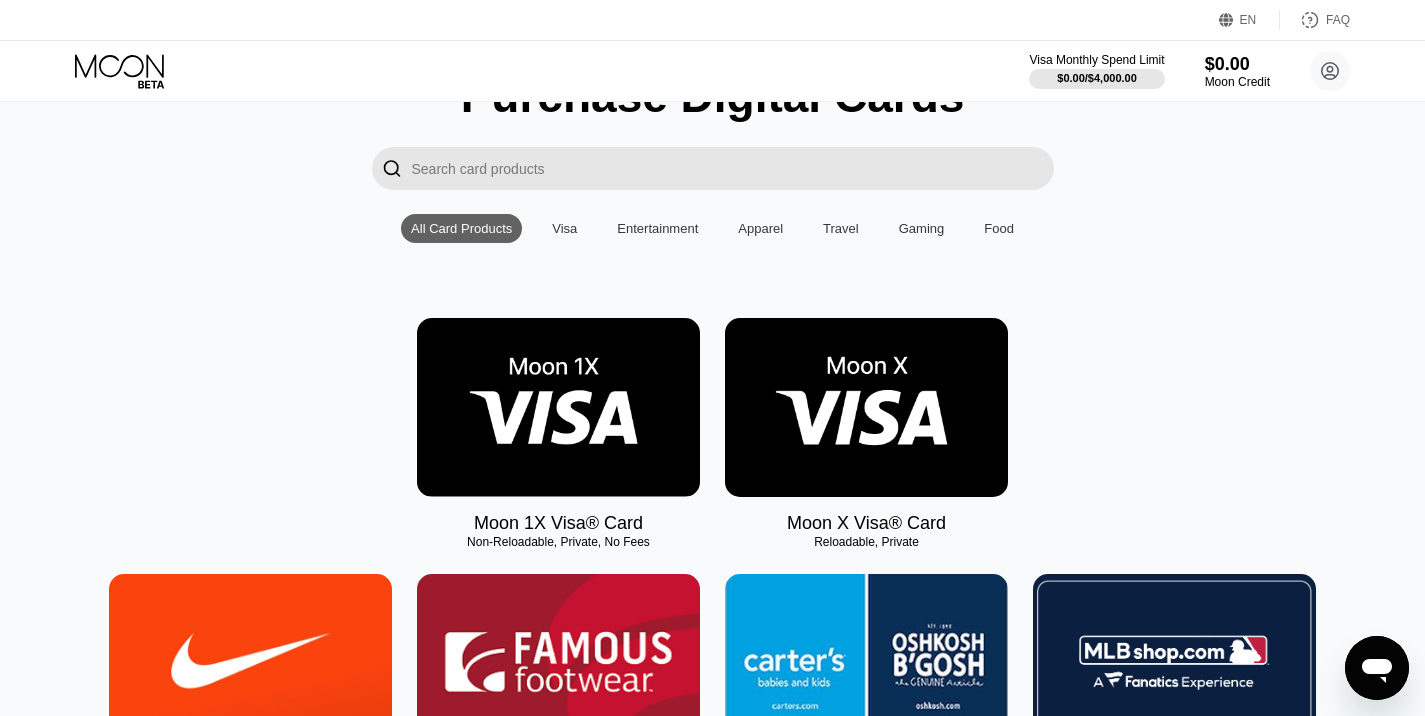 click on "Entertainment" at bounding box center (657, 228) 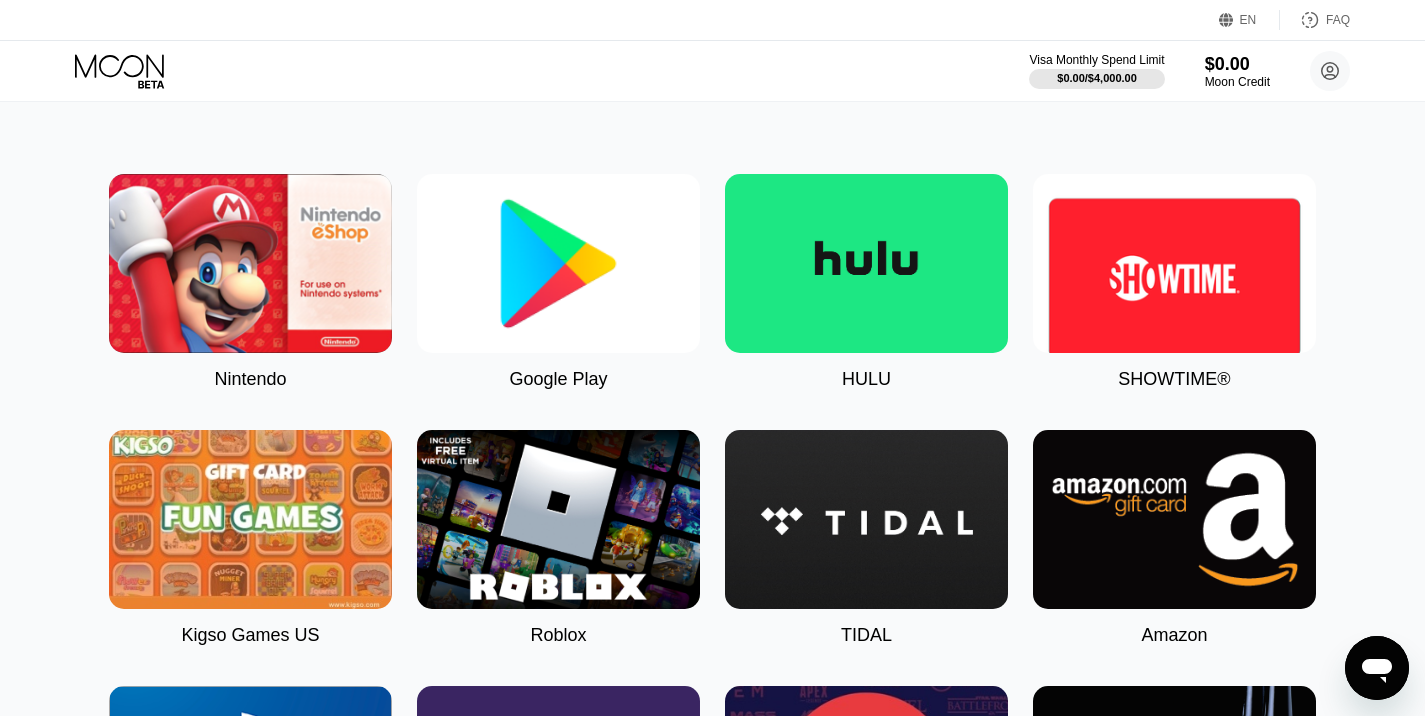 scroll, scrollTop: 0, scrollLeft: 0, axis: both 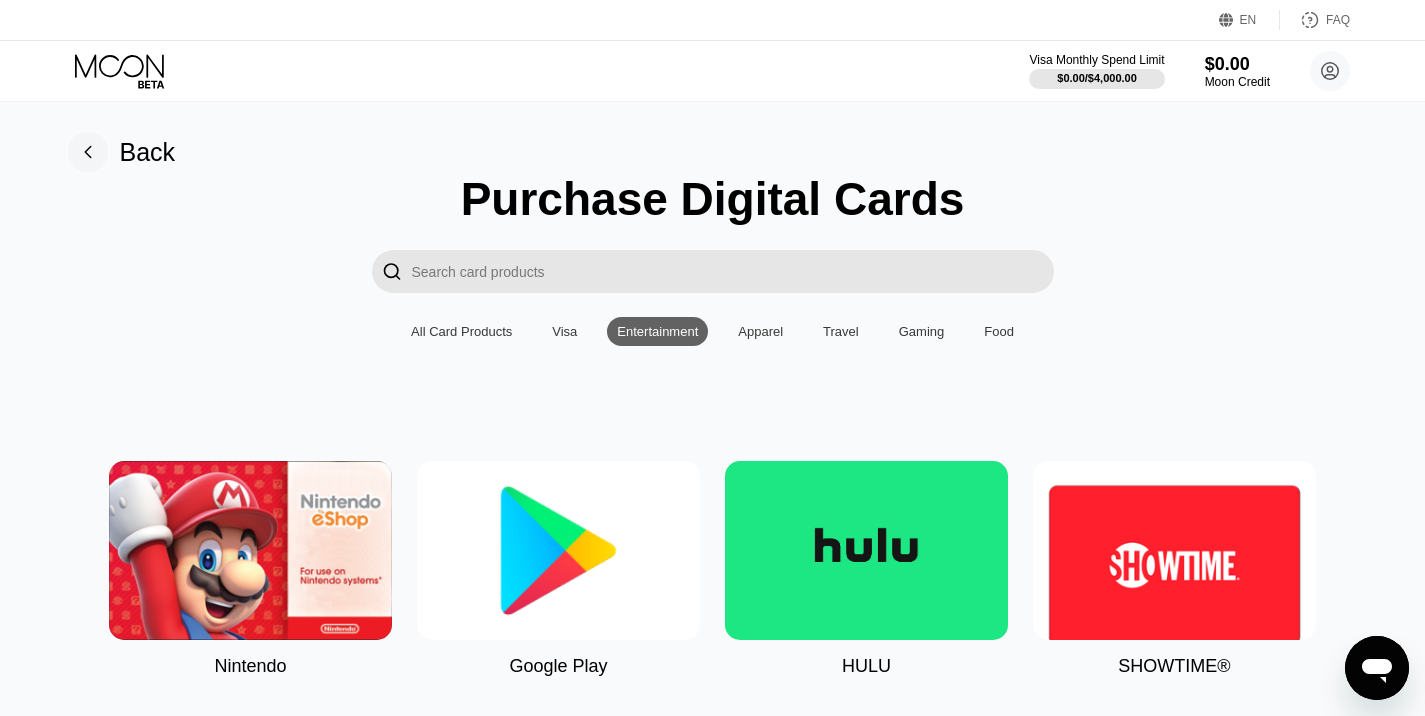 click on "All Card Products" at bounding box center (461, 331) 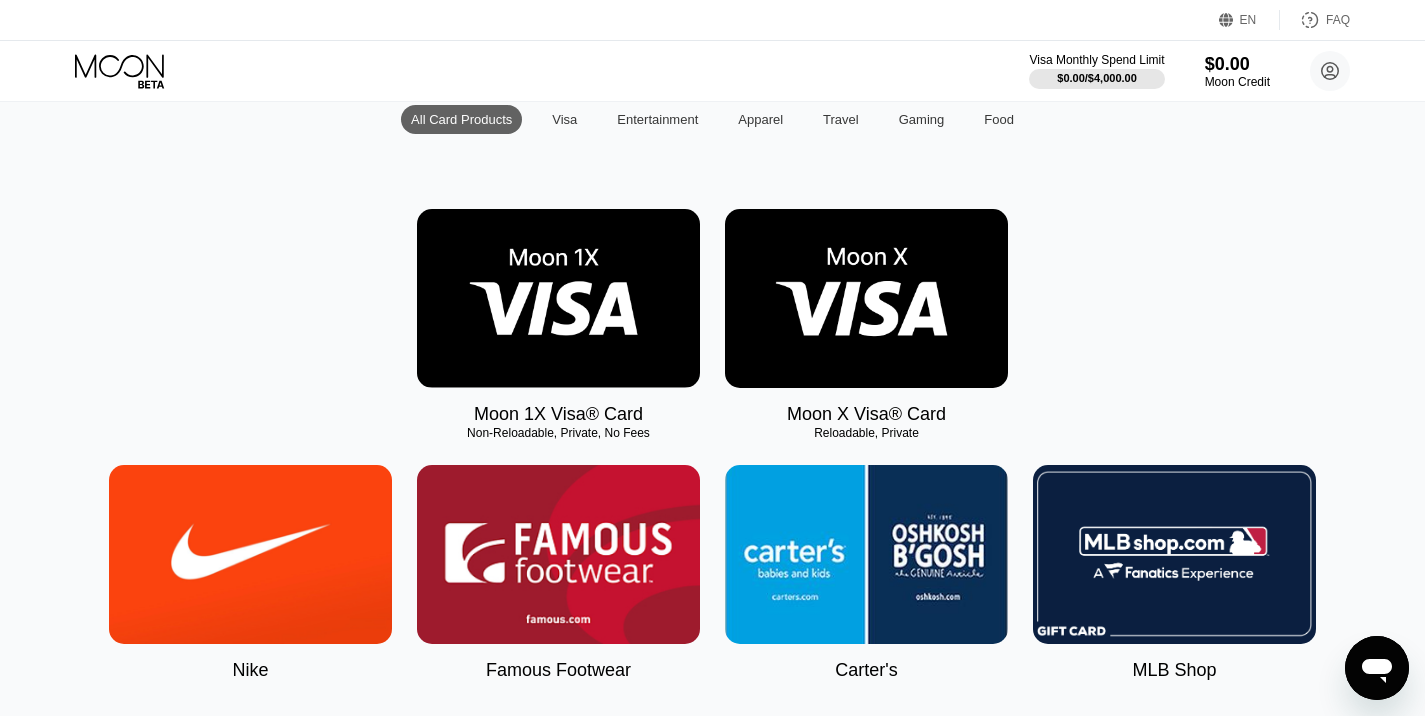scroll, scrollTop: 213, scrollLeft: 0, axis: vertical 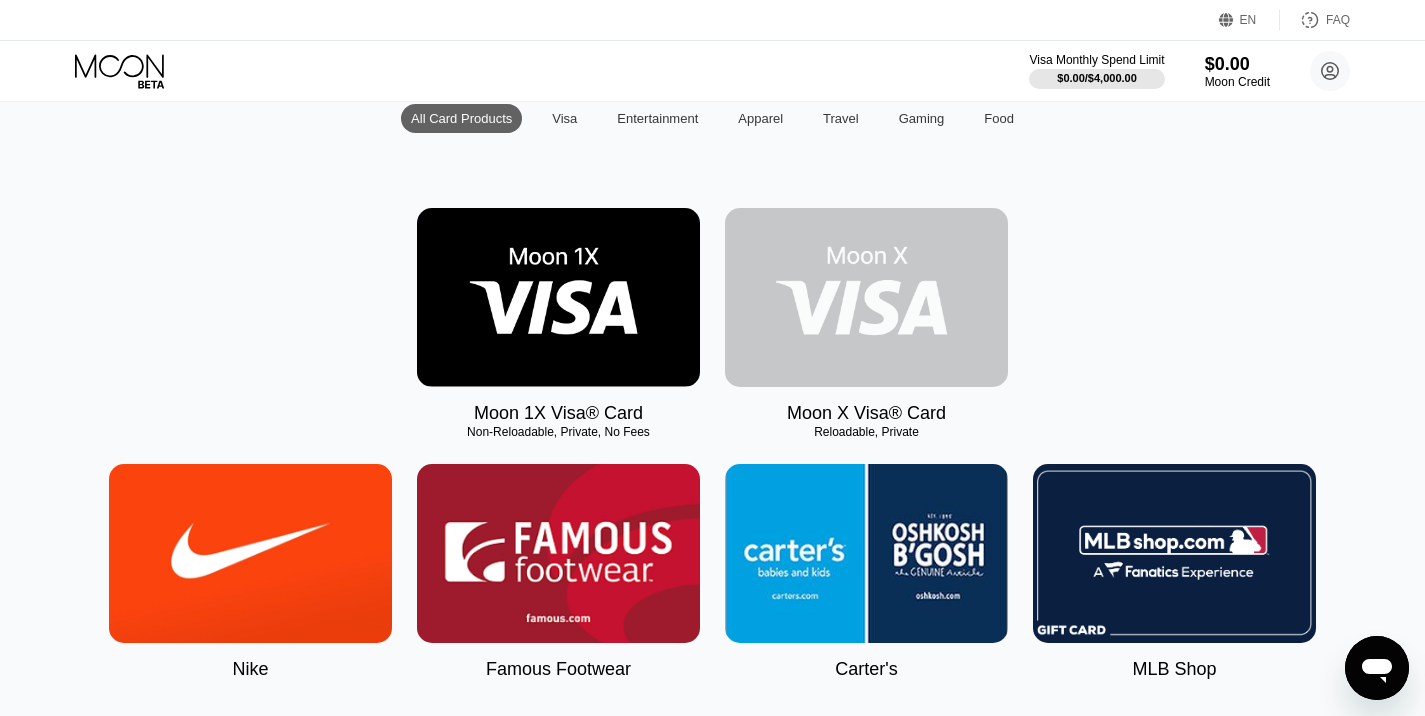 click at bounding box center (866, 297) 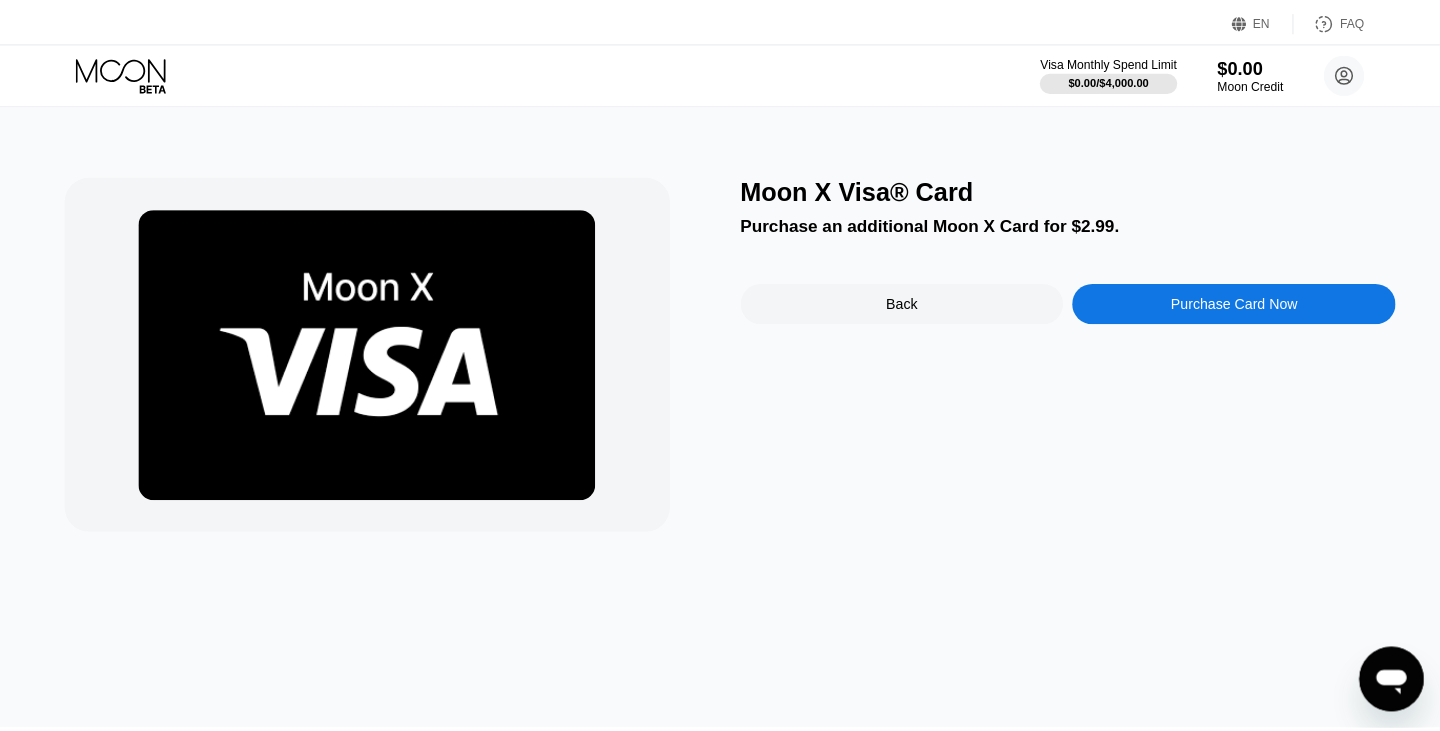 scroll, scrollTop: 0, scrollLeft: 0, axis: both 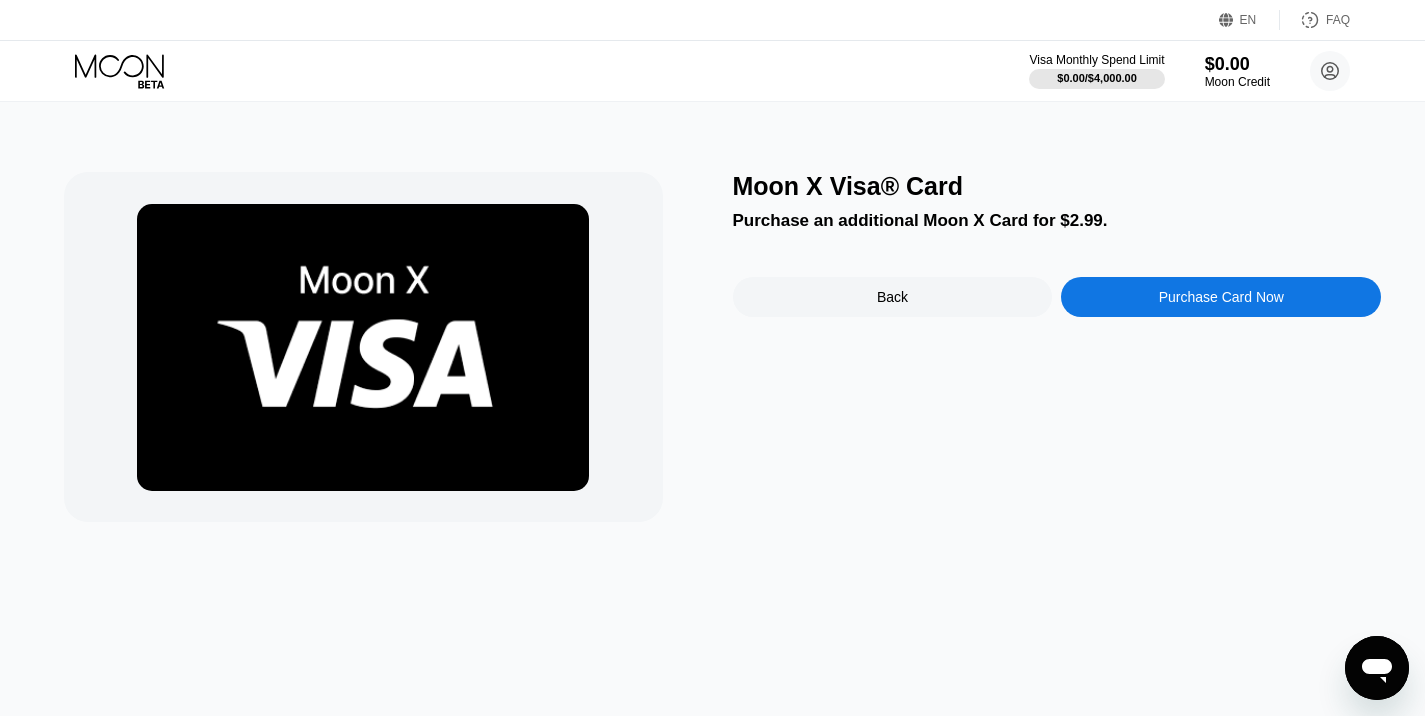 click on "Back" at bounding box center (893, 297) 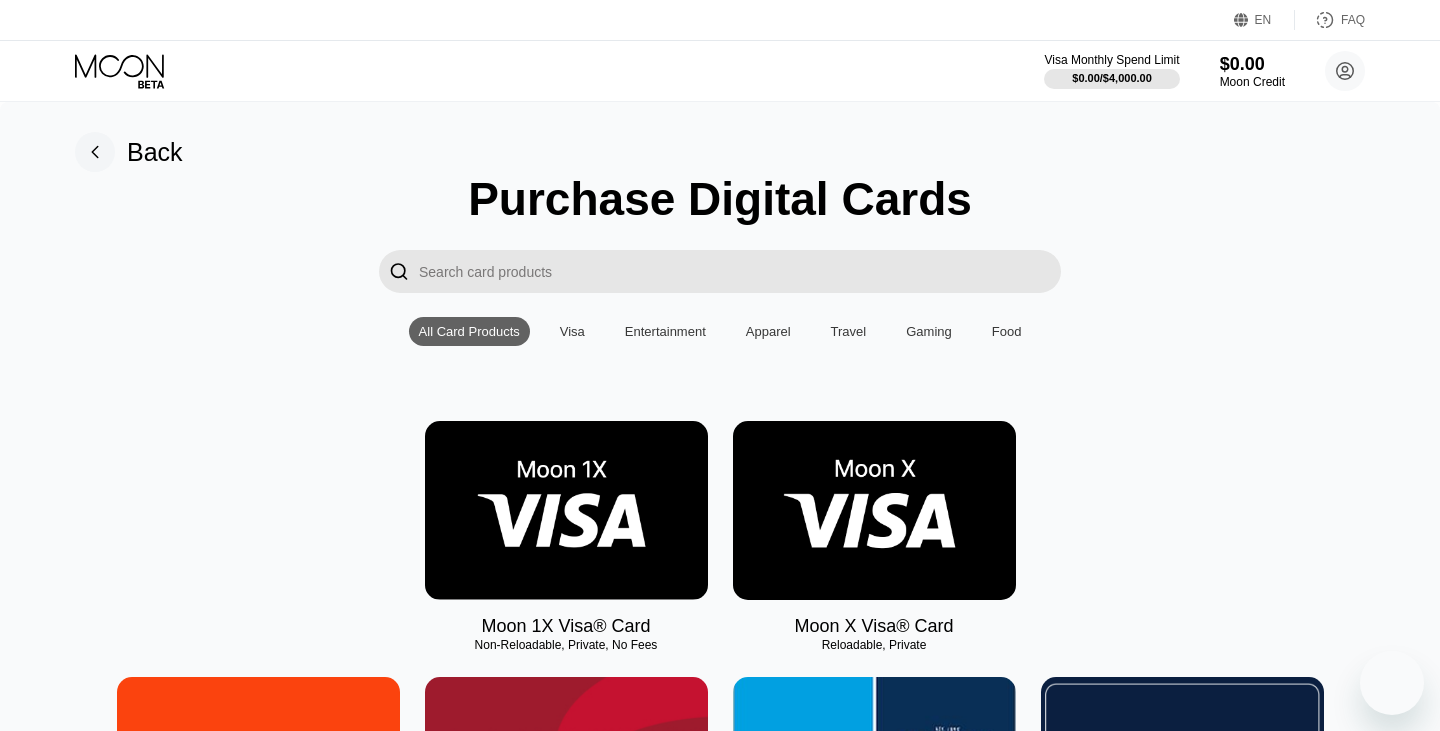 scroll, scrollTop: 0, scrollLeft: 0, axis: both 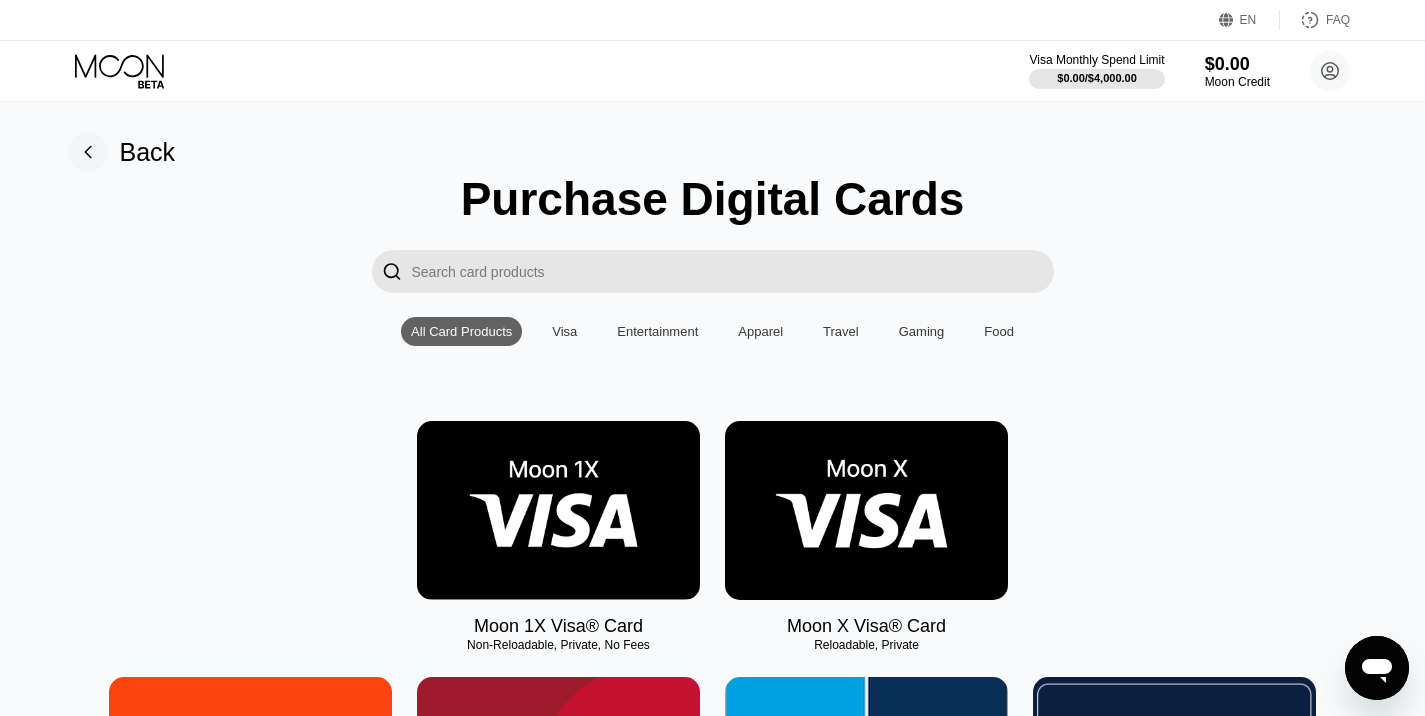 click at bounding box center [558, 510] 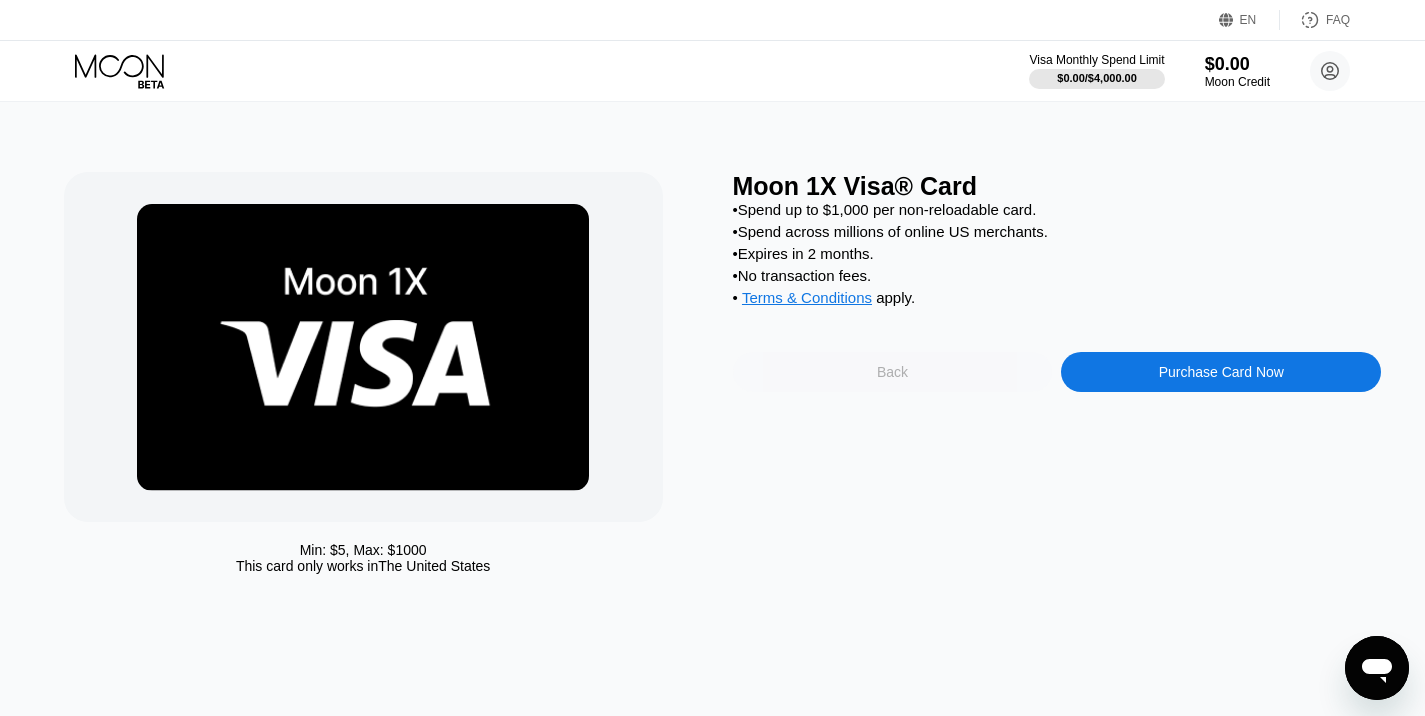 click on "Back" at bounding box center [893, 372] 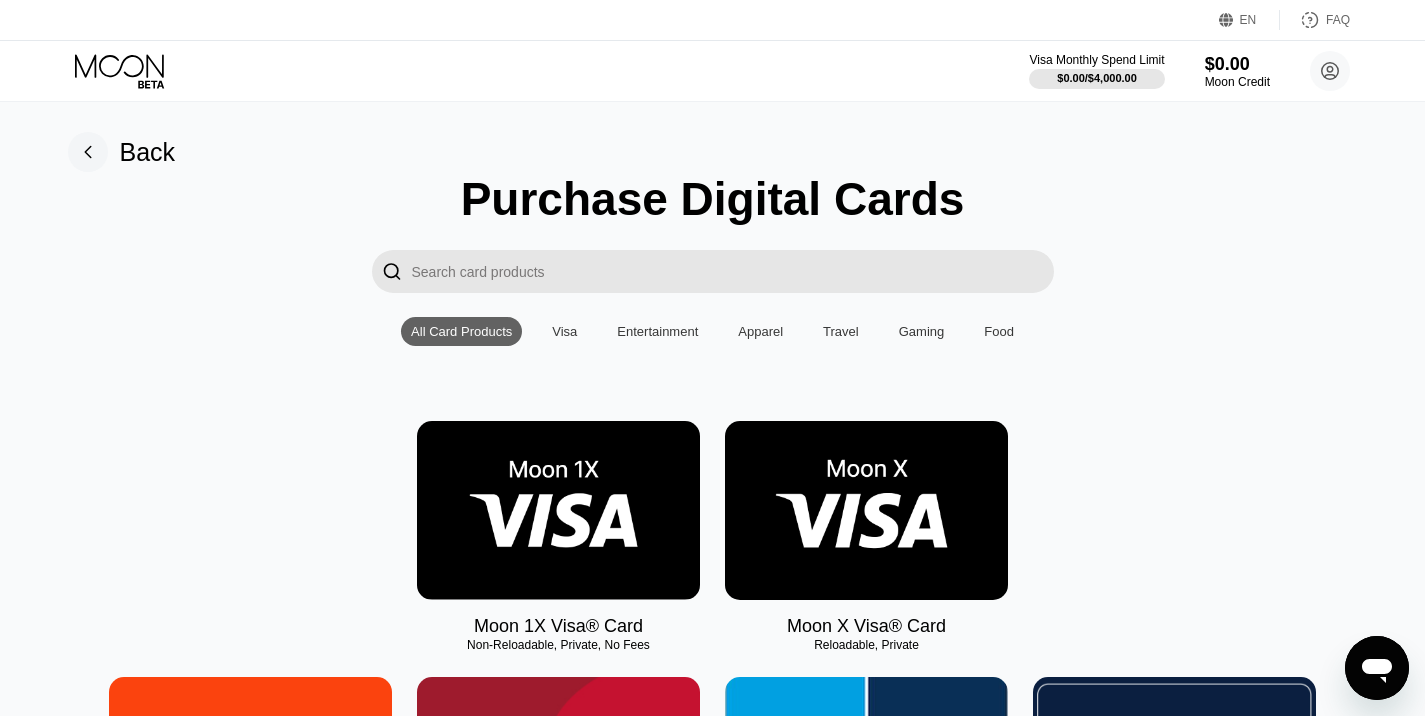 click at bounding box center (866, 510) 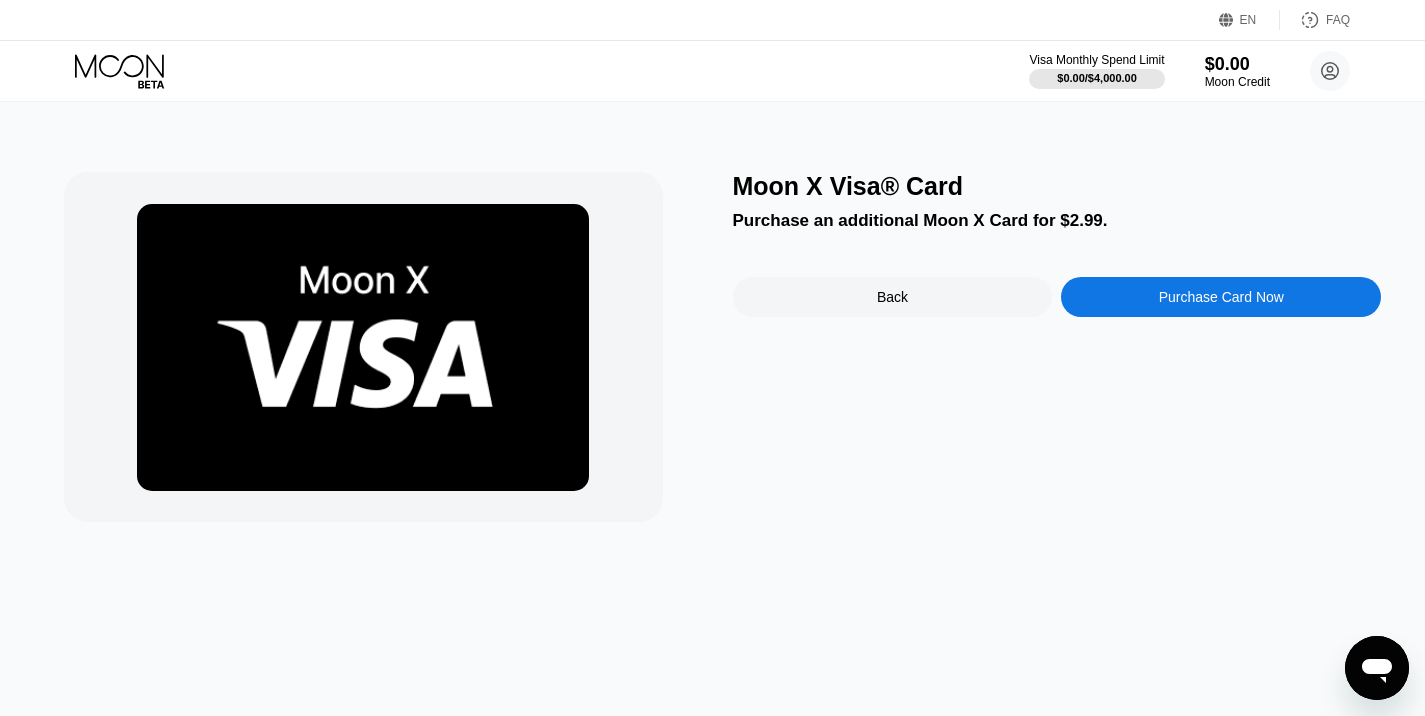 click on "Back" at bounding box center (892, 297) 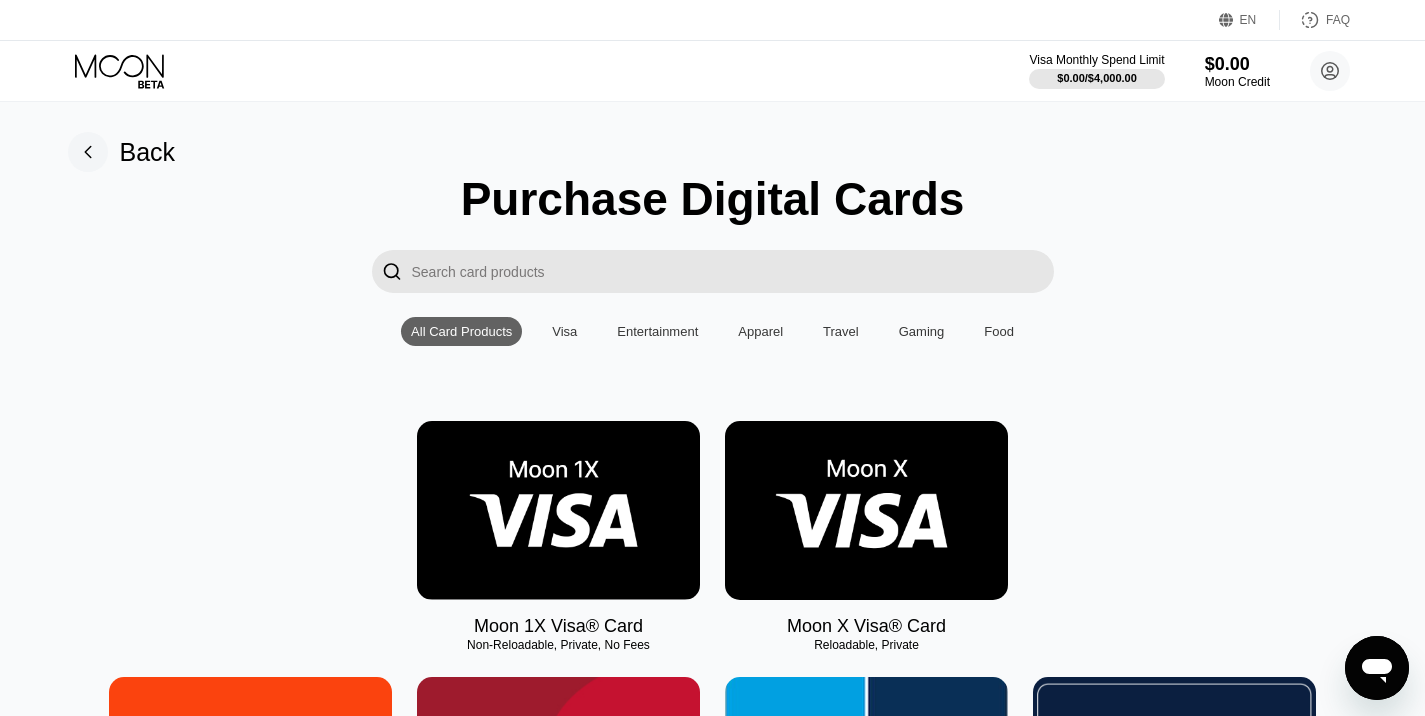 click 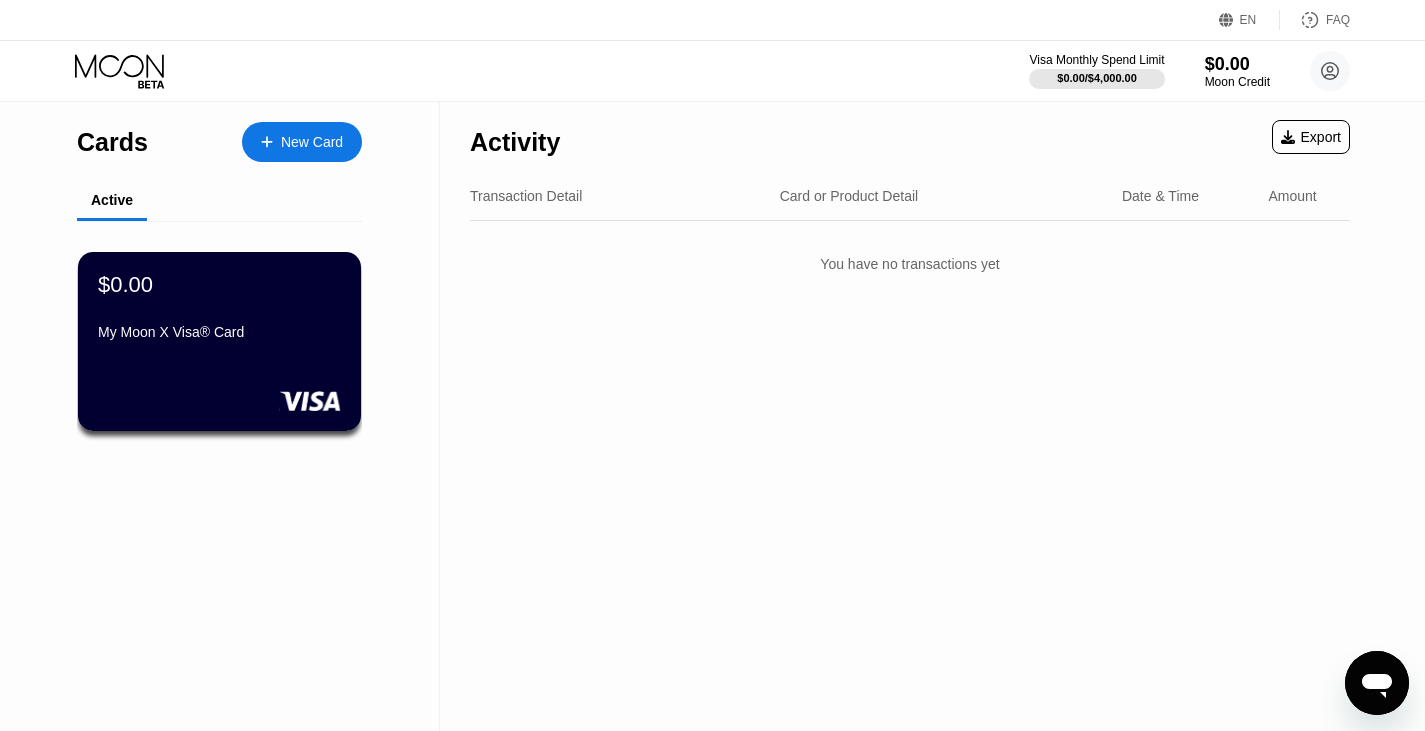 click on "My Moon X Visa® Card" at bounding box center [219, 332] 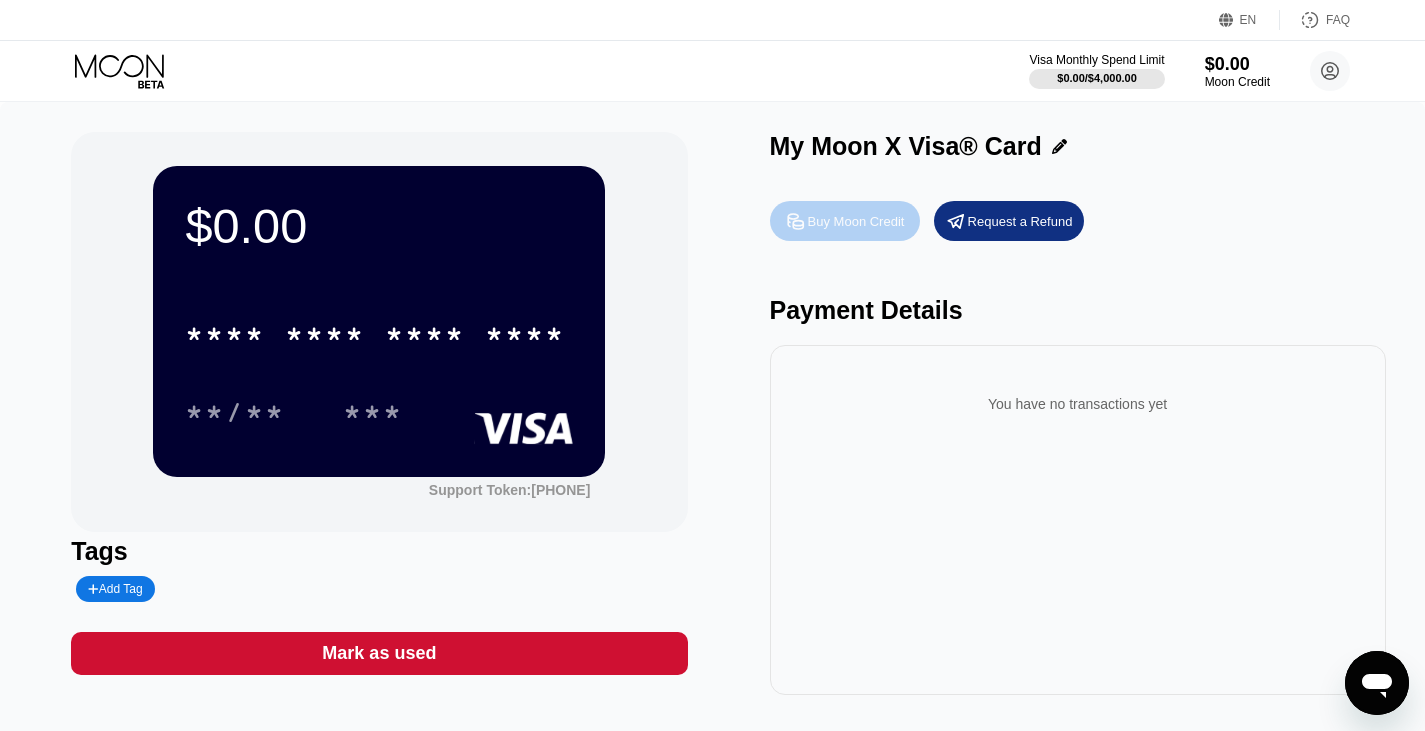 click on "Buy Moon Credit" at bounding box center [856, 221] 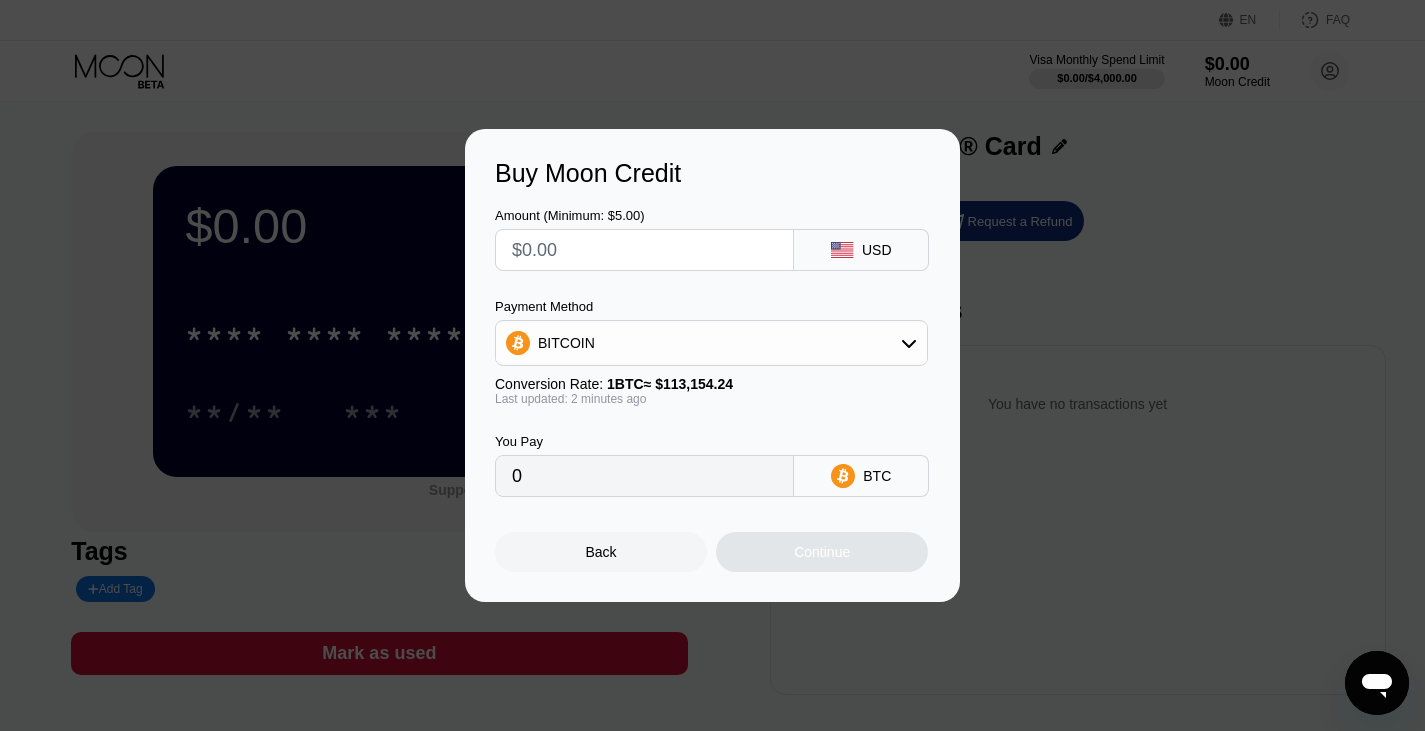 click at bounding box center [644, 250] 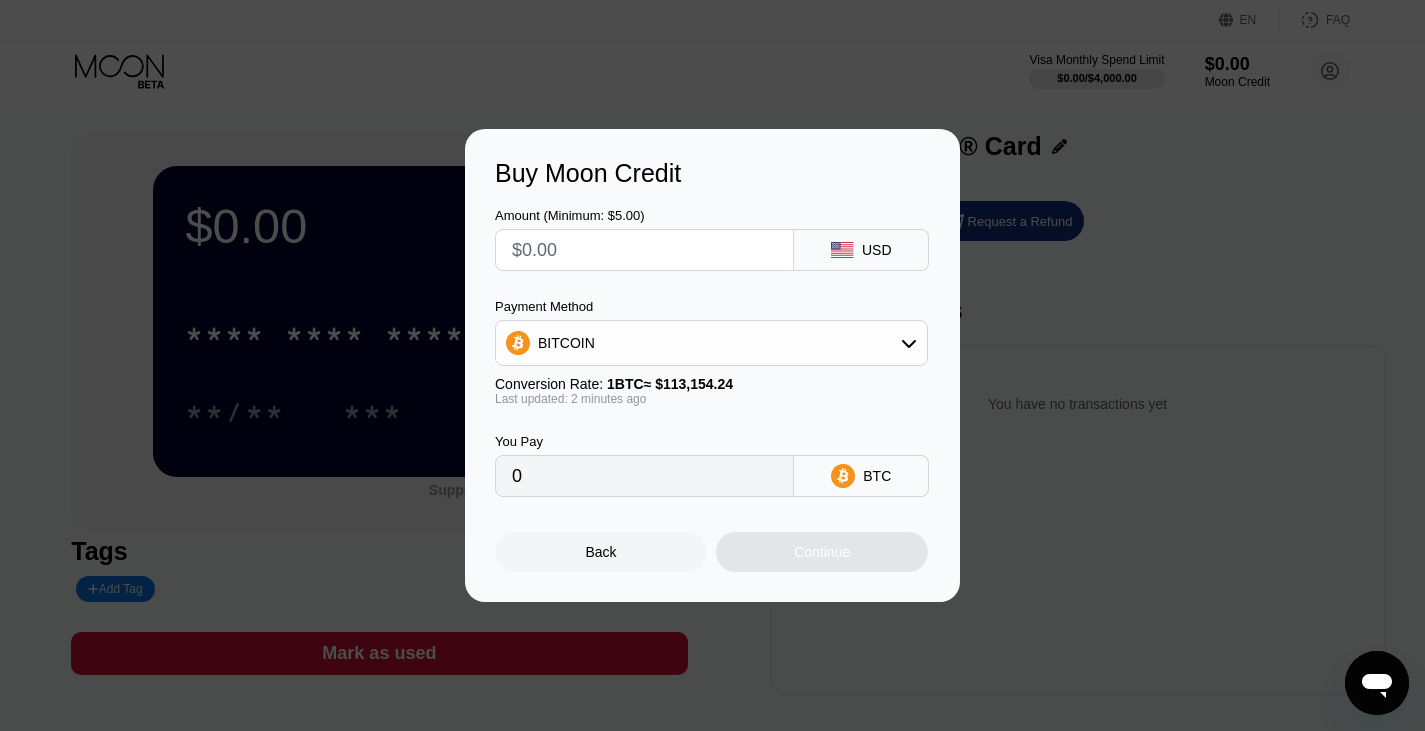 type on "$5" 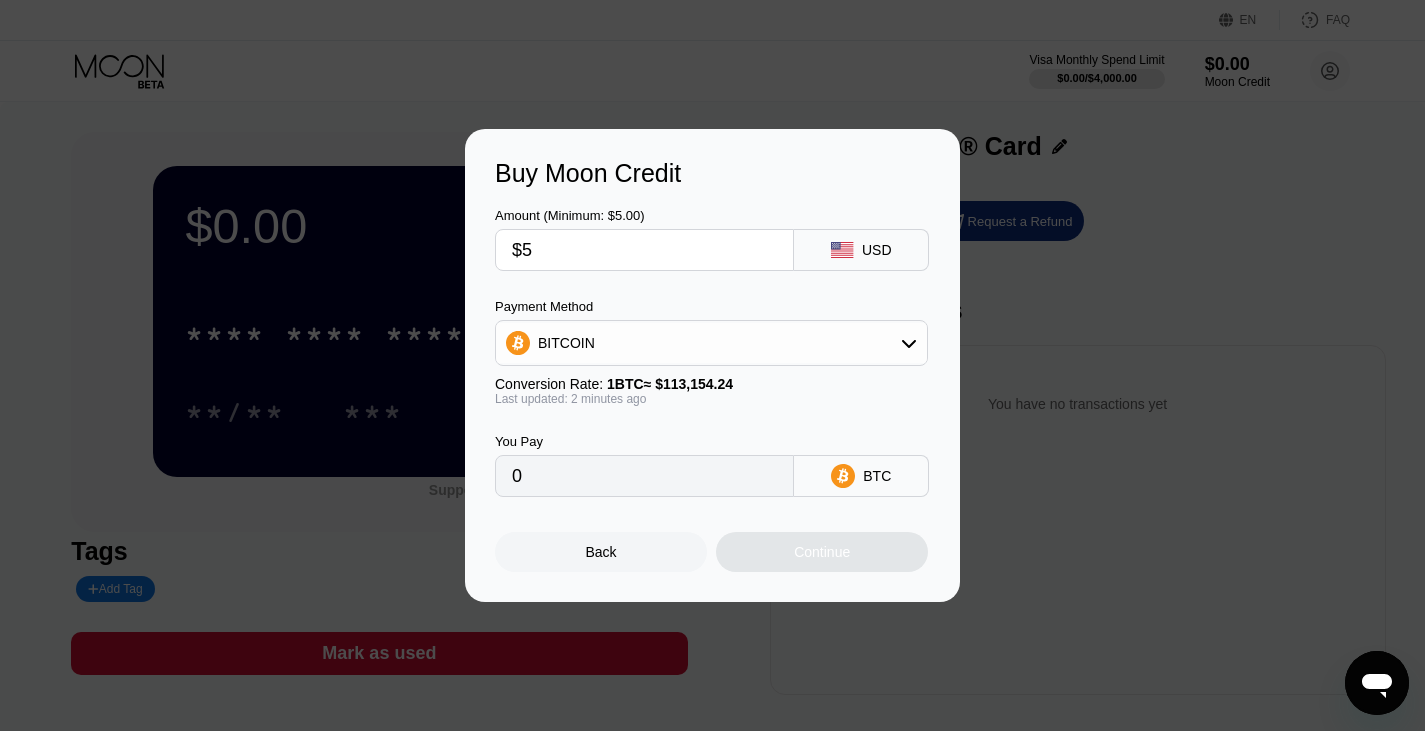type on "0.00004419" 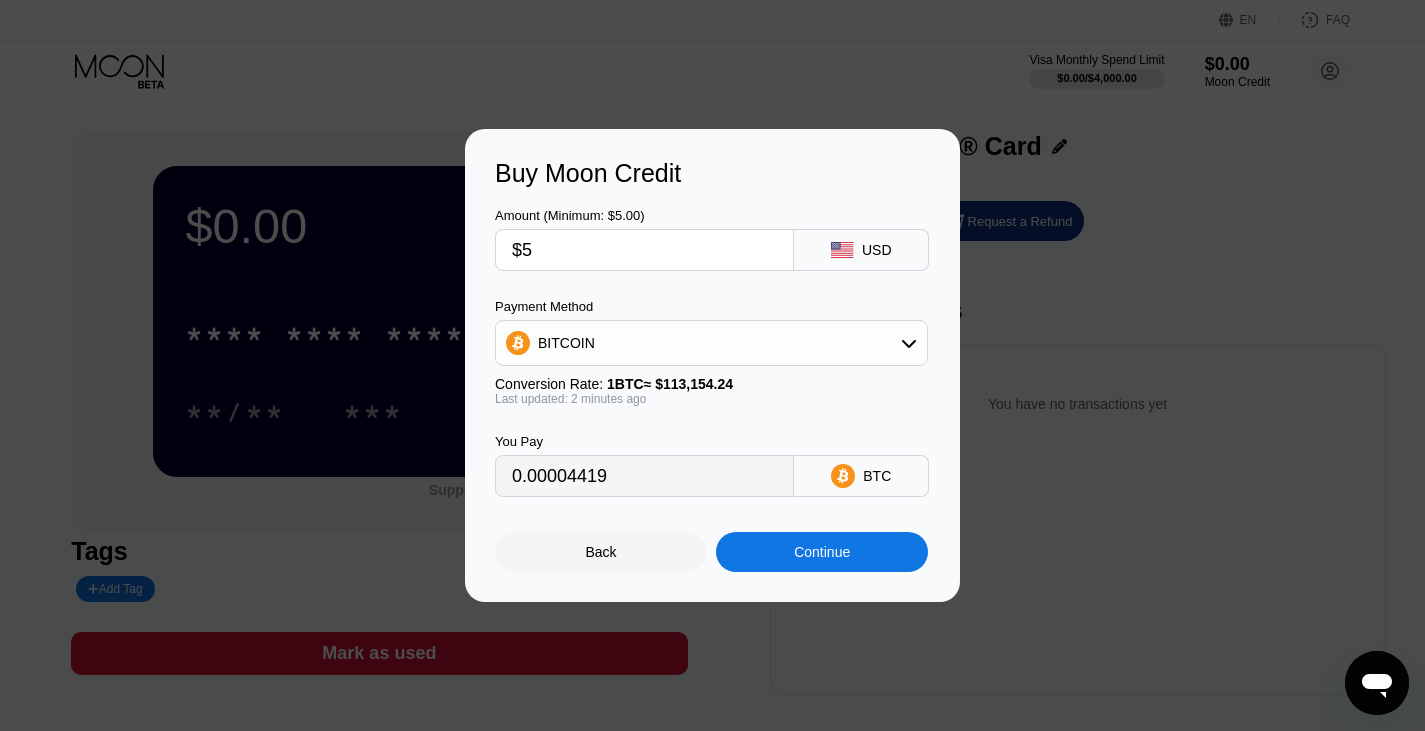 type on "$5" 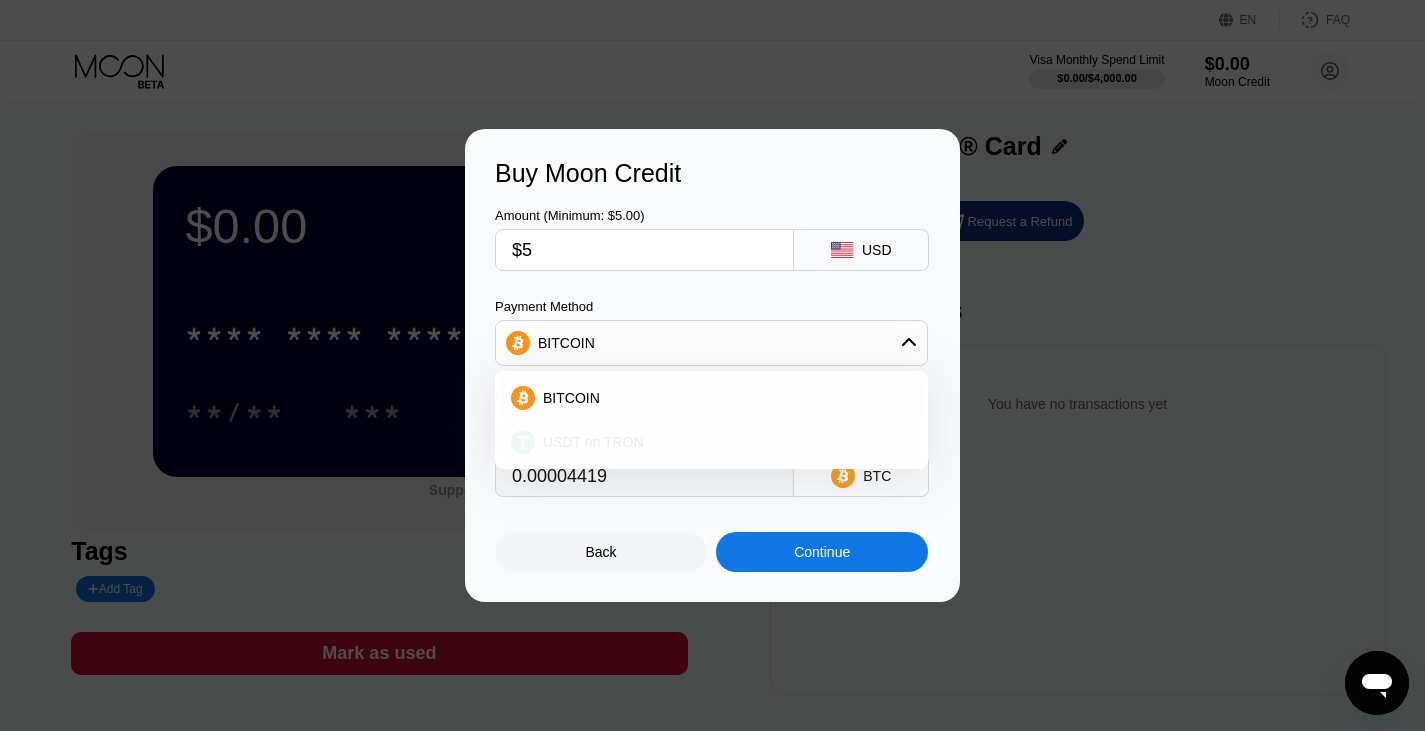 click on "USDT on TRON" at bounding box center (593, 442) 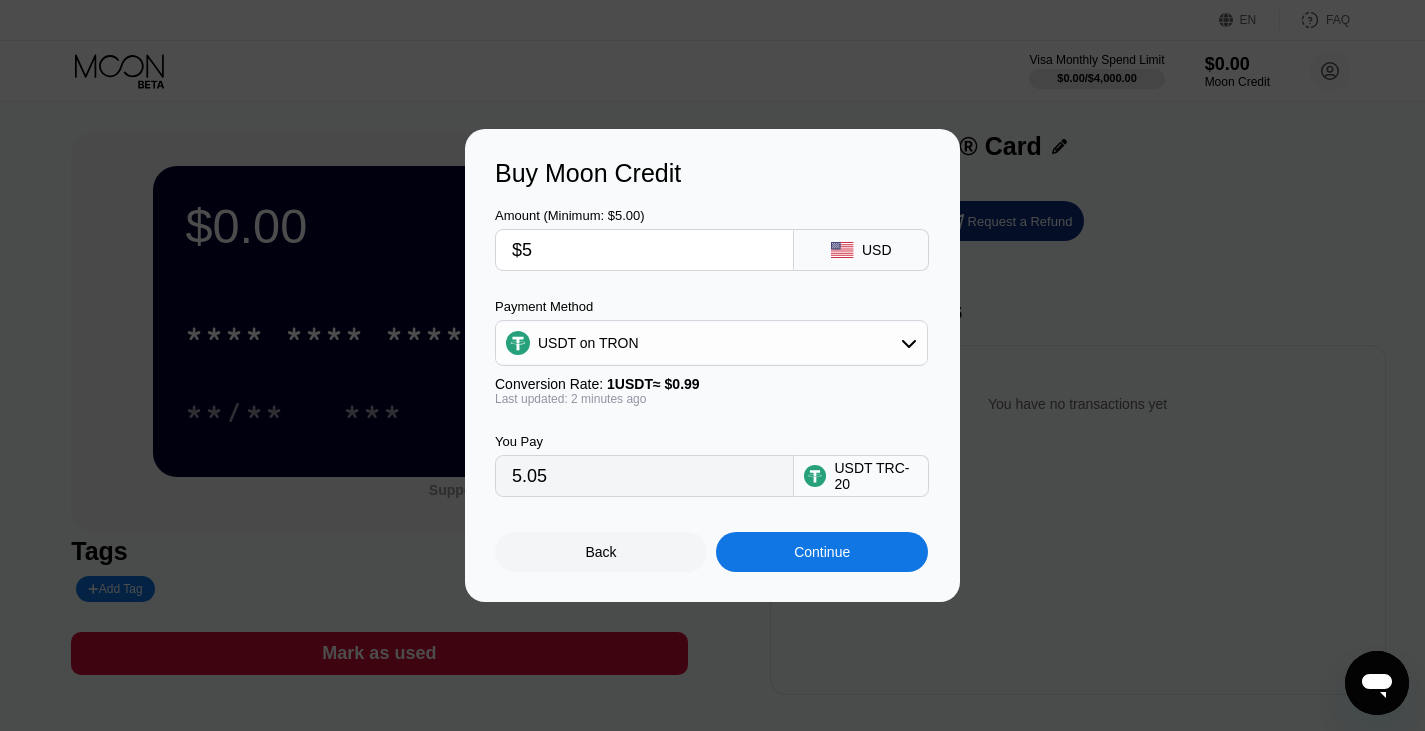 click on "5.05" at bounding box center (644, 476) 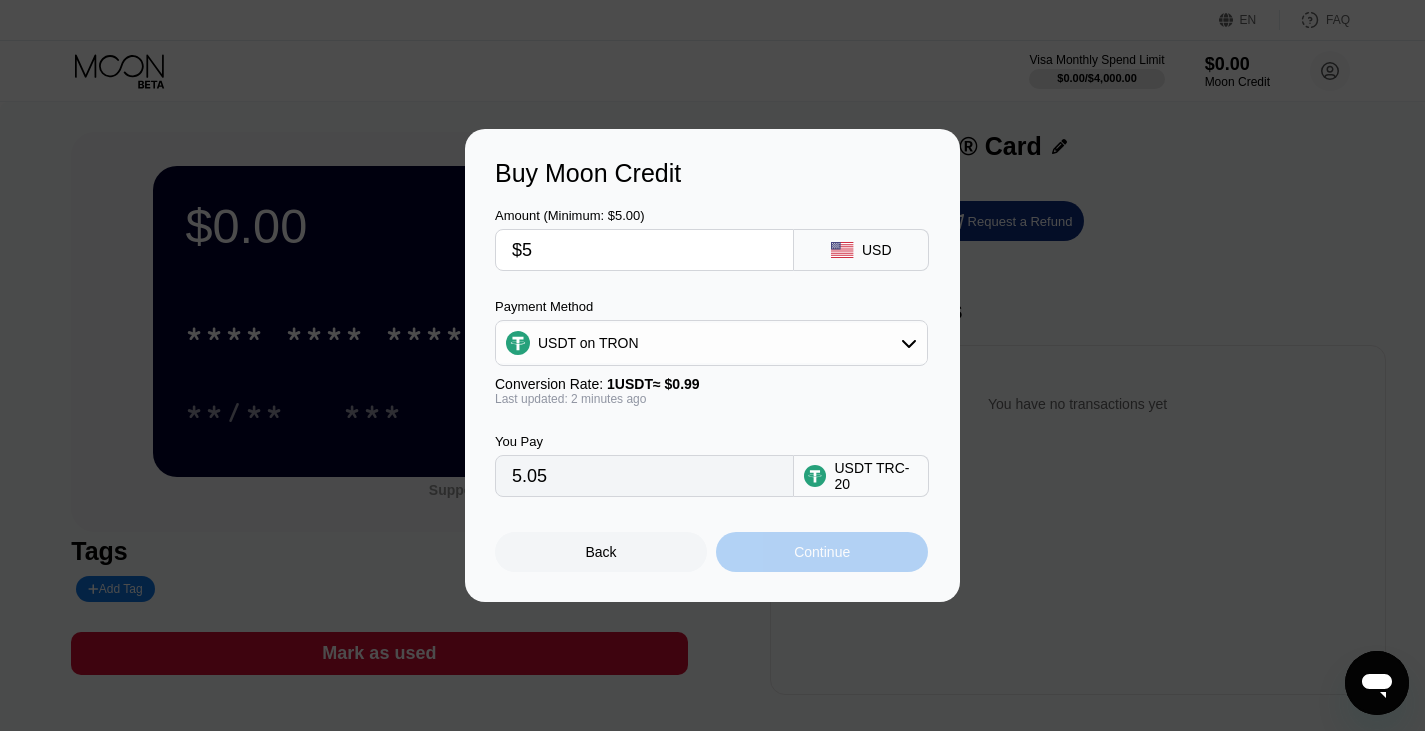 click on "Continue" at bounding box center (822, 552) 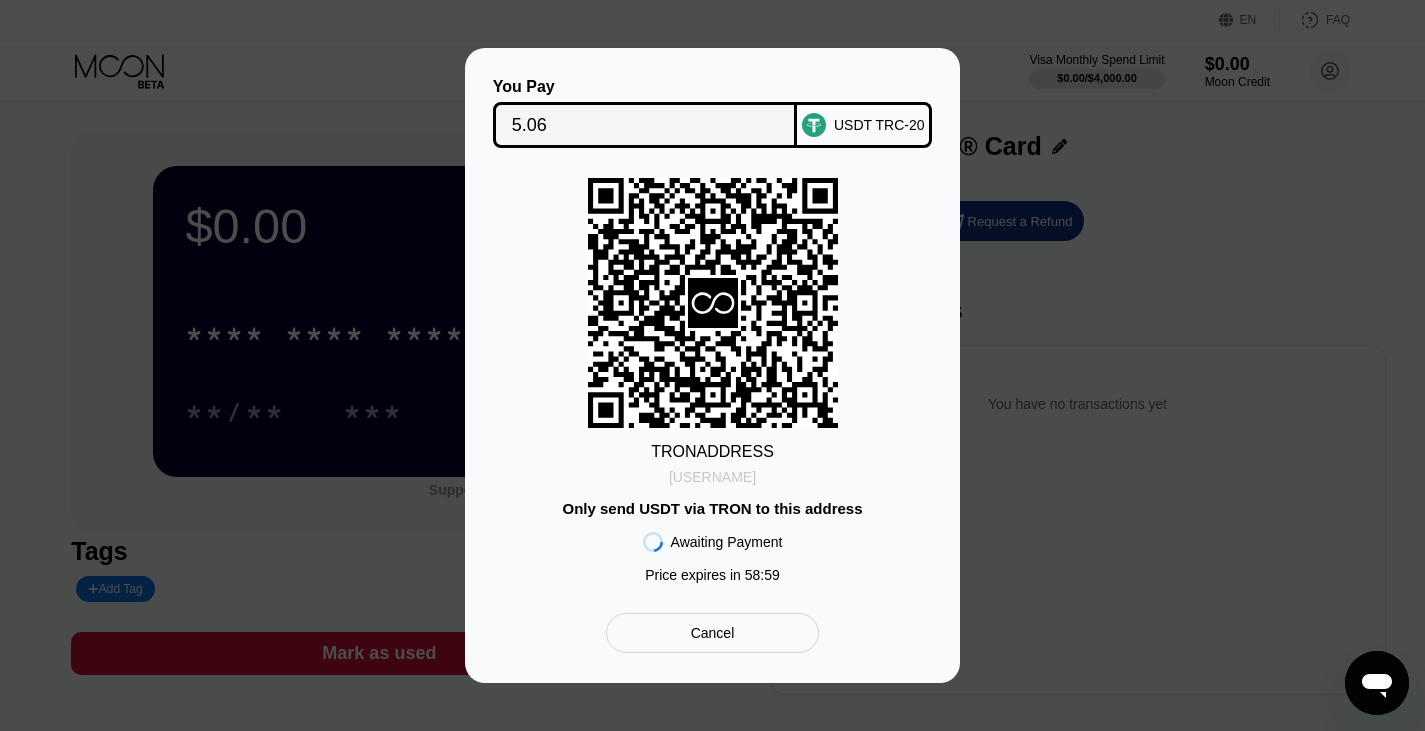 click on "TPKTijUHJS8vfkQ...4Va8jbvHo1uJKtG" at bounding box center [712, 477] 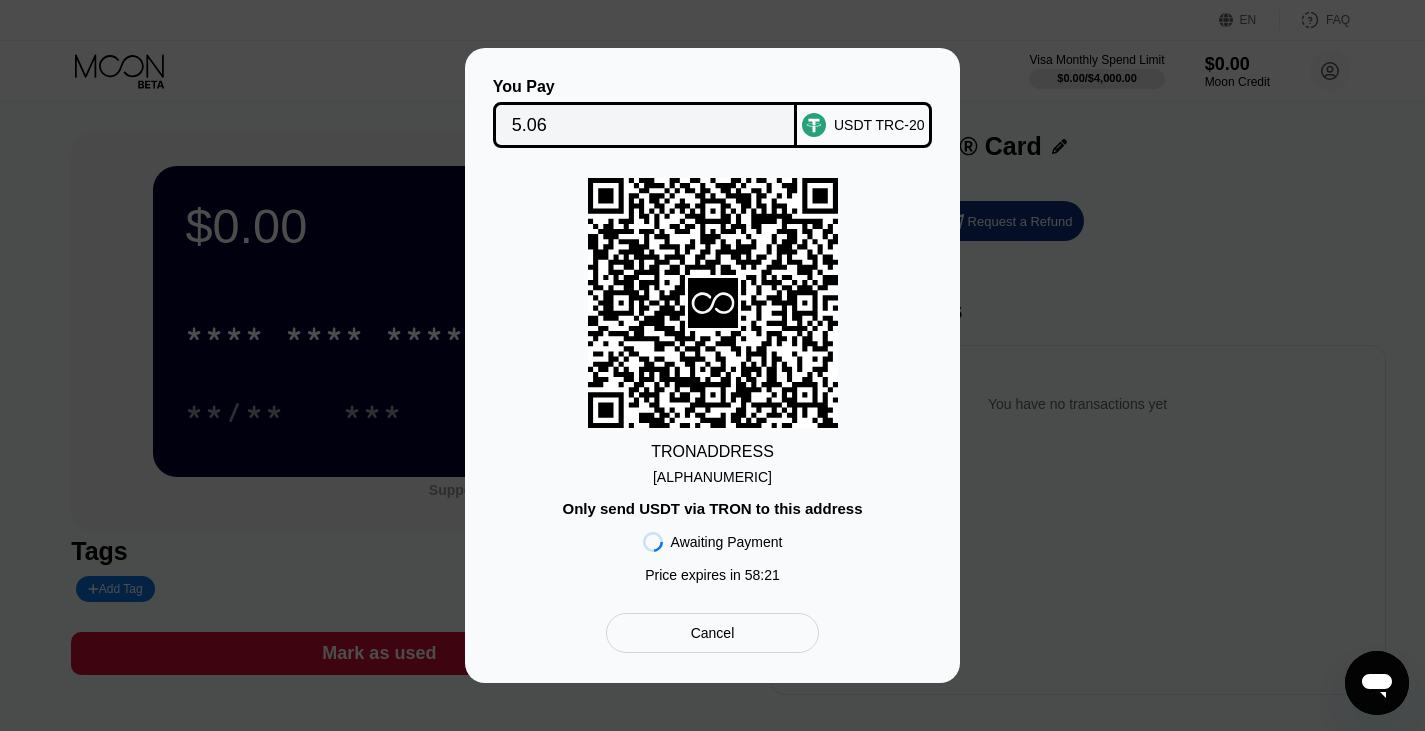 scroll, scrollTop: 0, scrollLeft: 0, axis: both 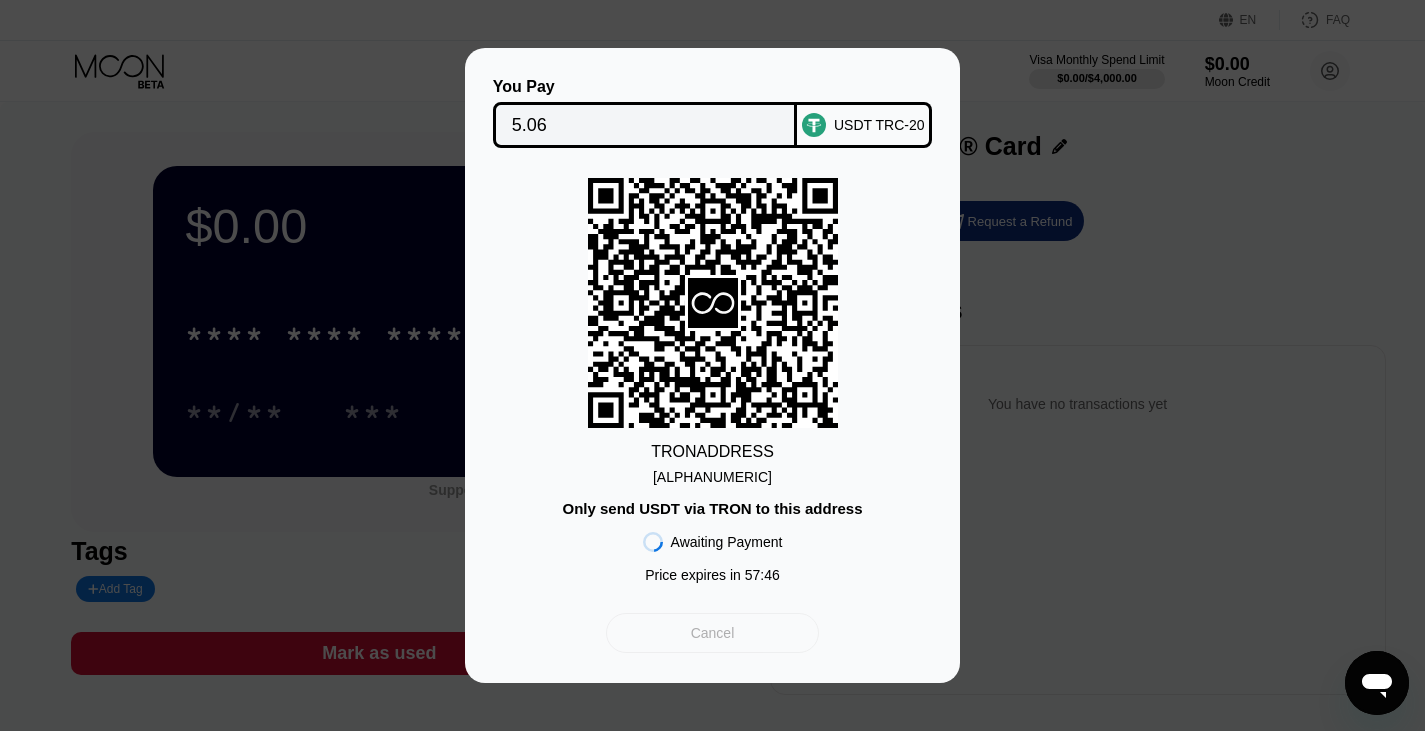 click on "Cancel" at bounding box center [712, 633] 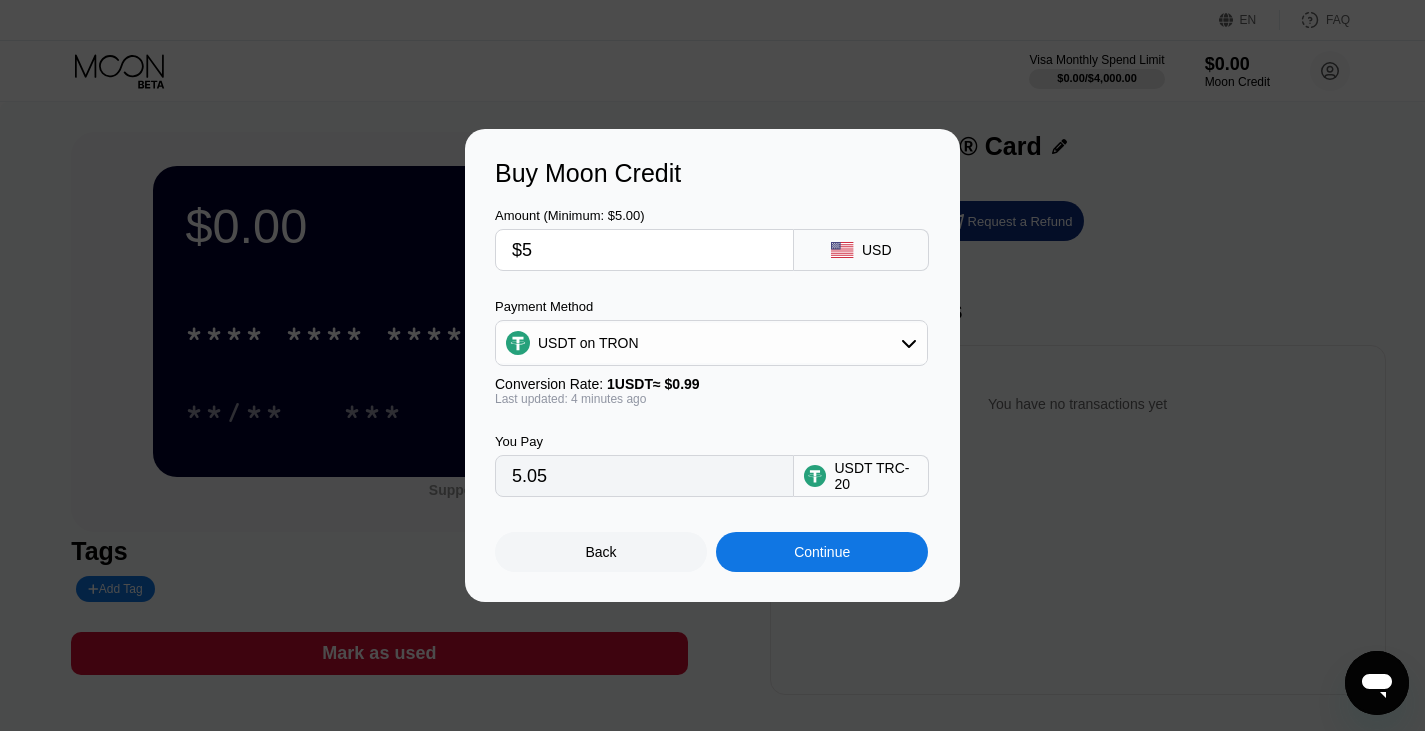 click on "USDT on TRON" at bounding box center [711, 343] 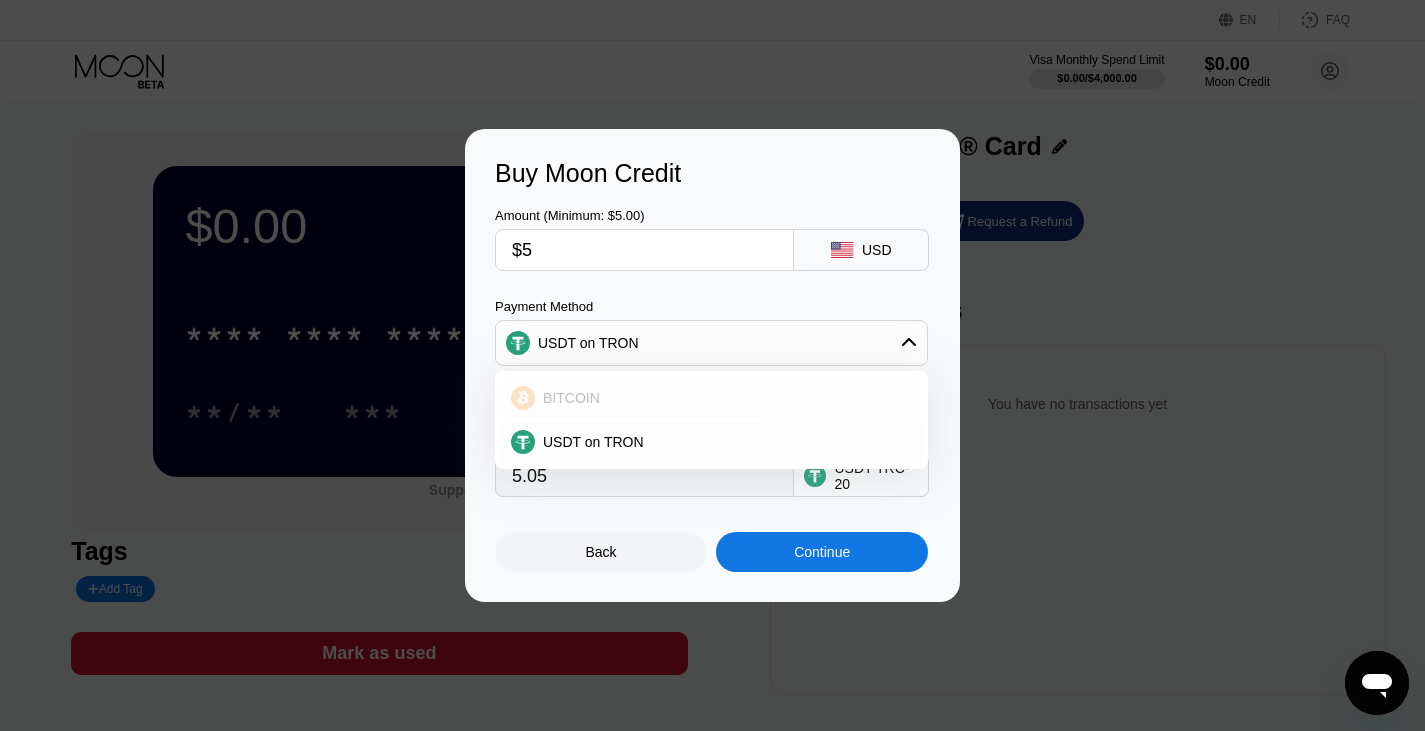 click on "BITCOIN" at bounding box center [723, 398] 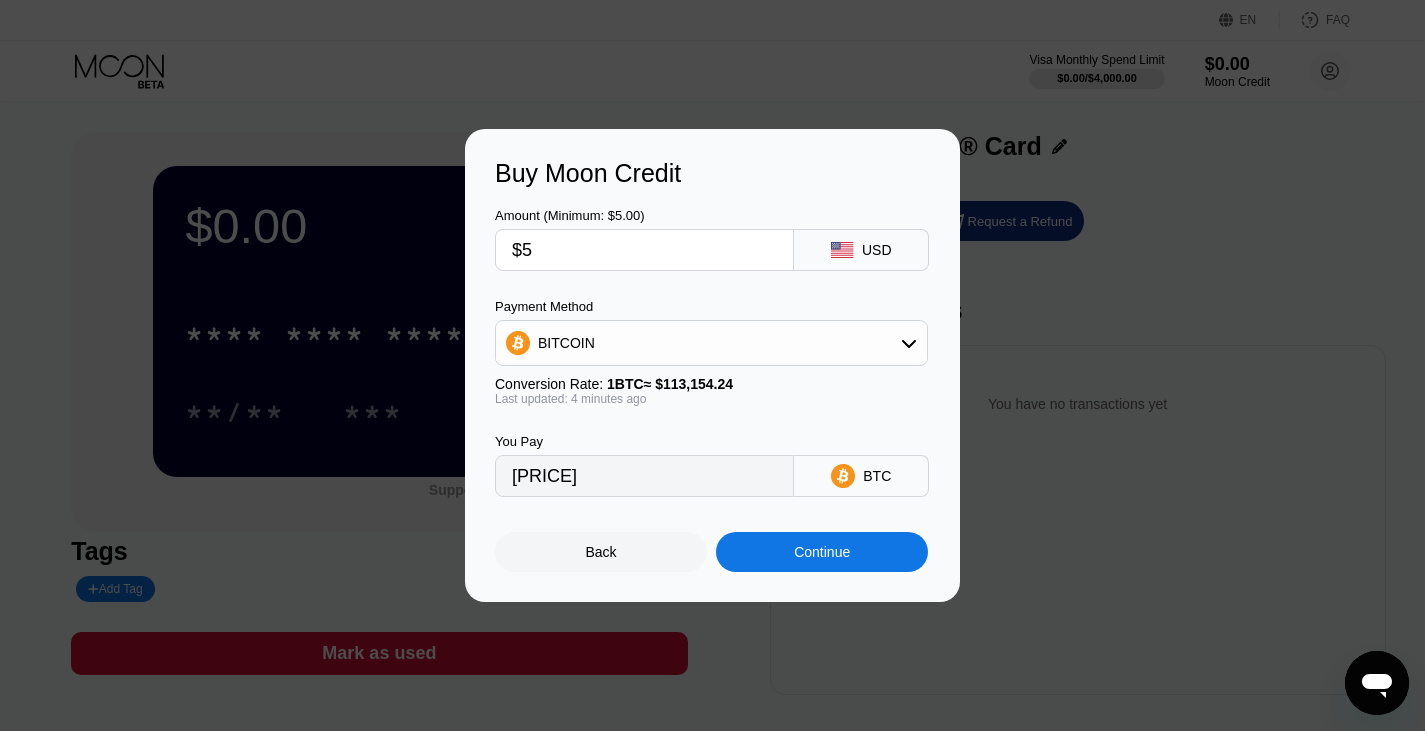 click on "Continue" at bounding box center (822, 552) 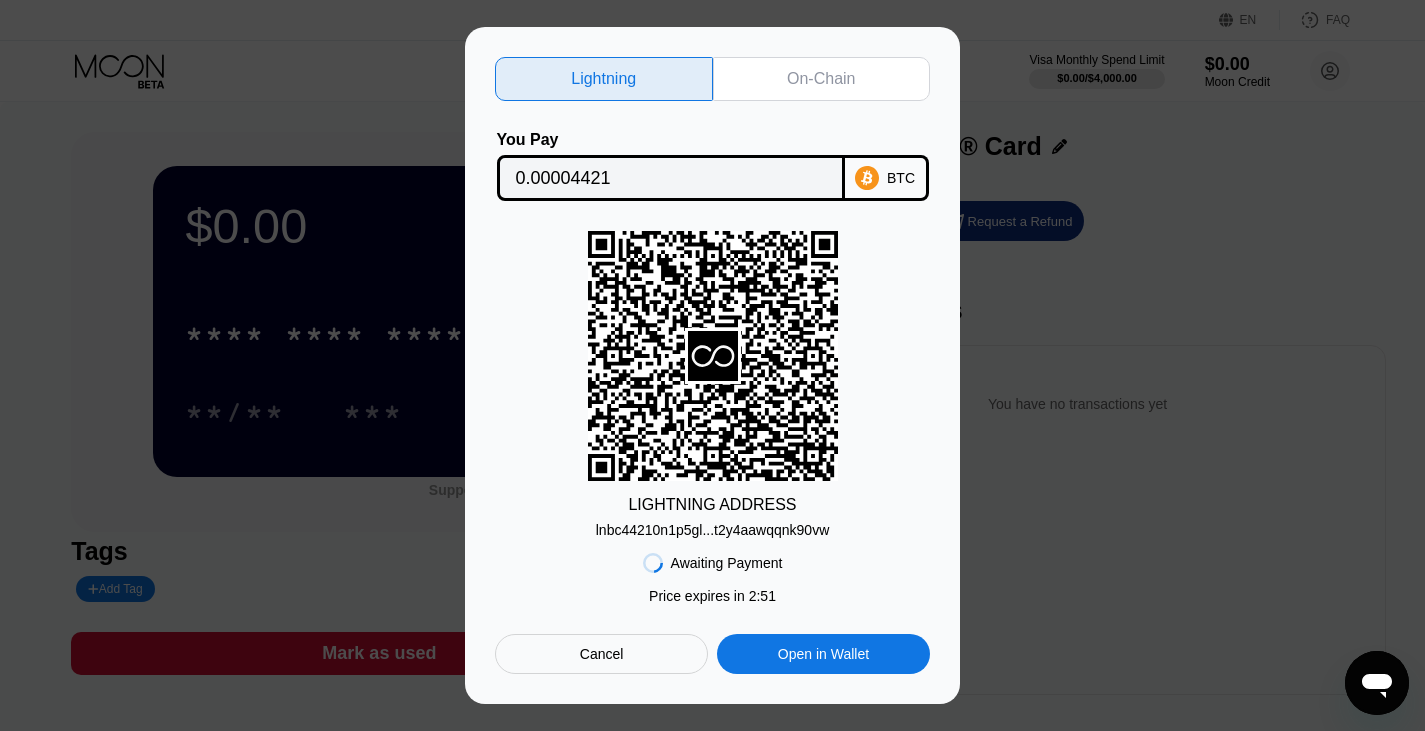 scroll, scrollTop: 0, scrollLeft: 0, axis: both 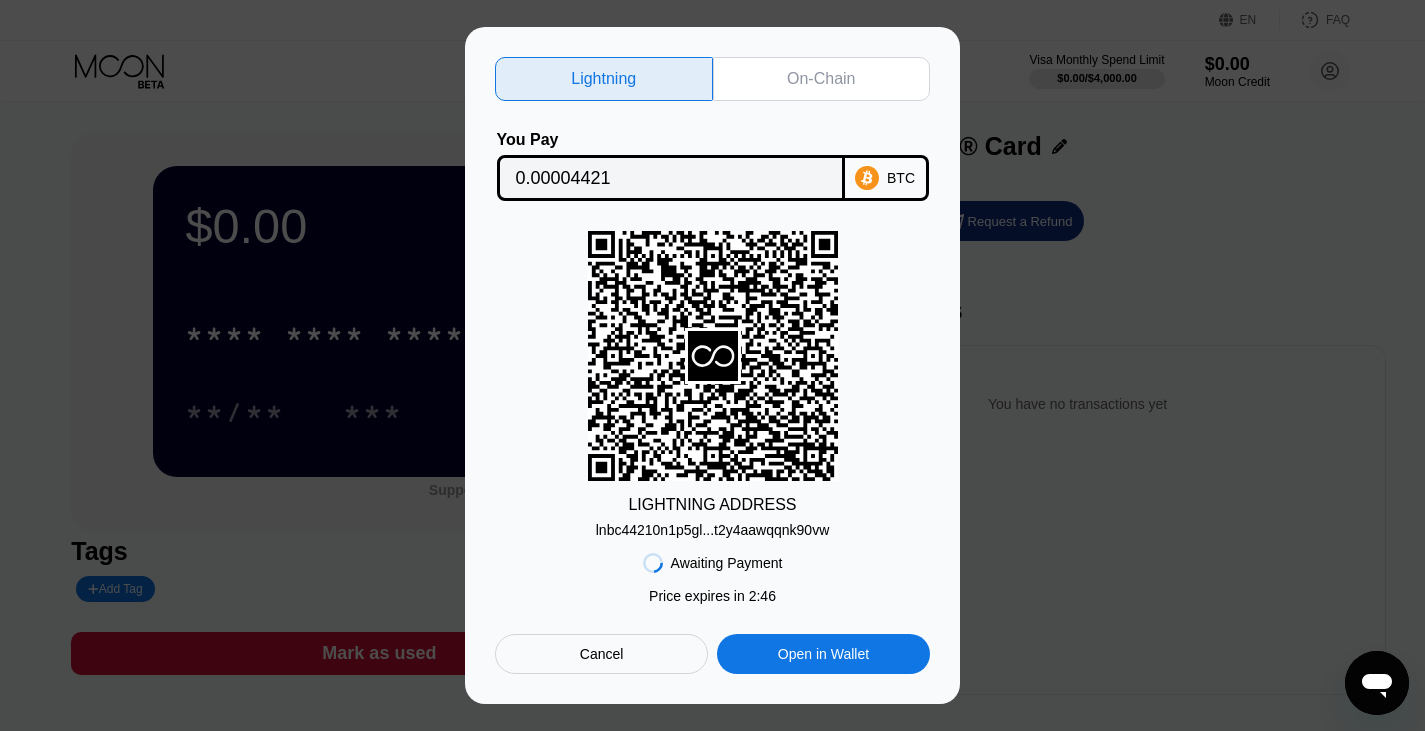 click on "lnbc44210n1p5gl...t2y4aawqqnk90vw" at bounding box center (713, 530) 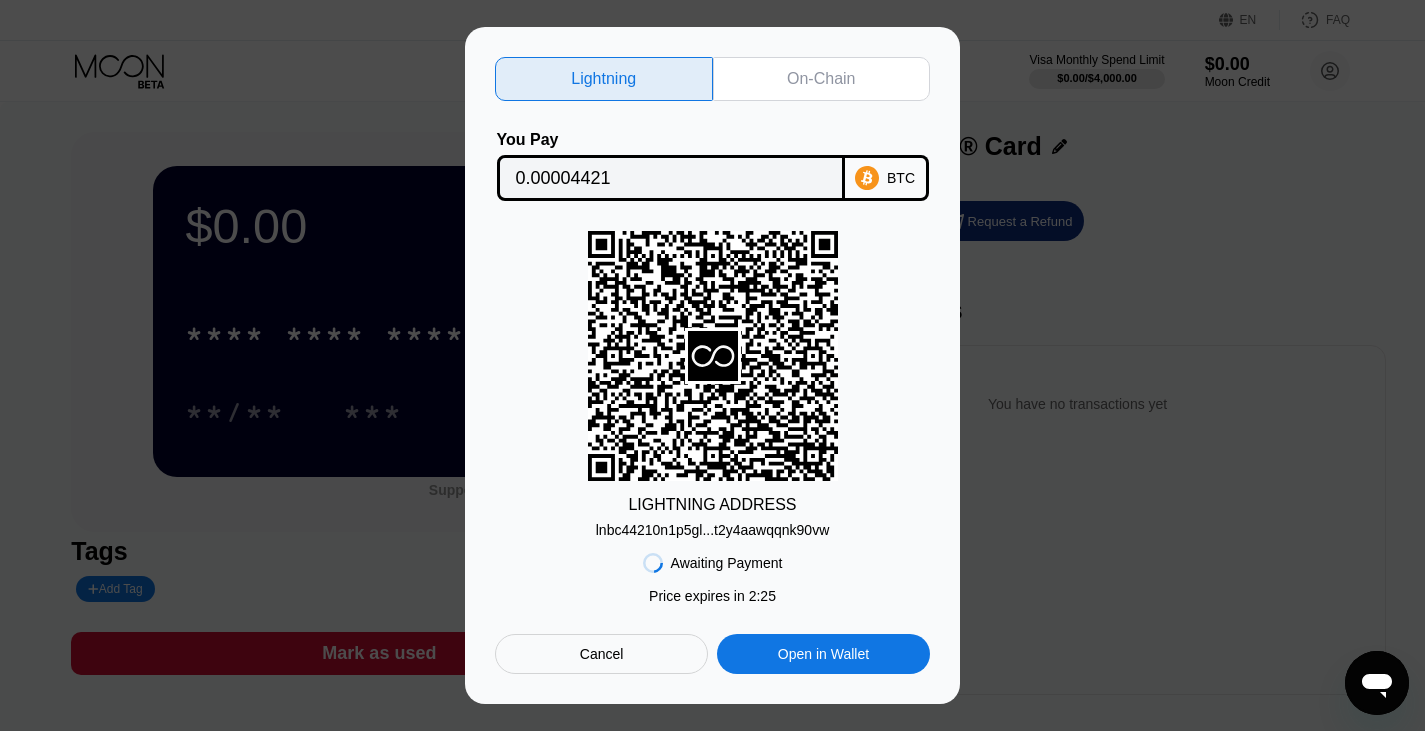 click on "Awaiting Payment Price expires in   2 : 25 Cancel Open in Wallet" at bounding box center [712, 606] 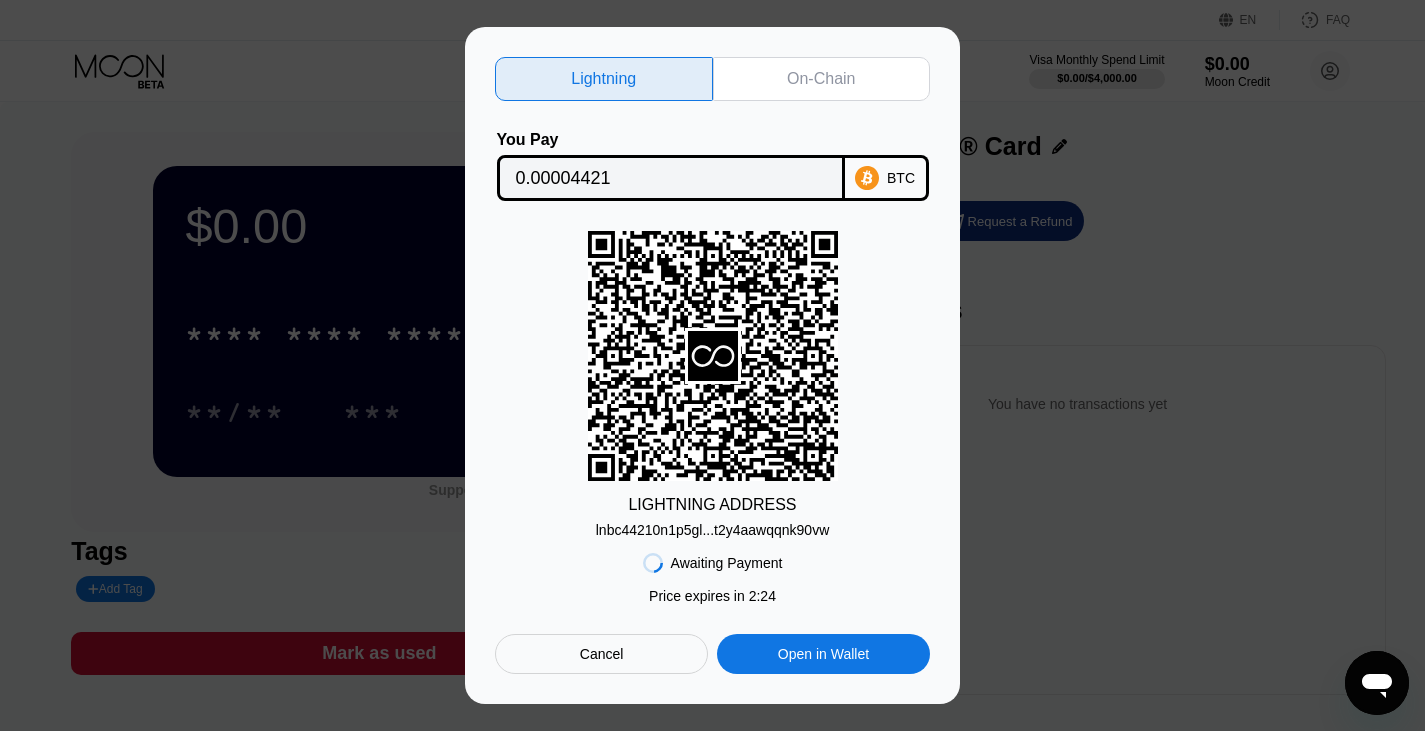 click on "lnbc44210n1p5gl...t2y4aawqqnk90vw" at bounding box center (713, 530) 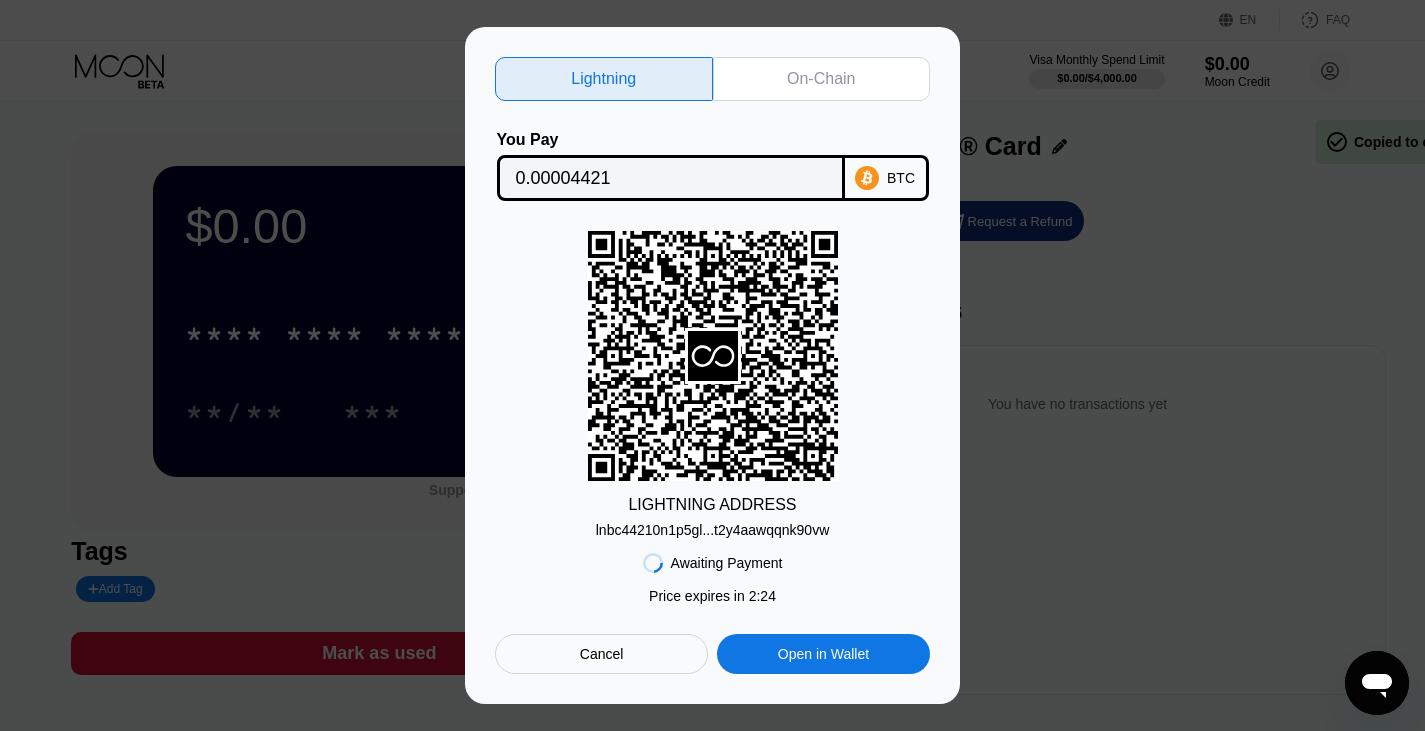 click on "lnbc44210n1p5gl...t2y4aawqqnk90vw" at bounding box center (713, 530) 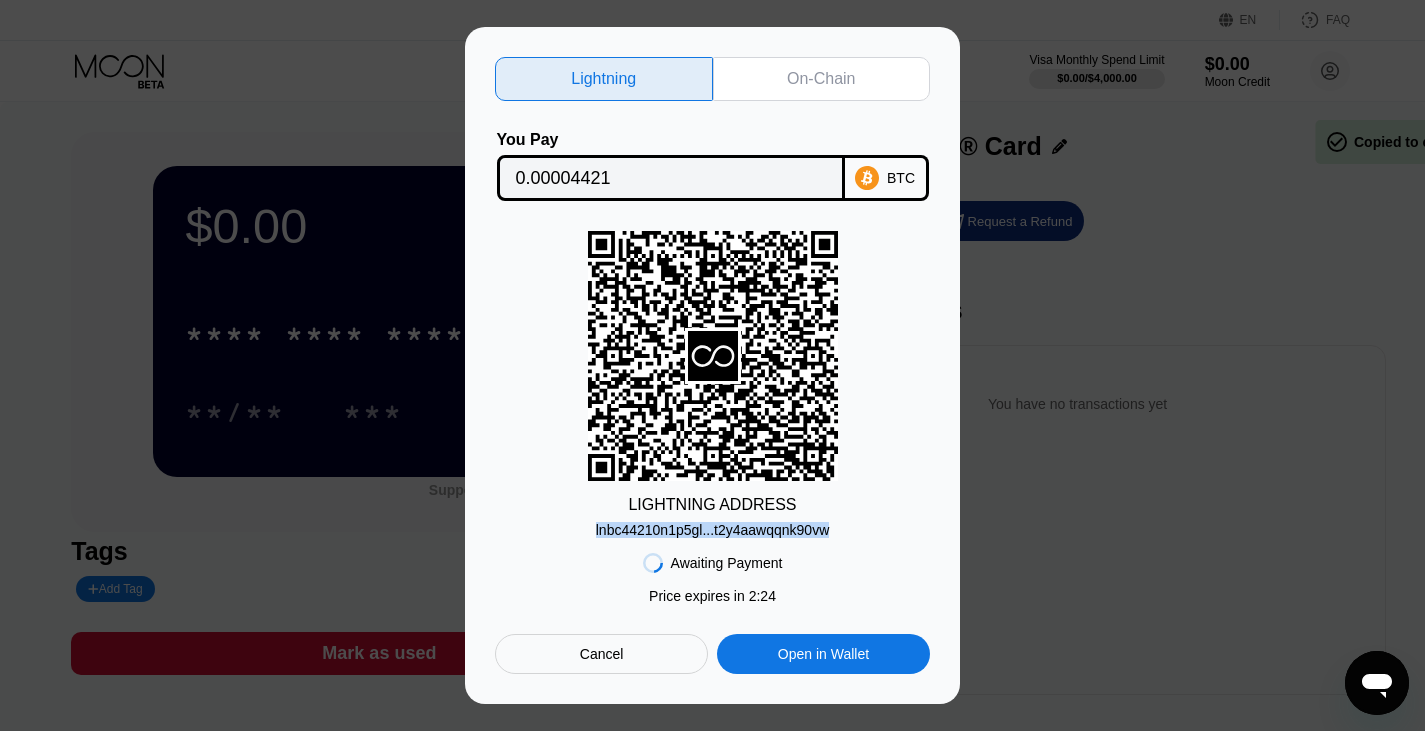 click on "lnbc44210n1p5gl...t2y4aawqqnk90vw" at bounding box center [713, 530] 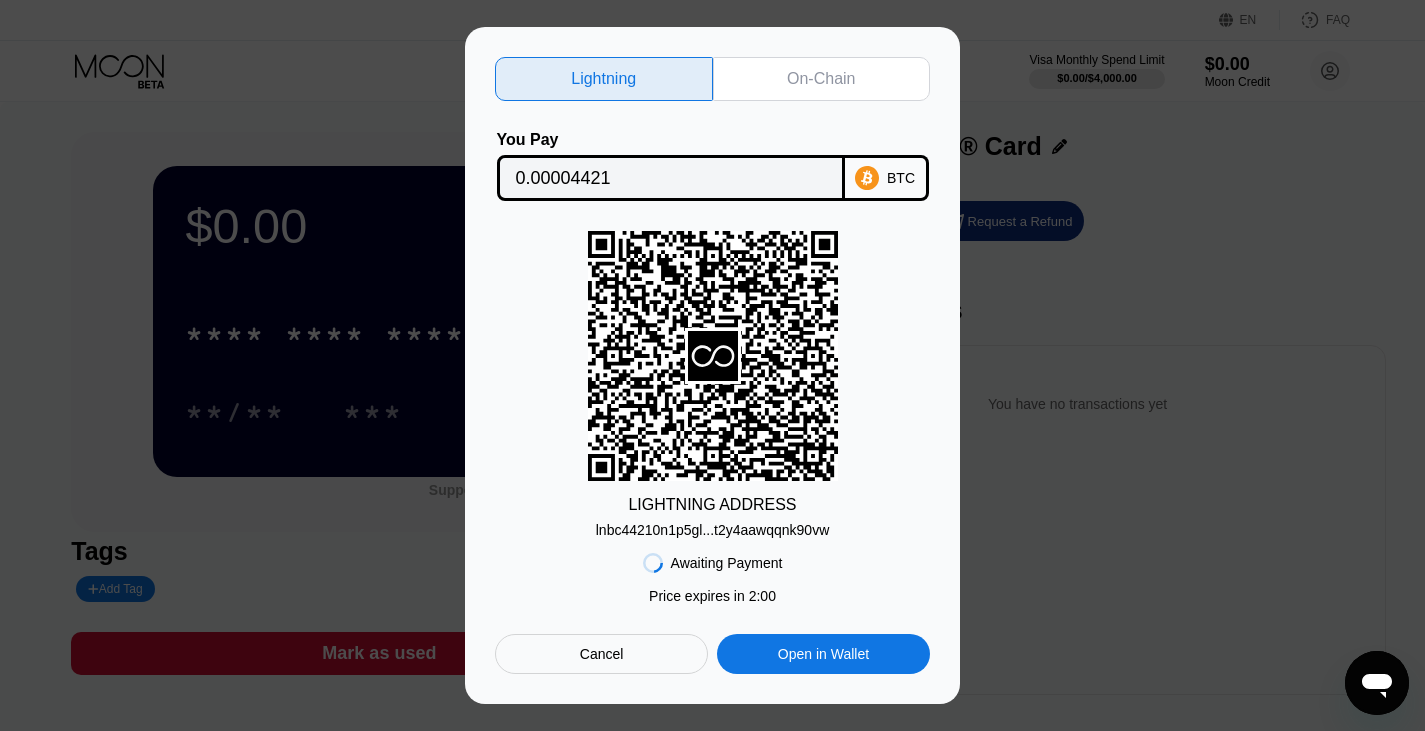 drag, startPoint x: 678, startPoint y: 170, endPoint x: 597, endPoint y: 173, distance: 81.055534 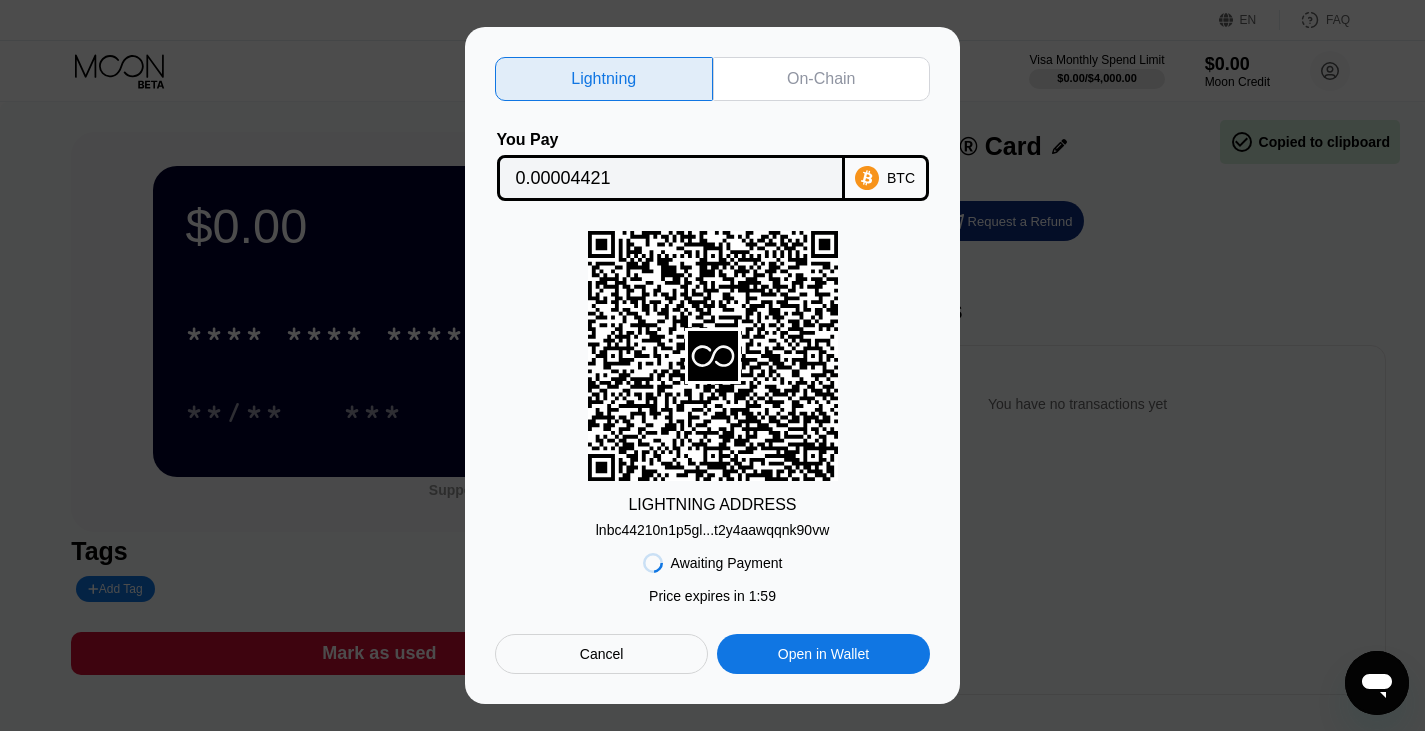 click on "0.00004421" at bounding box center (671, 178) 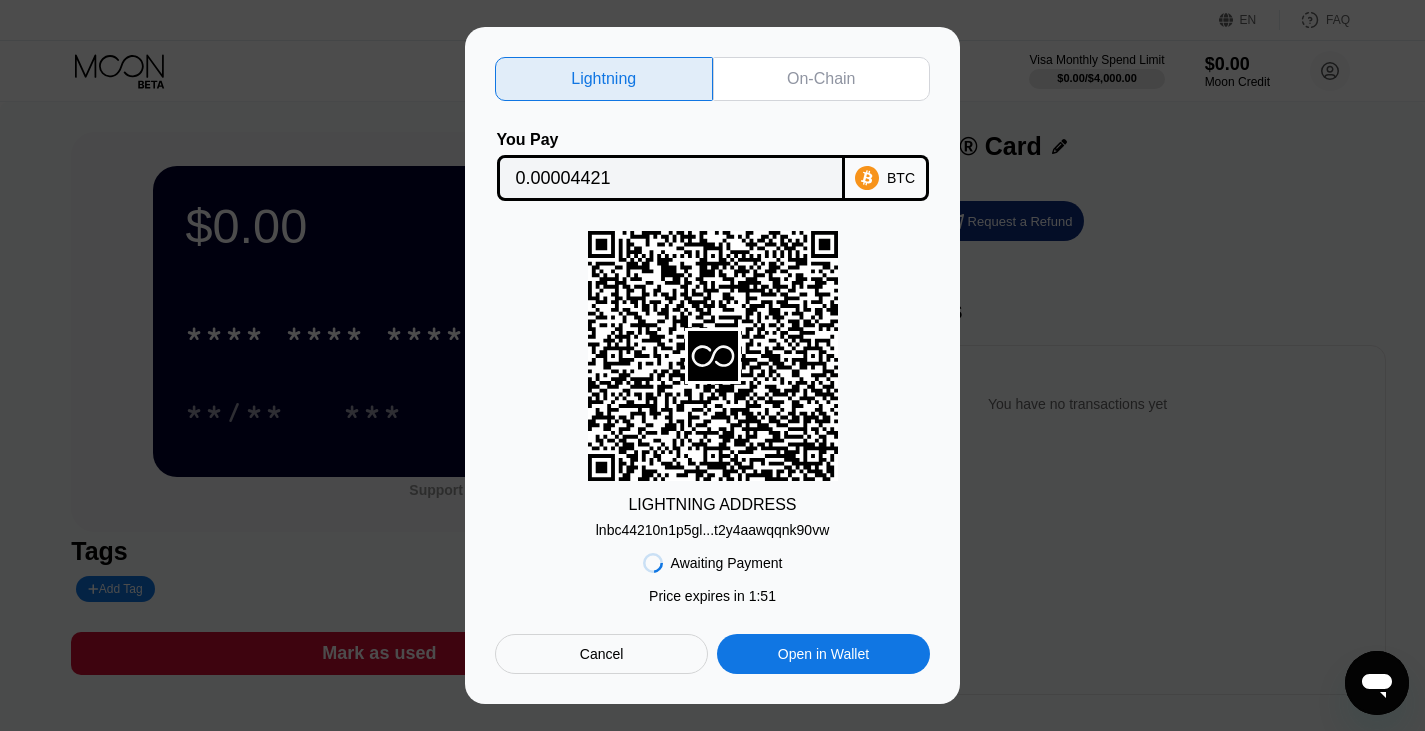 scroll, scrollTop: 0, scrollLeft: 0, axis: both 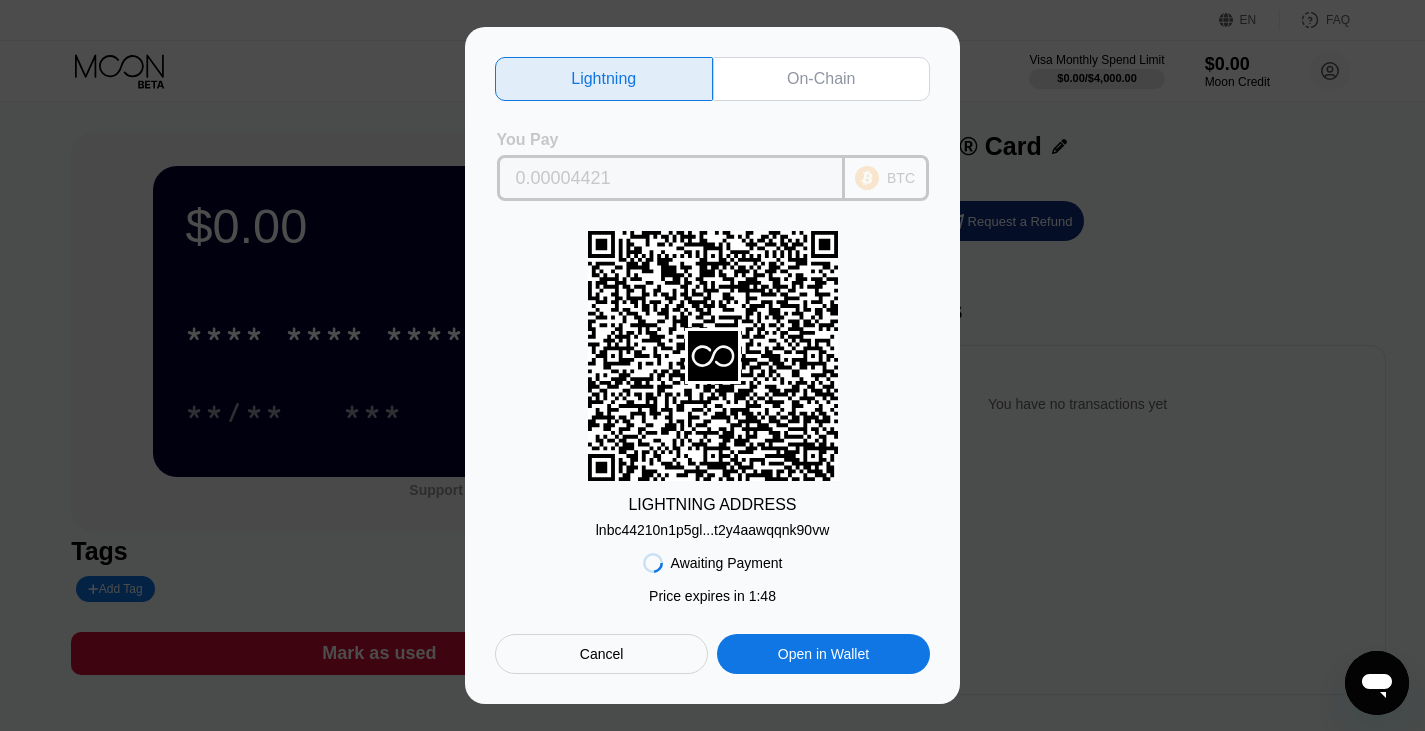 drag, startPoint x: 536, startPoint y: 174, endPoint x: 590, endPoint y: 178, distance: 54.147945 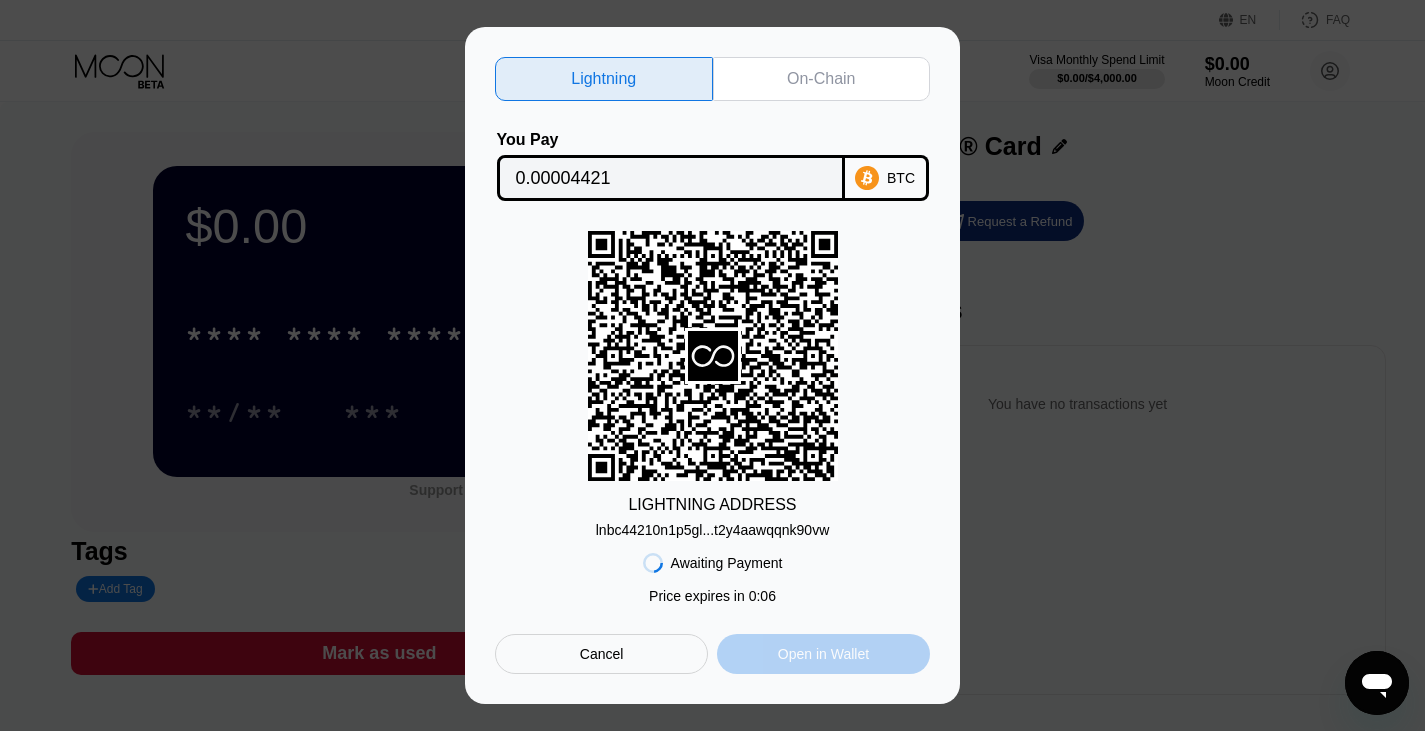 click on "Open in Wallet" at bounding box center (823, 654) 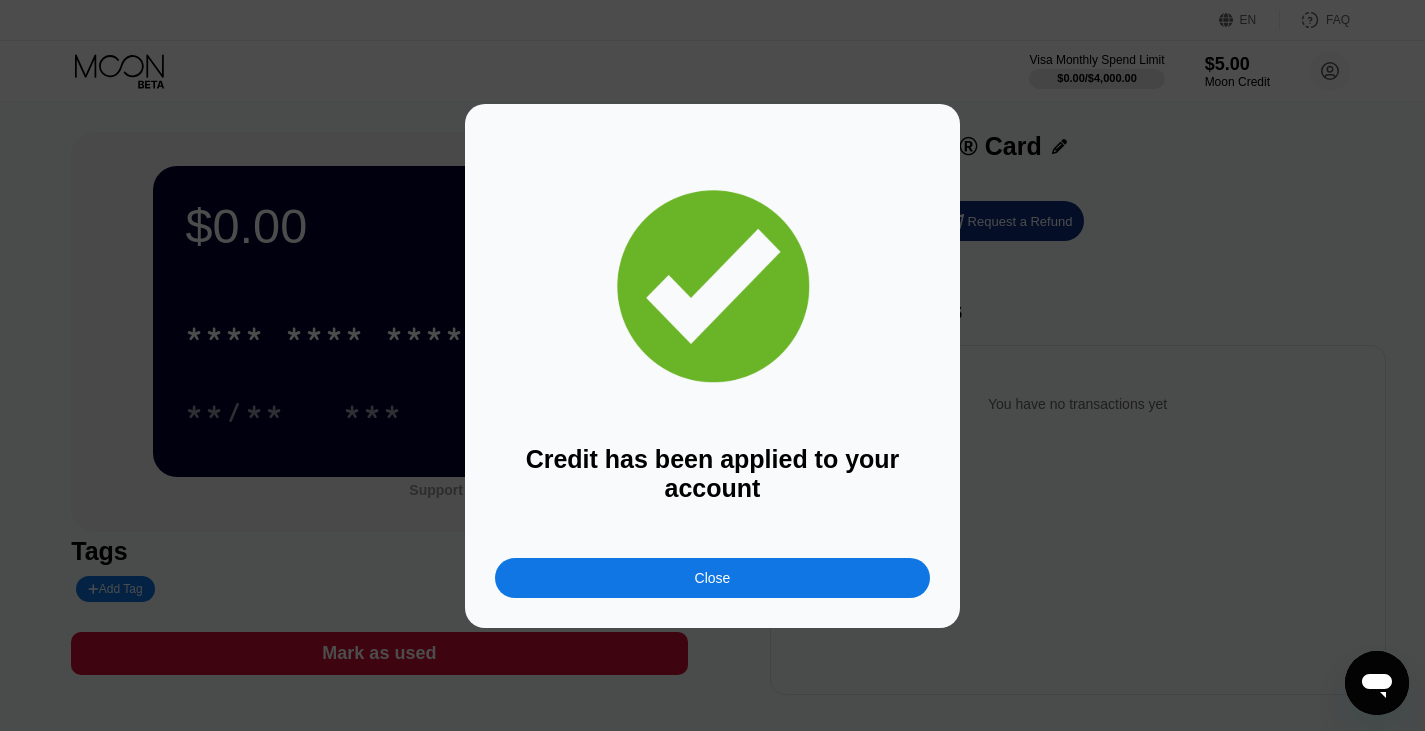 click on "Close" at bounding box center (712, 578) 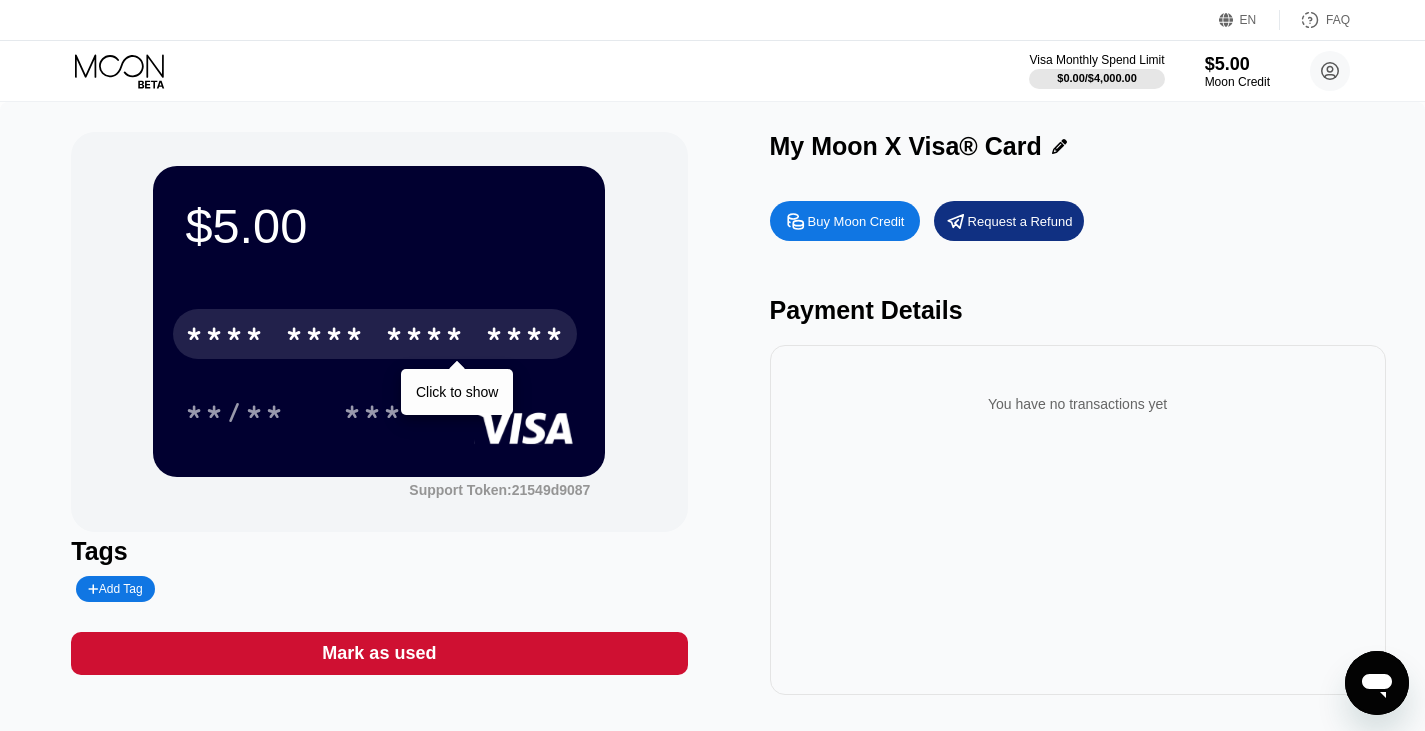 click on "* * * *" at bounding box center (425, 337) 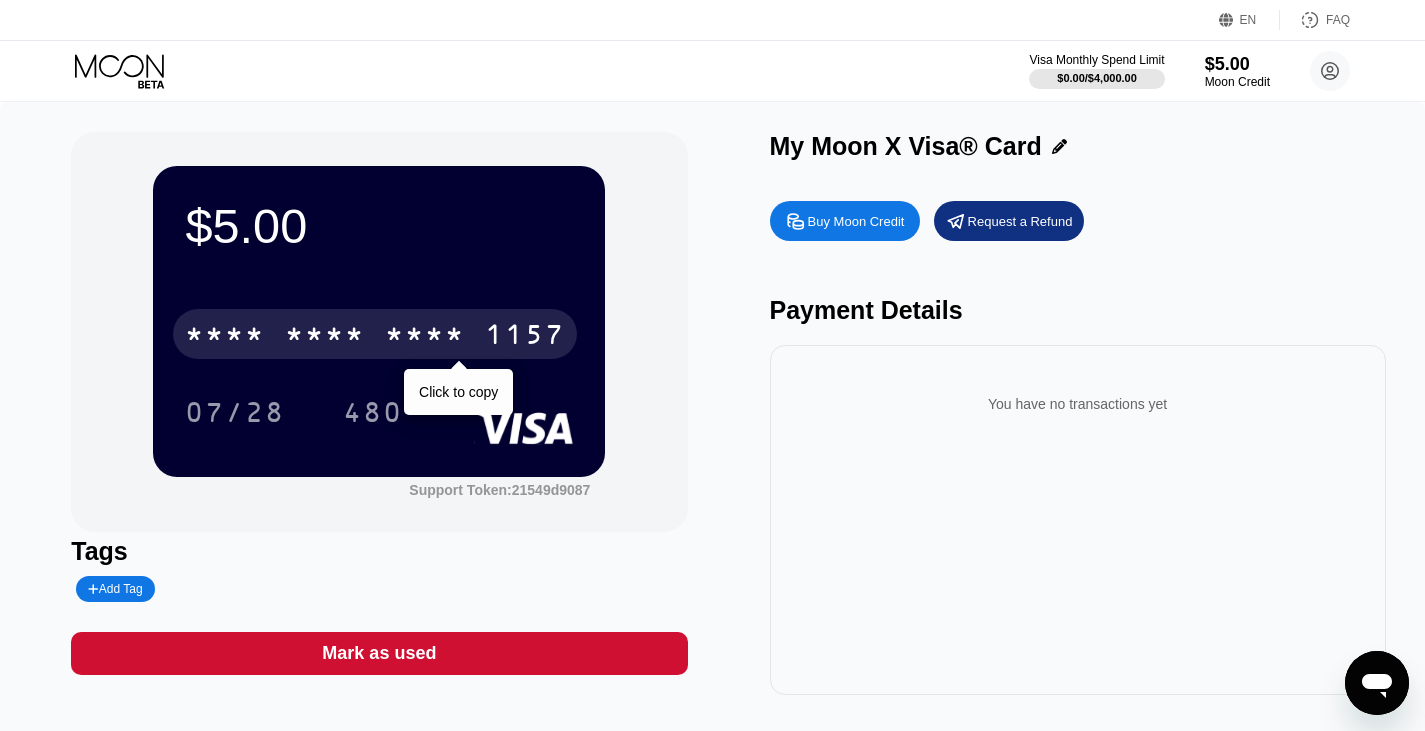 click on "* * * * * * * * * * * * 1157" at bounding box center (375, 334) 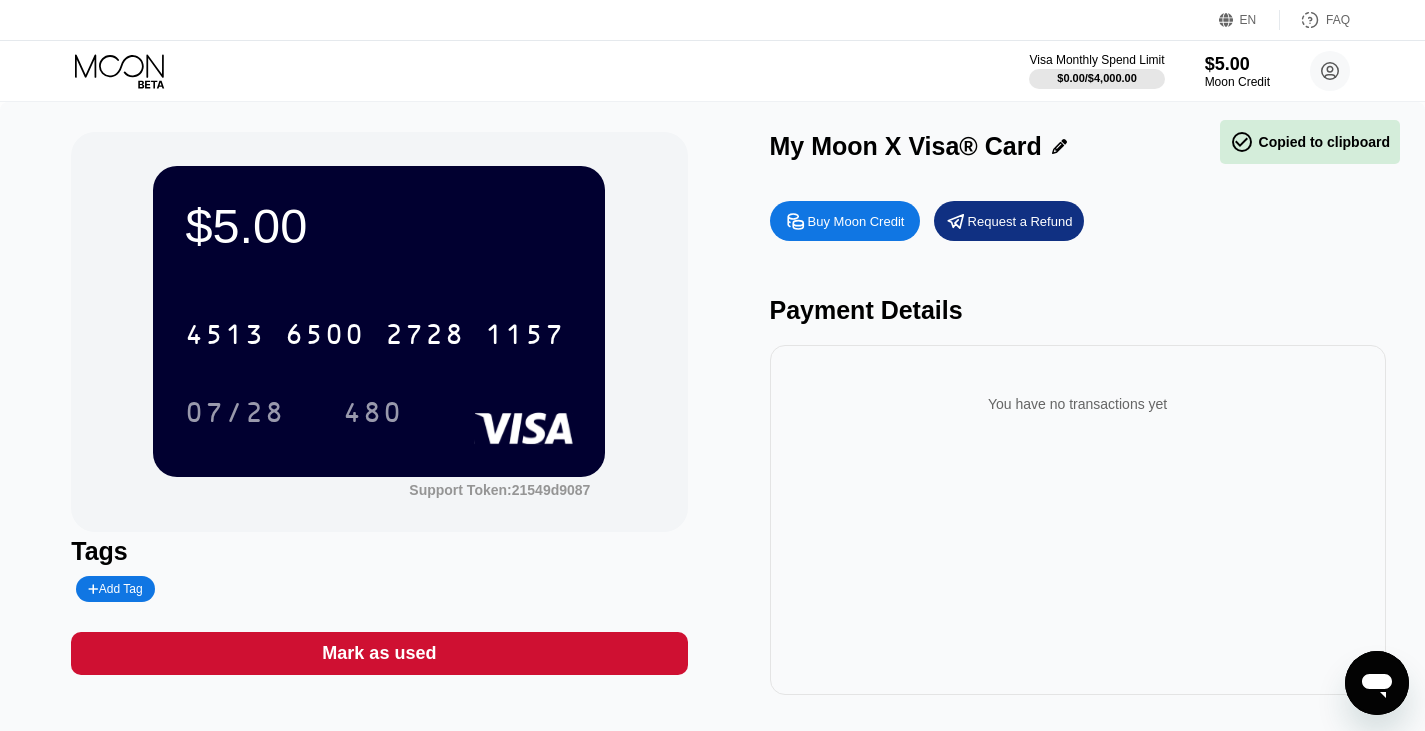 scroll, scrollTop: 0, scrollLeft: 0, axis: both 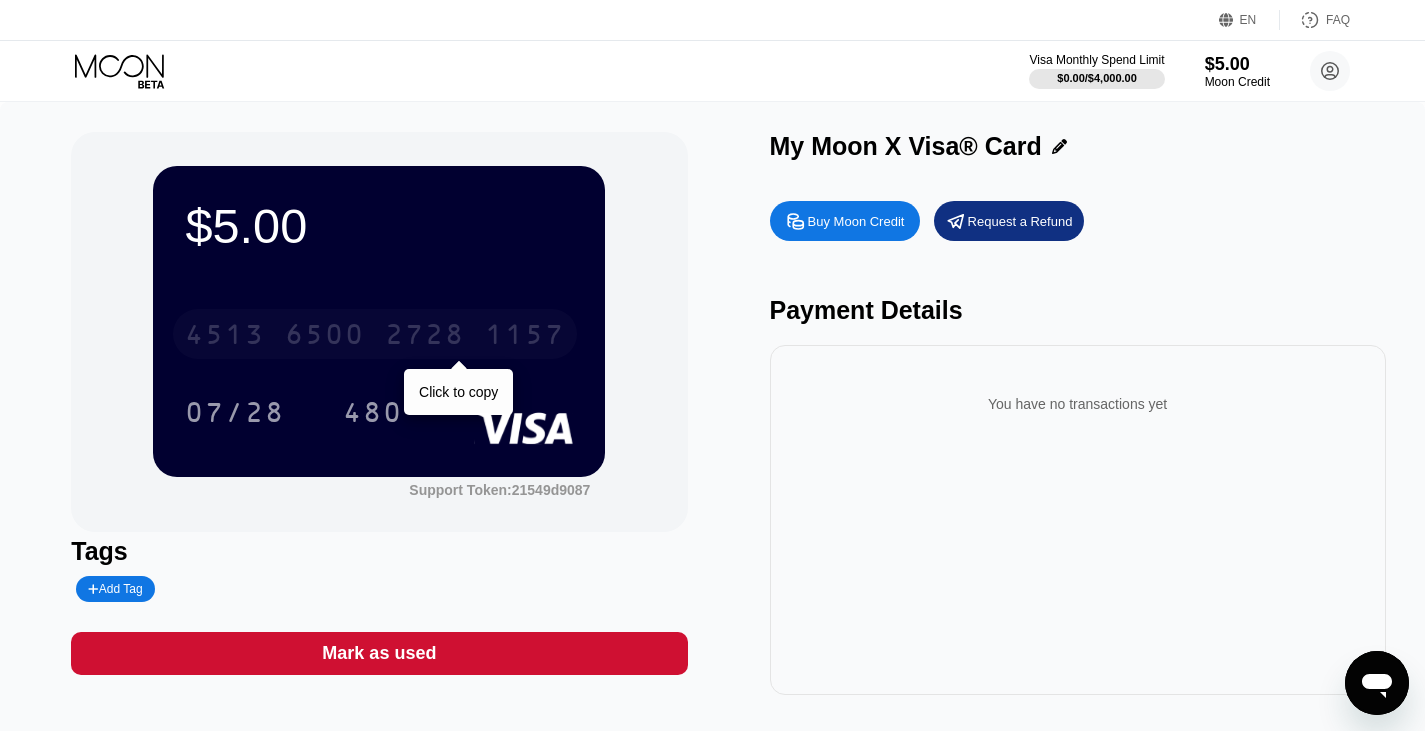 click on "4513 6500 2728 1157" at bounding box center (375, 334) 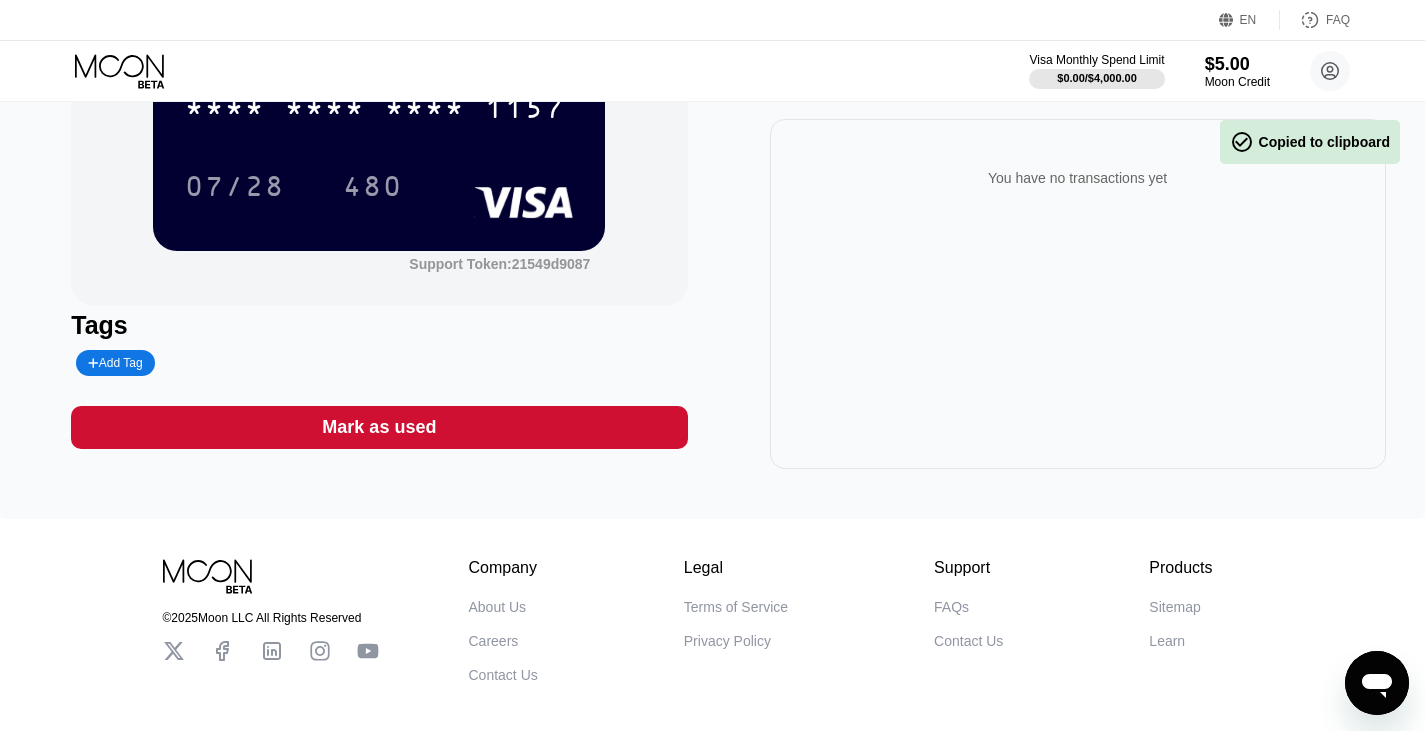 scroll, scrollTop: 221, scrollLeft: 0, axis: vertical 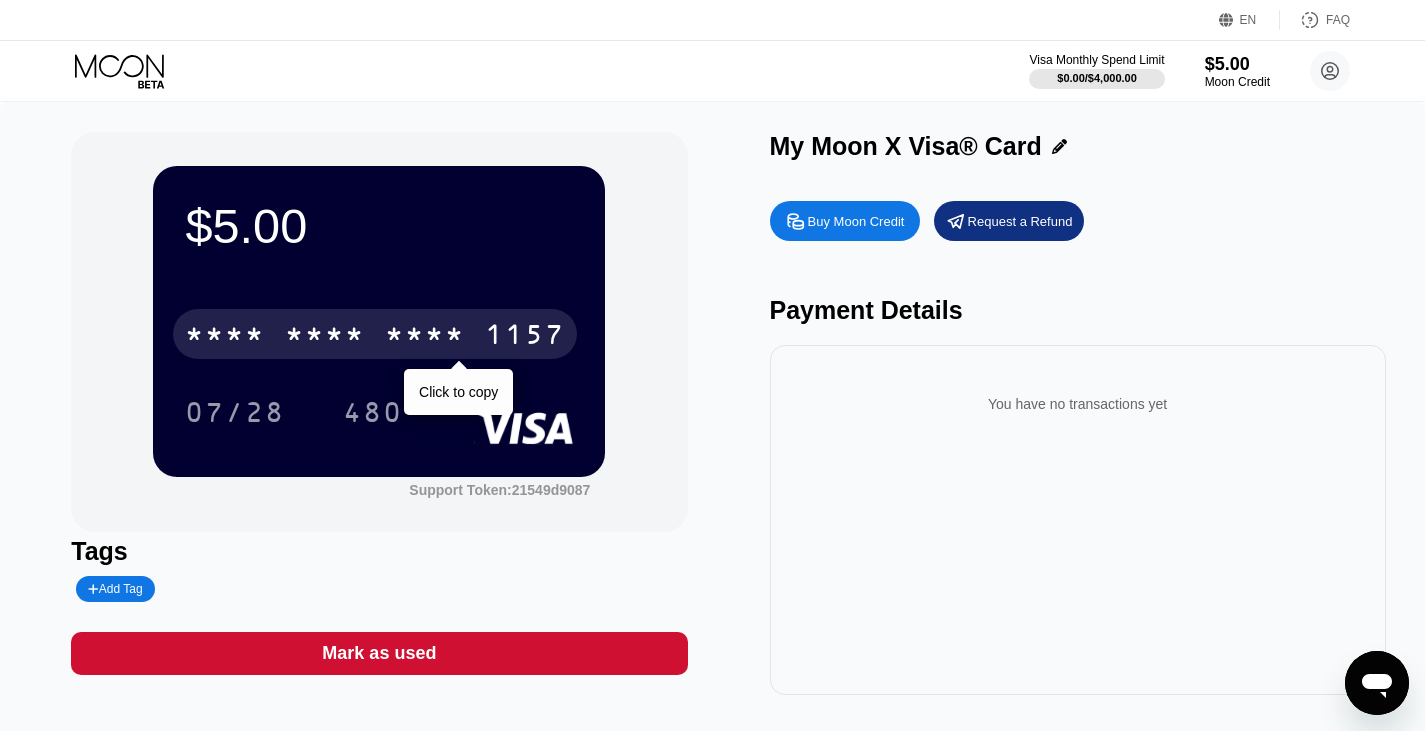 click on "* * * *" at bounding box center (425, 337) 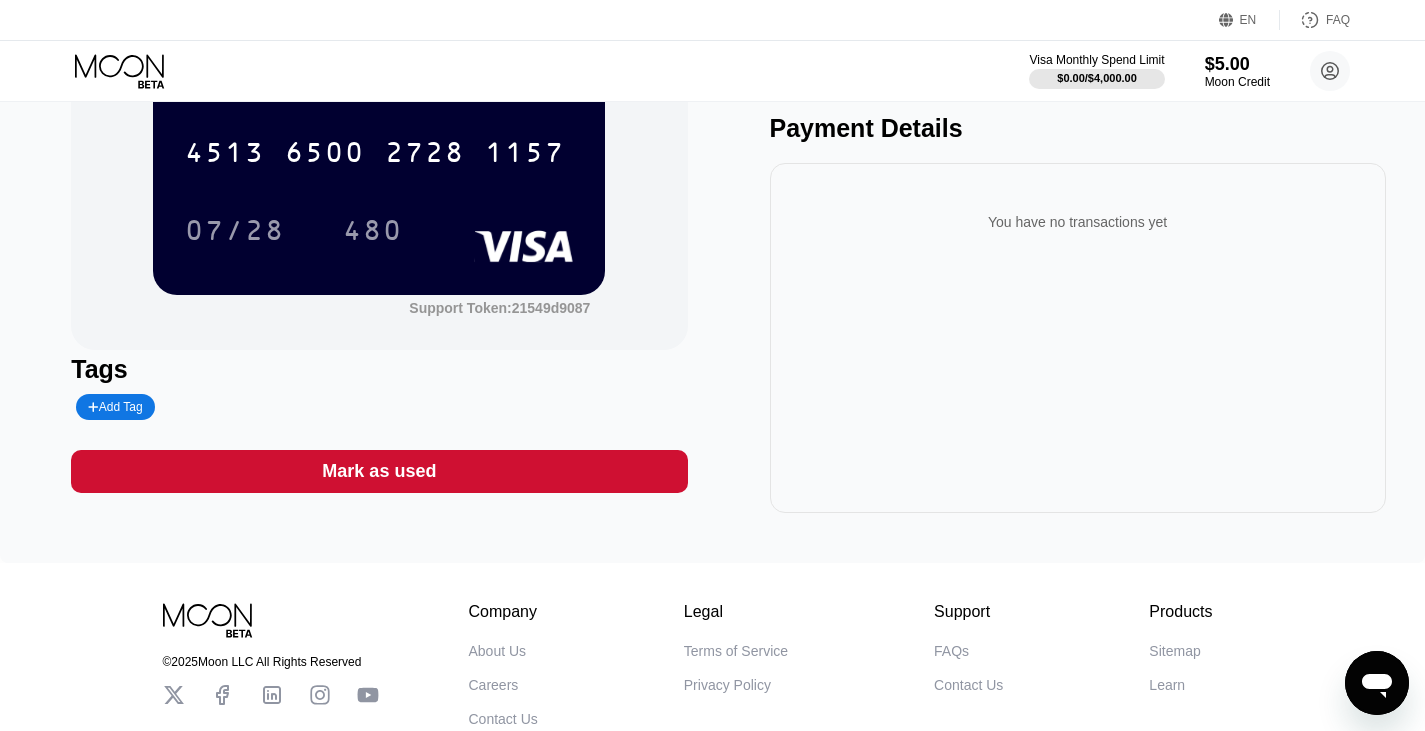 scroll, scrollTop: 244, scrollLeft: 0, axis: vertical 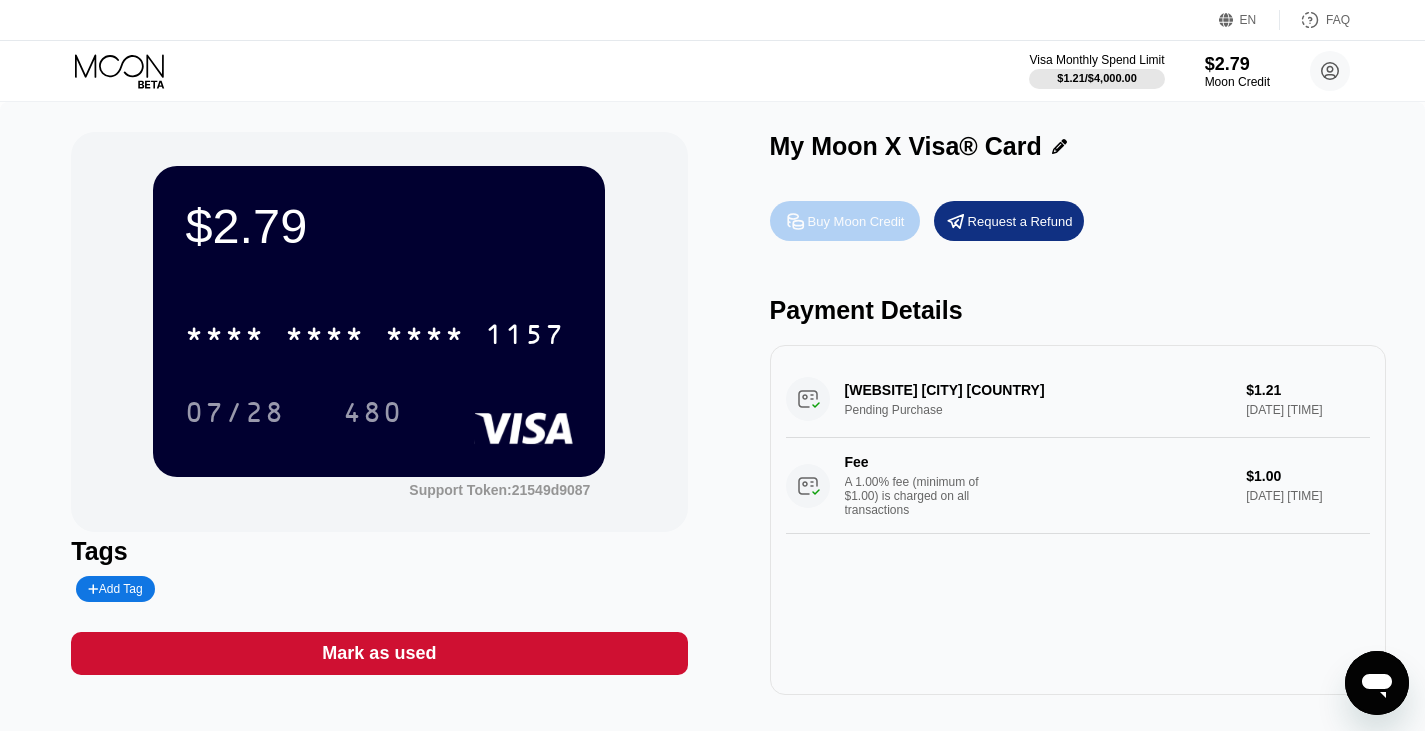 click on "Buy Moon Credit" at bounding box center (856, 221) 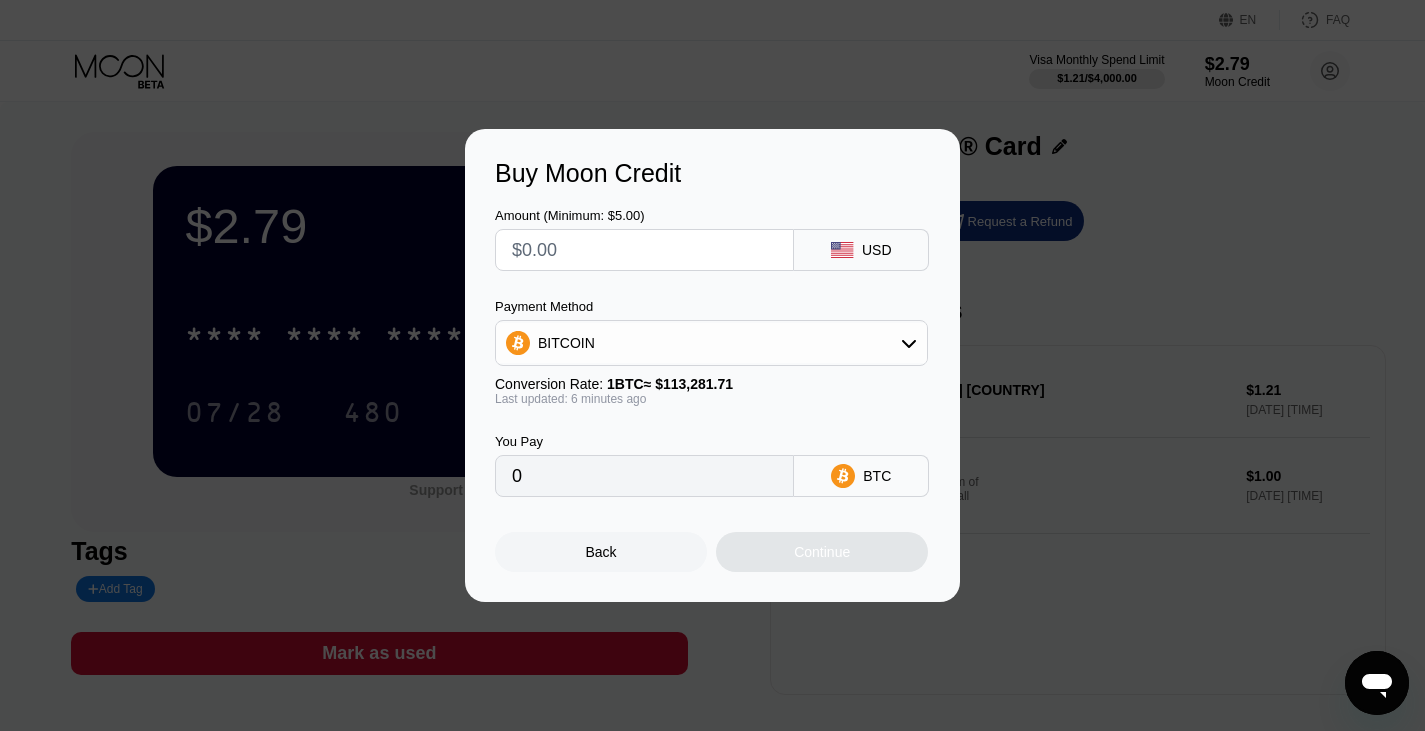 click at bounding box center [644, 250] 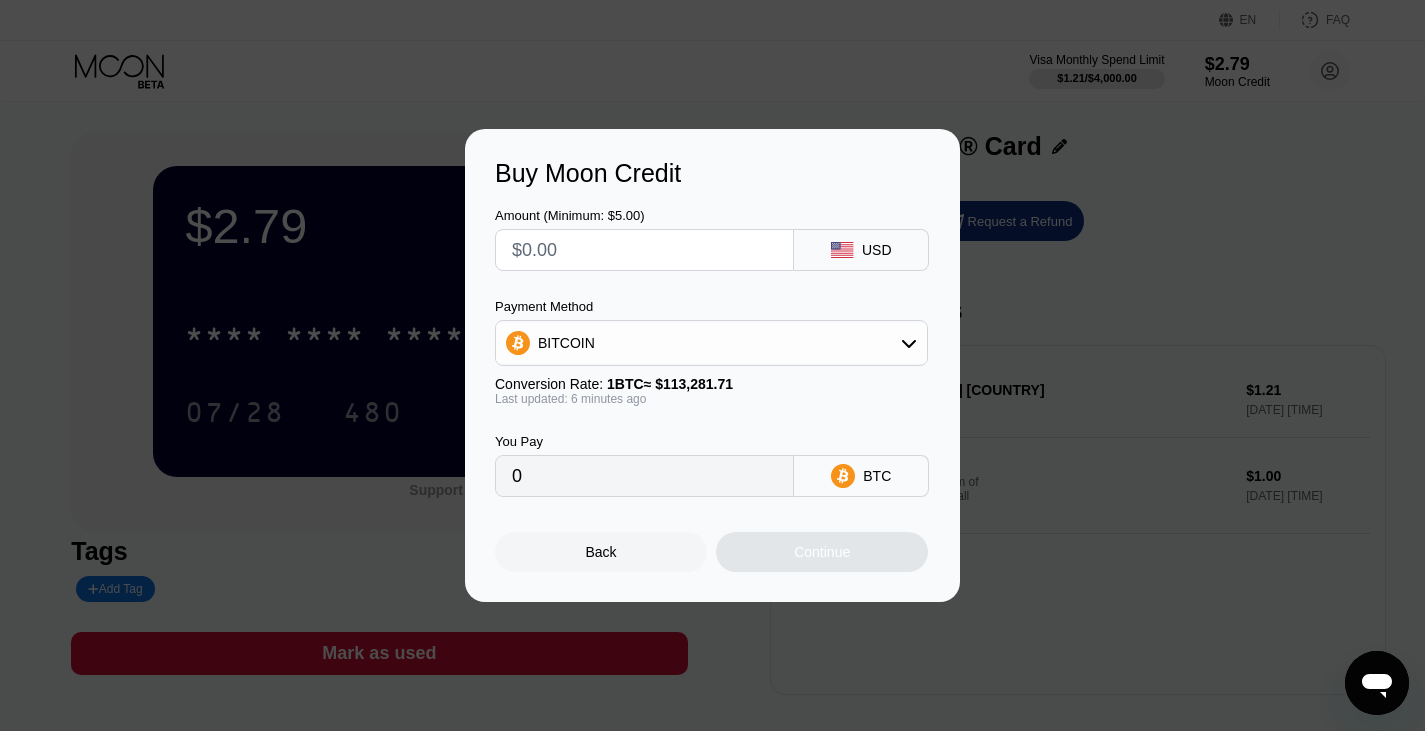 type on "$5" 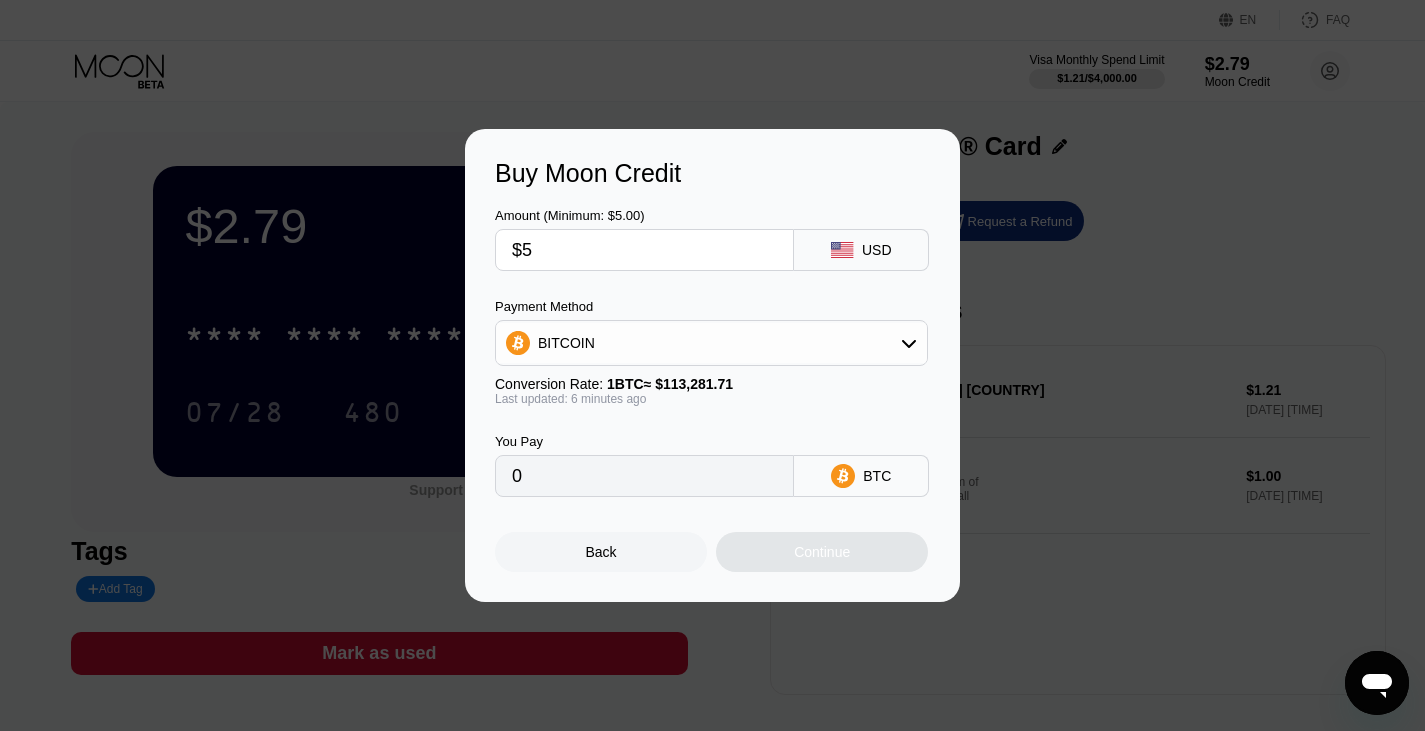type on "0.00004410" 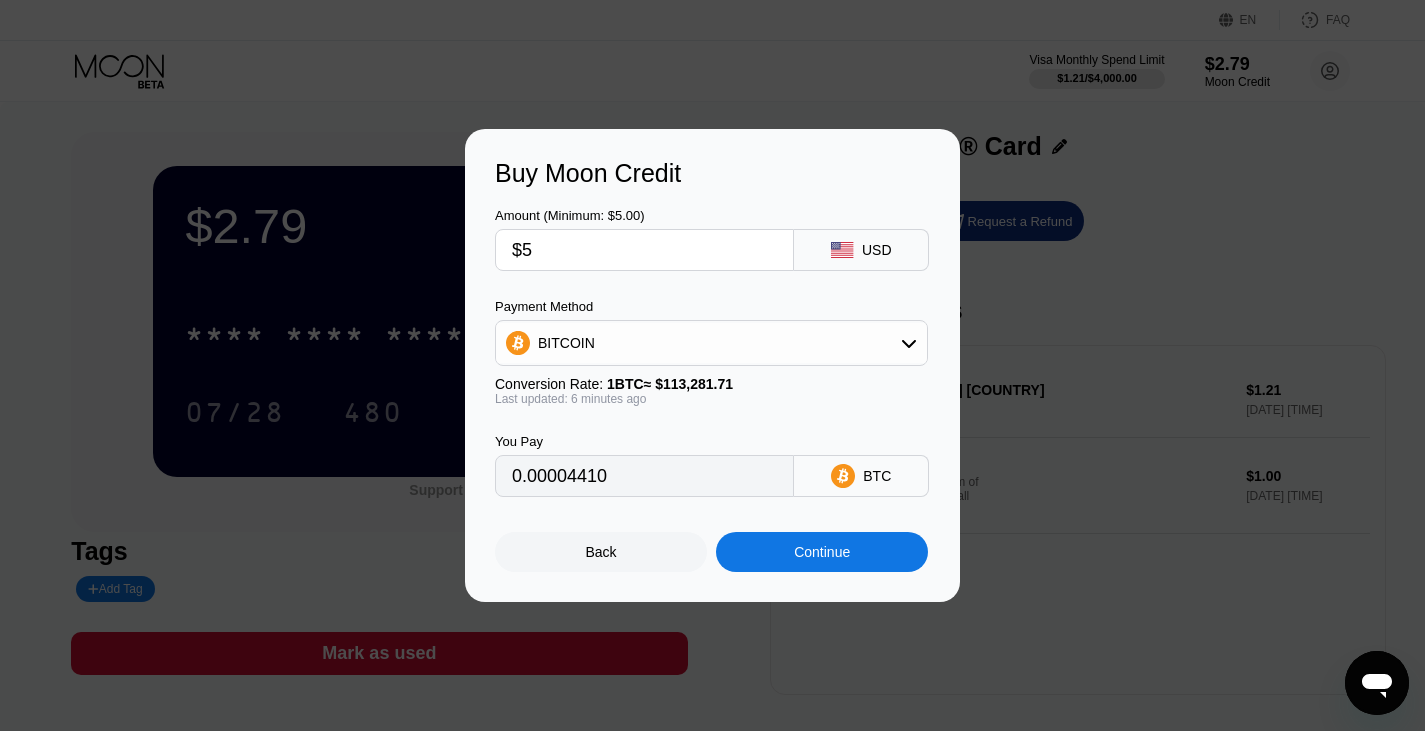 type on "$5" 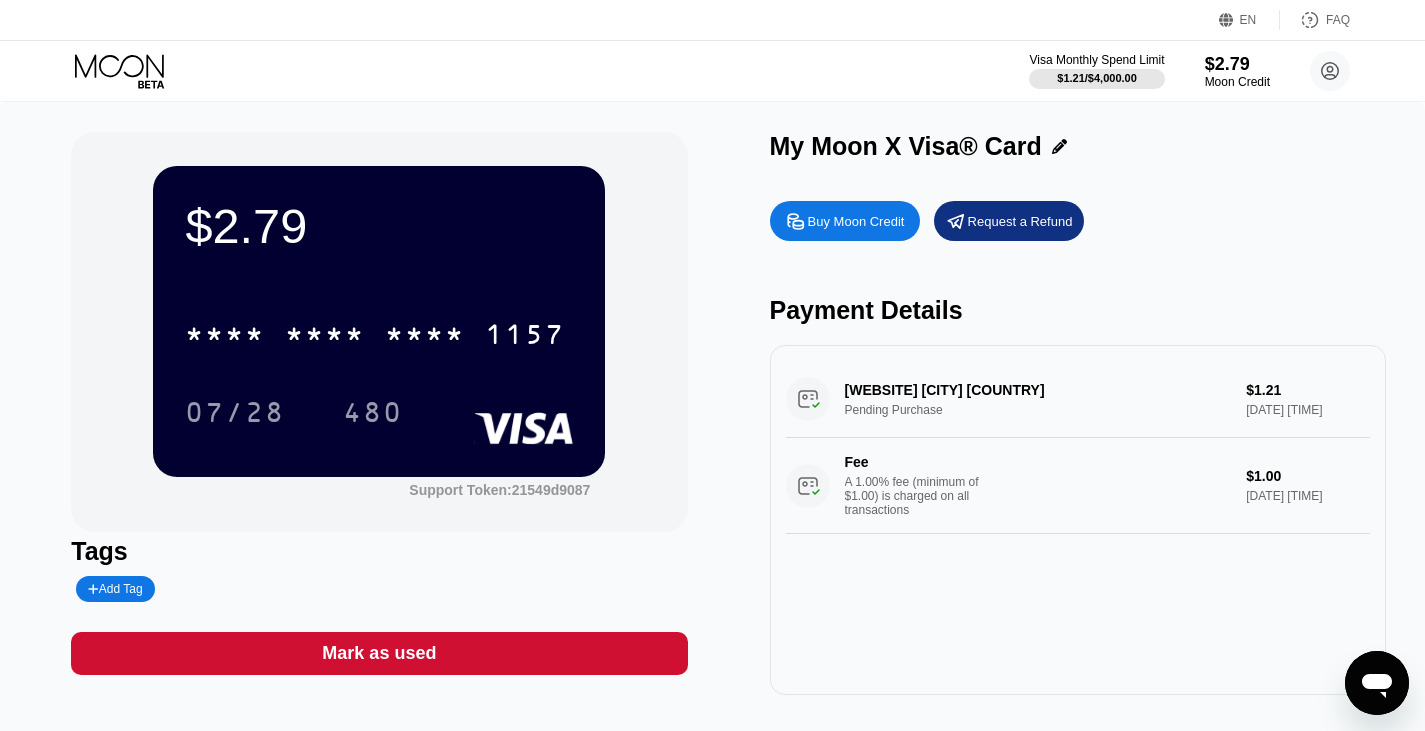 click on "Buy Moon Credit" at bounding box center [856, 221] 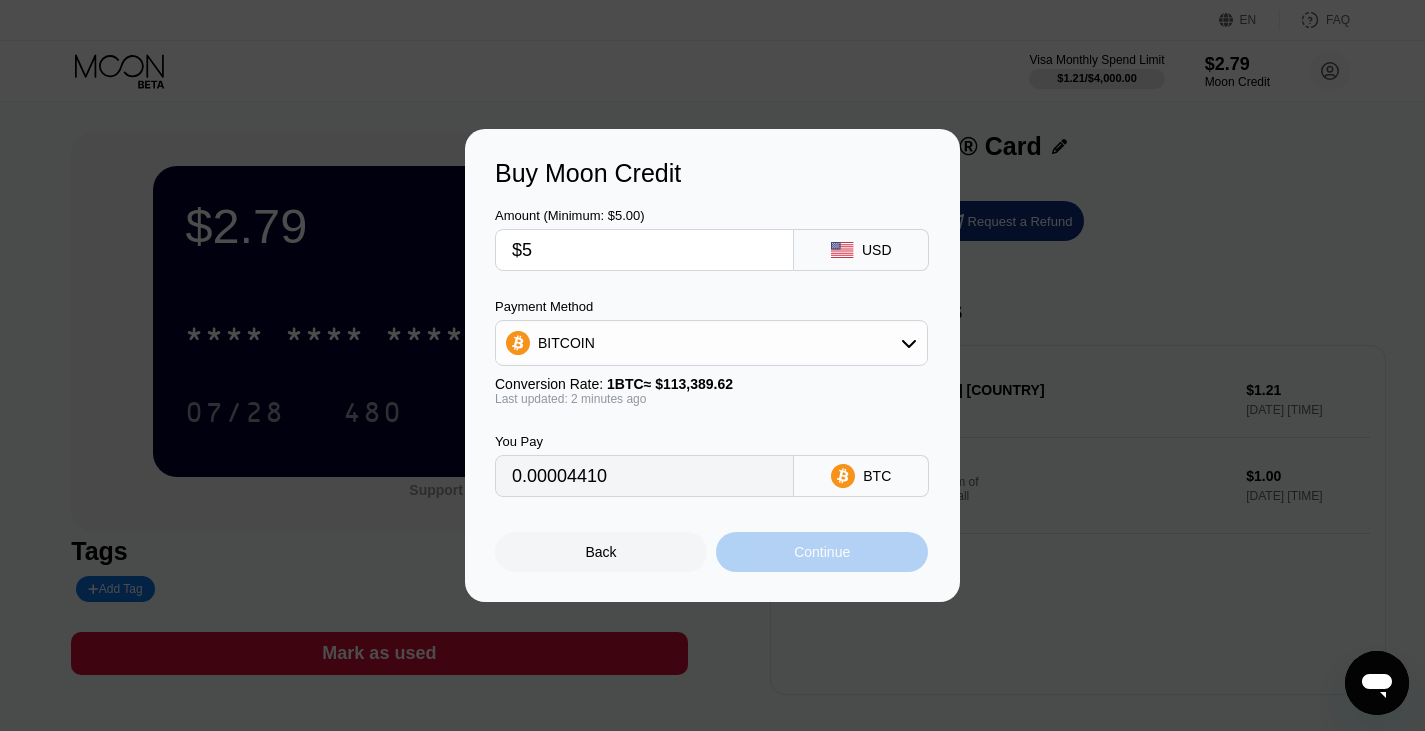click on "Continue" at bounding box center (822, 552) 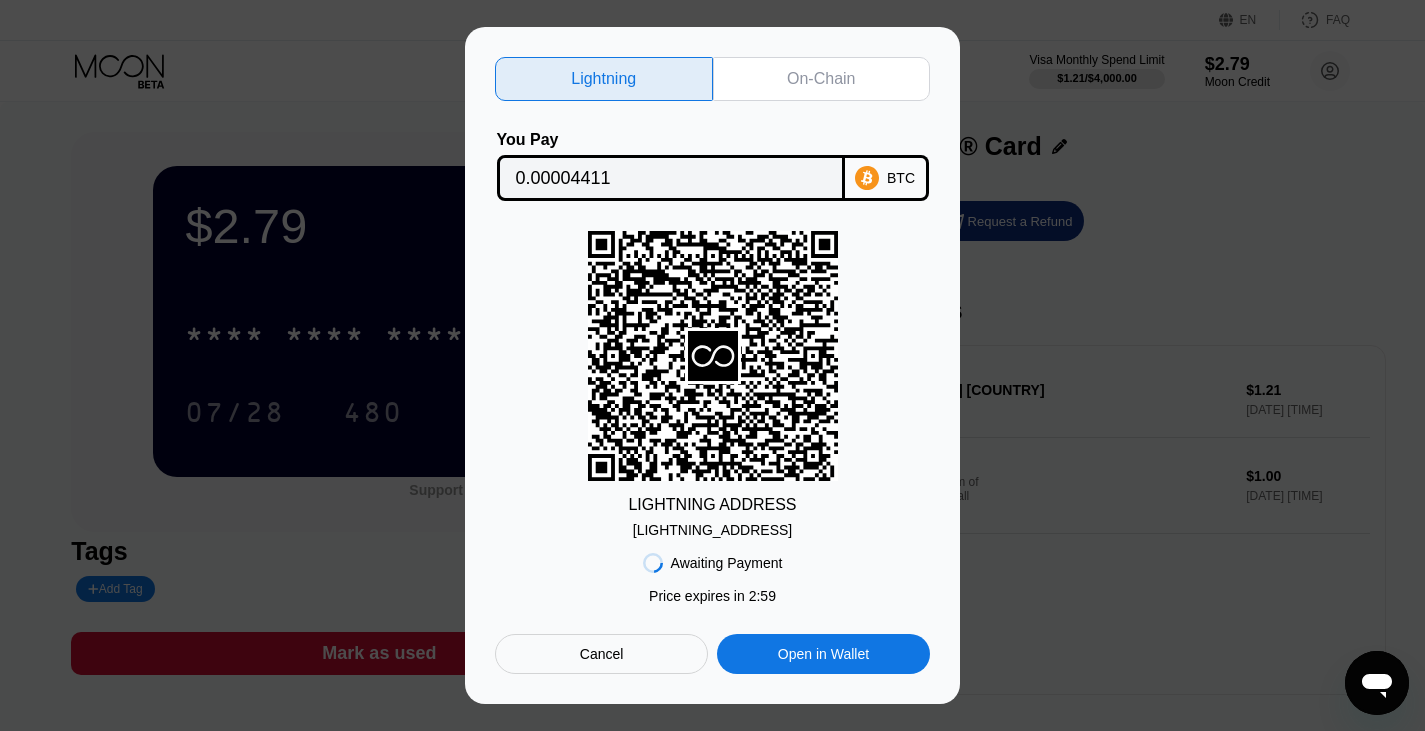 click on "[LIGHTNING_ADDRESS]" at bounding box center (712, 530) 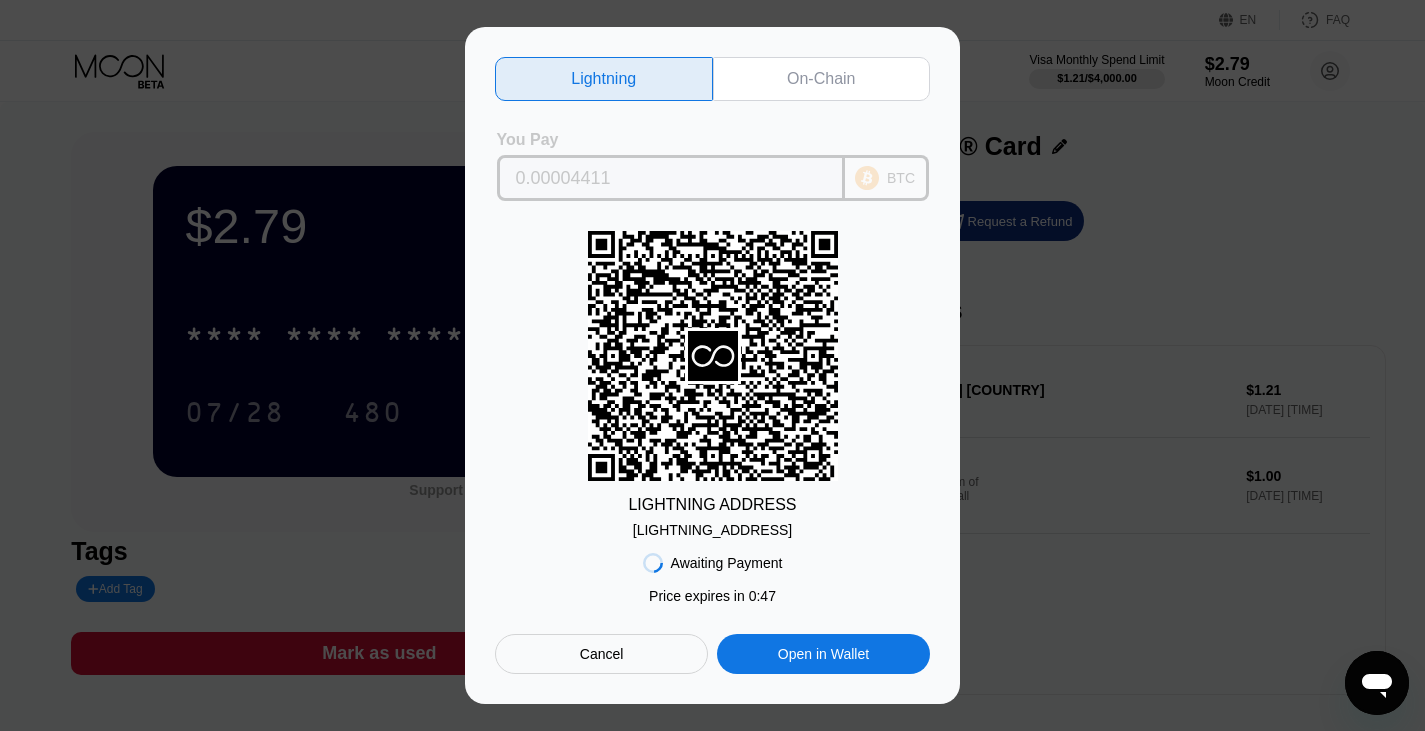 drag, startPoint x: 680, startPoint y: 174, endPoint x: 464, endPoint y: 183, distance: 216.18742 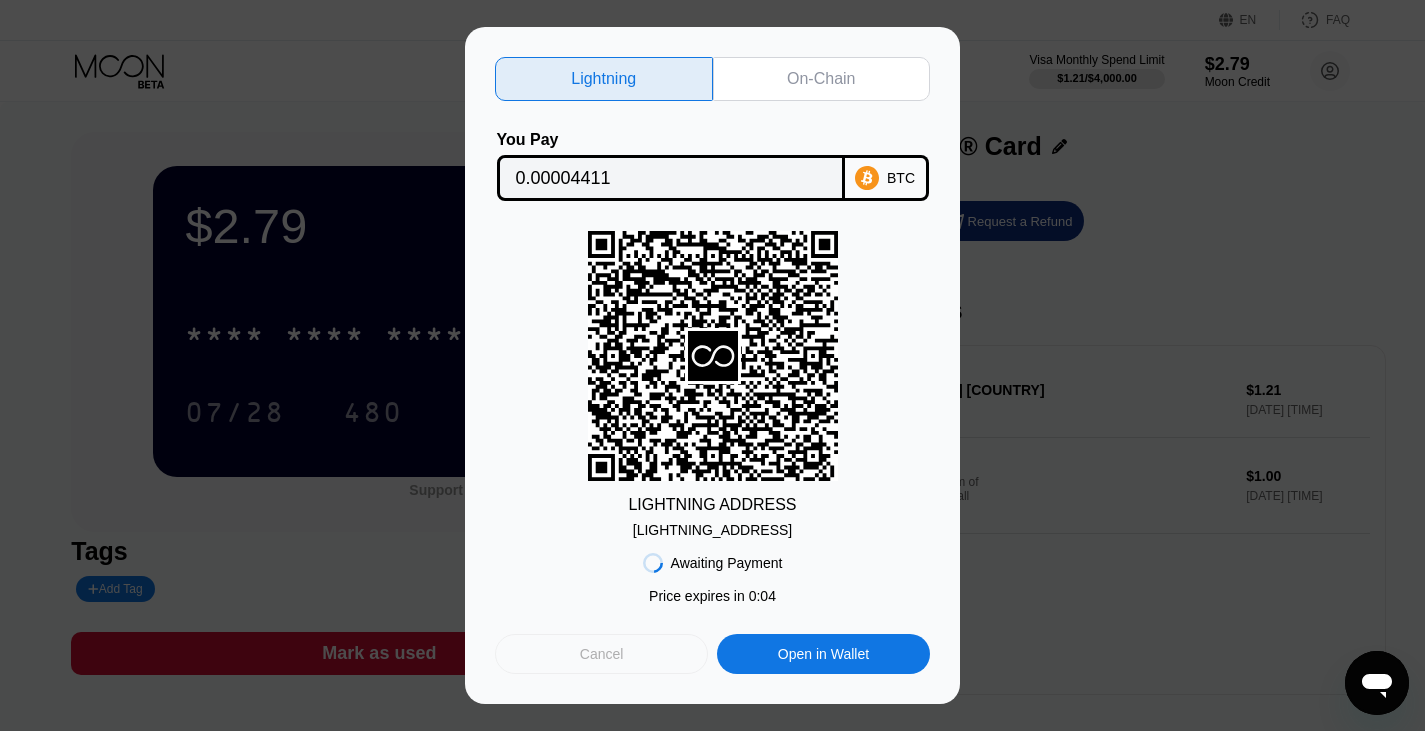 click on "Cancel" at bounding box center (601, 654) 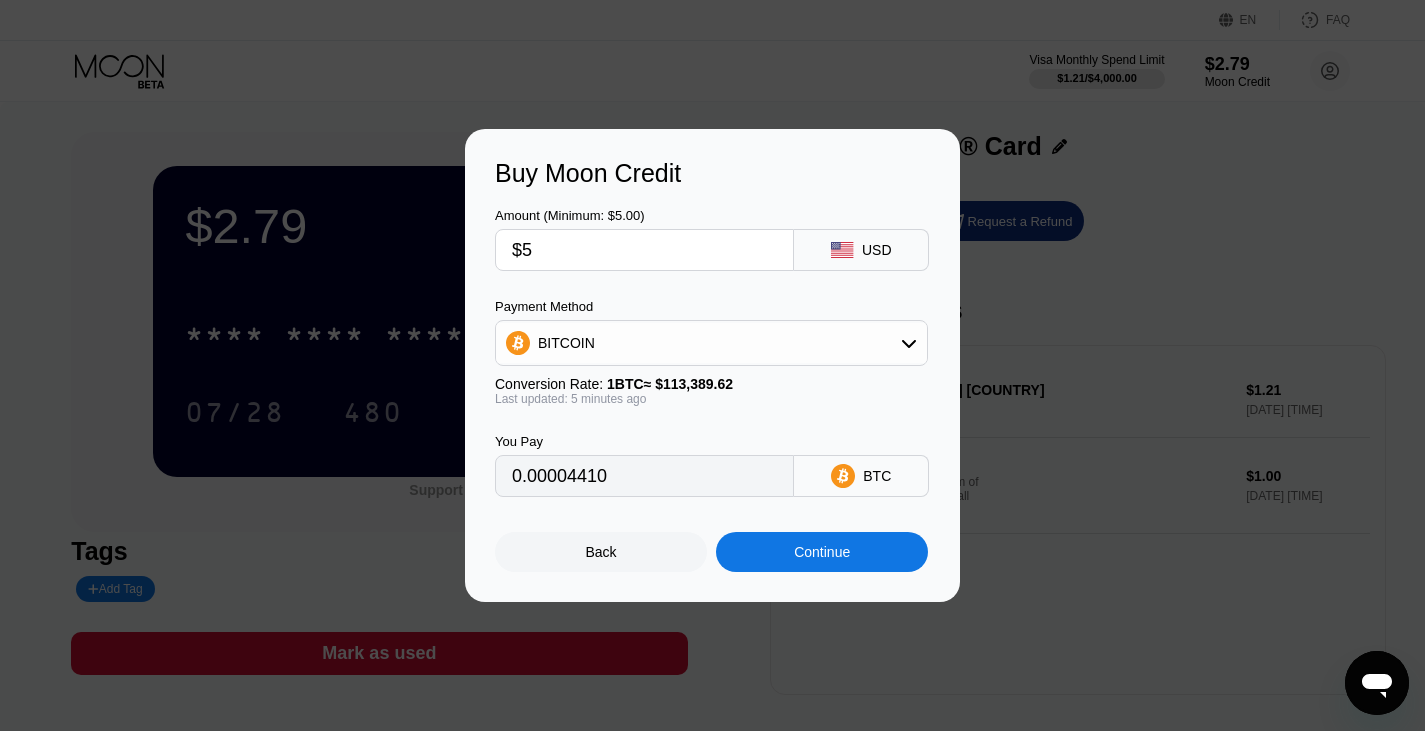 type on "0.00004413" 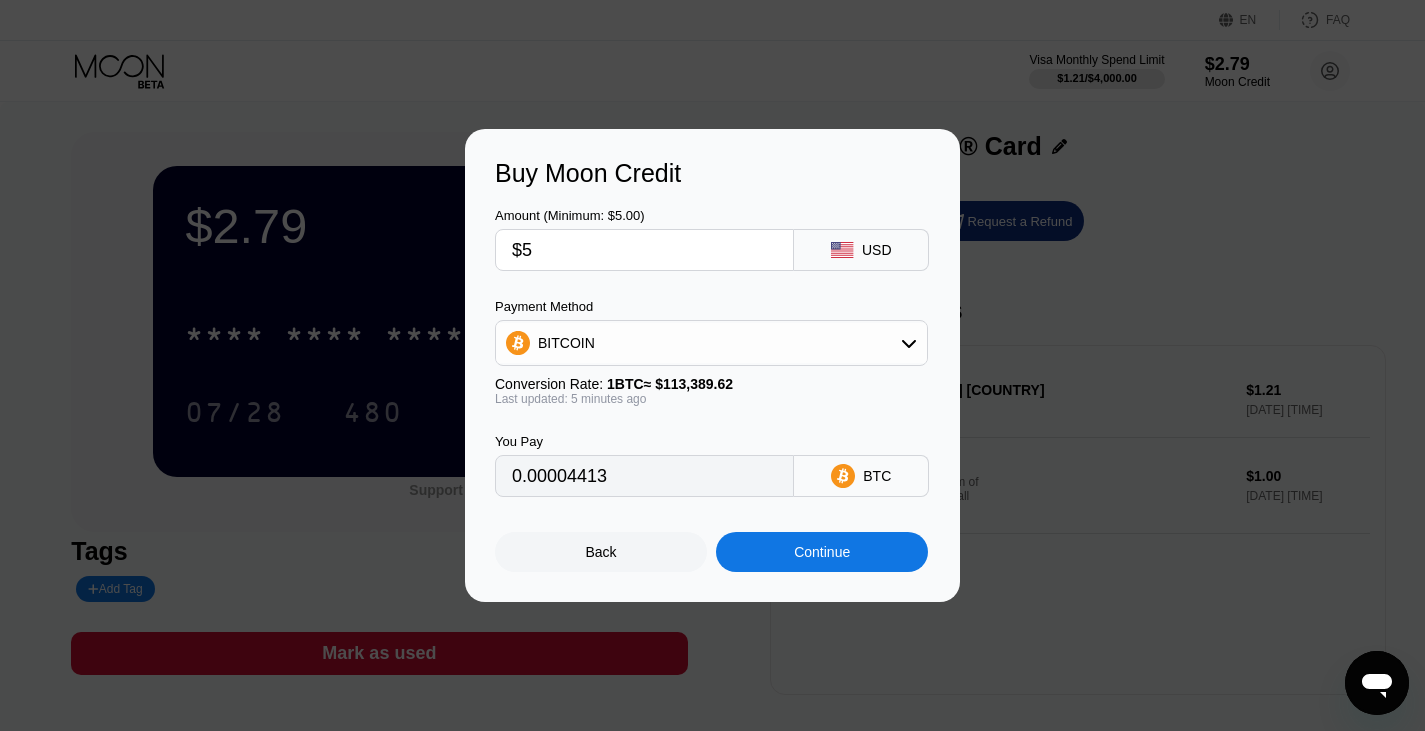 click on "Continue" at bounding box center [822, 552] 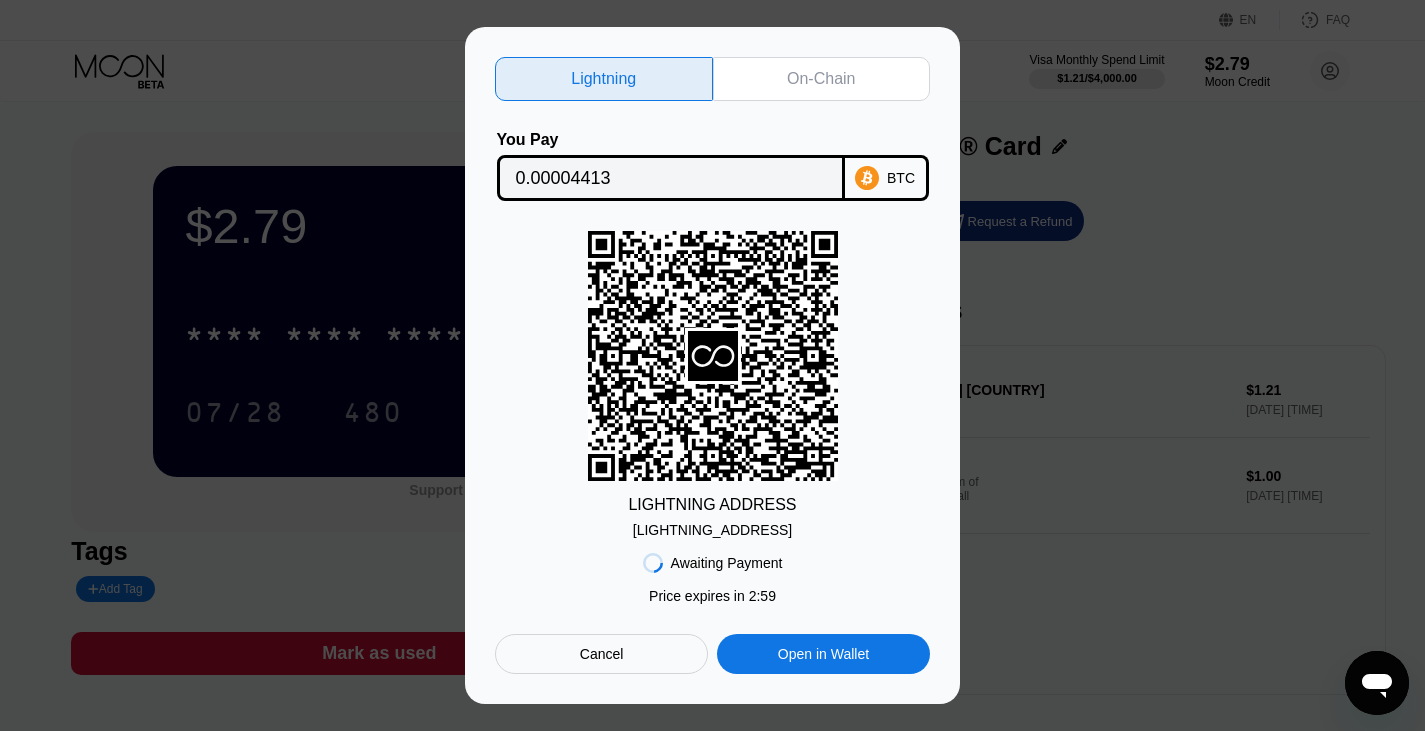 click on "lnbc44130n1p5fq...jvxfh2ksqkf9ym8" at bounding box center (712, 530) 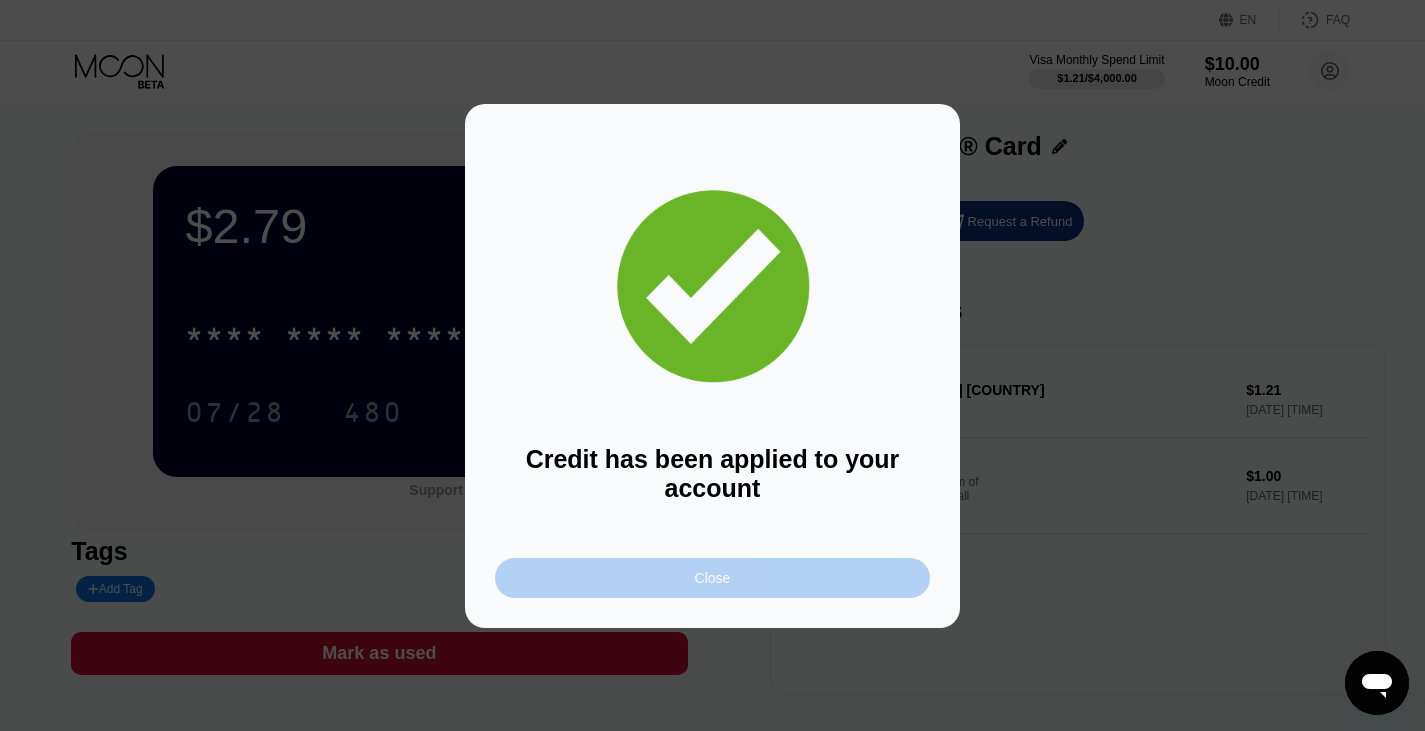 click on "Close" at bounding box center (712, 578) 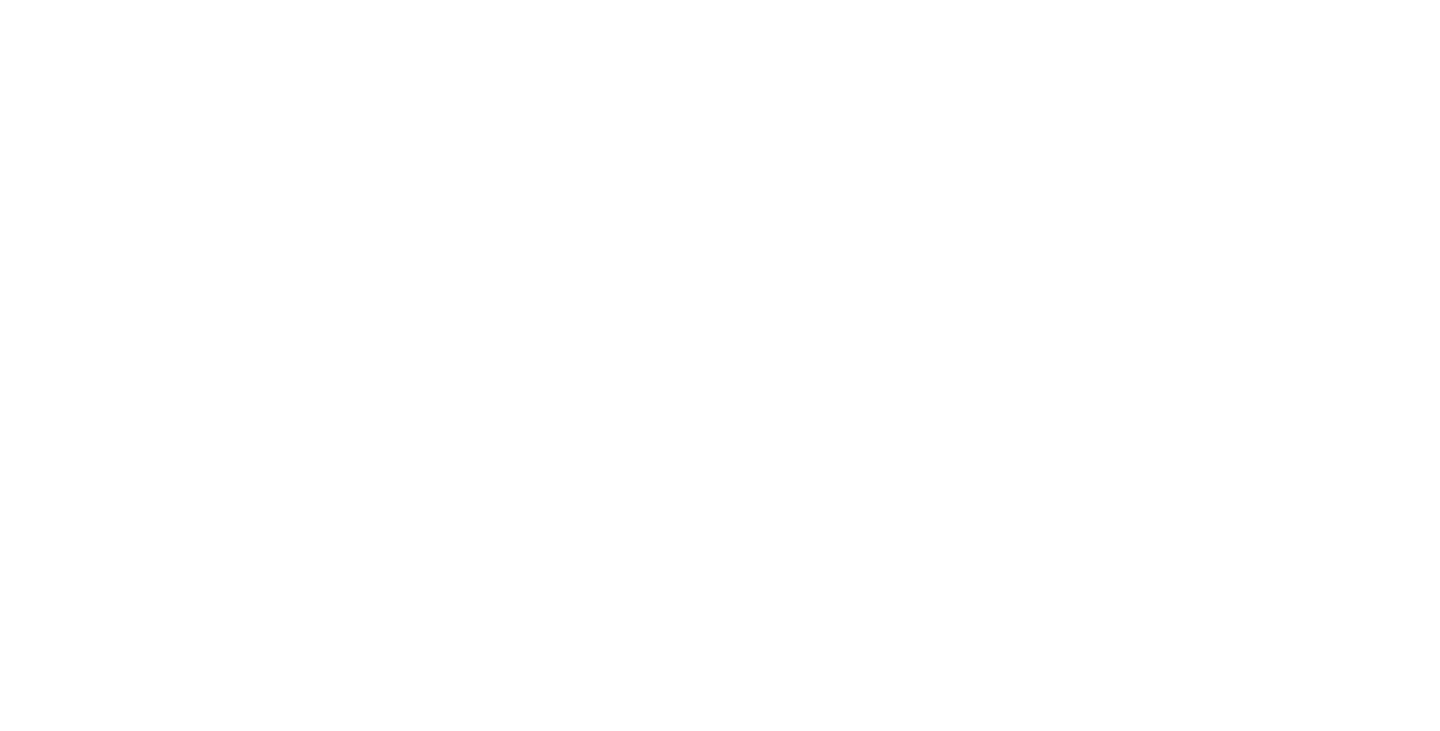 scroll, scrollTop: 0, scrollLeft: 0, axis: both 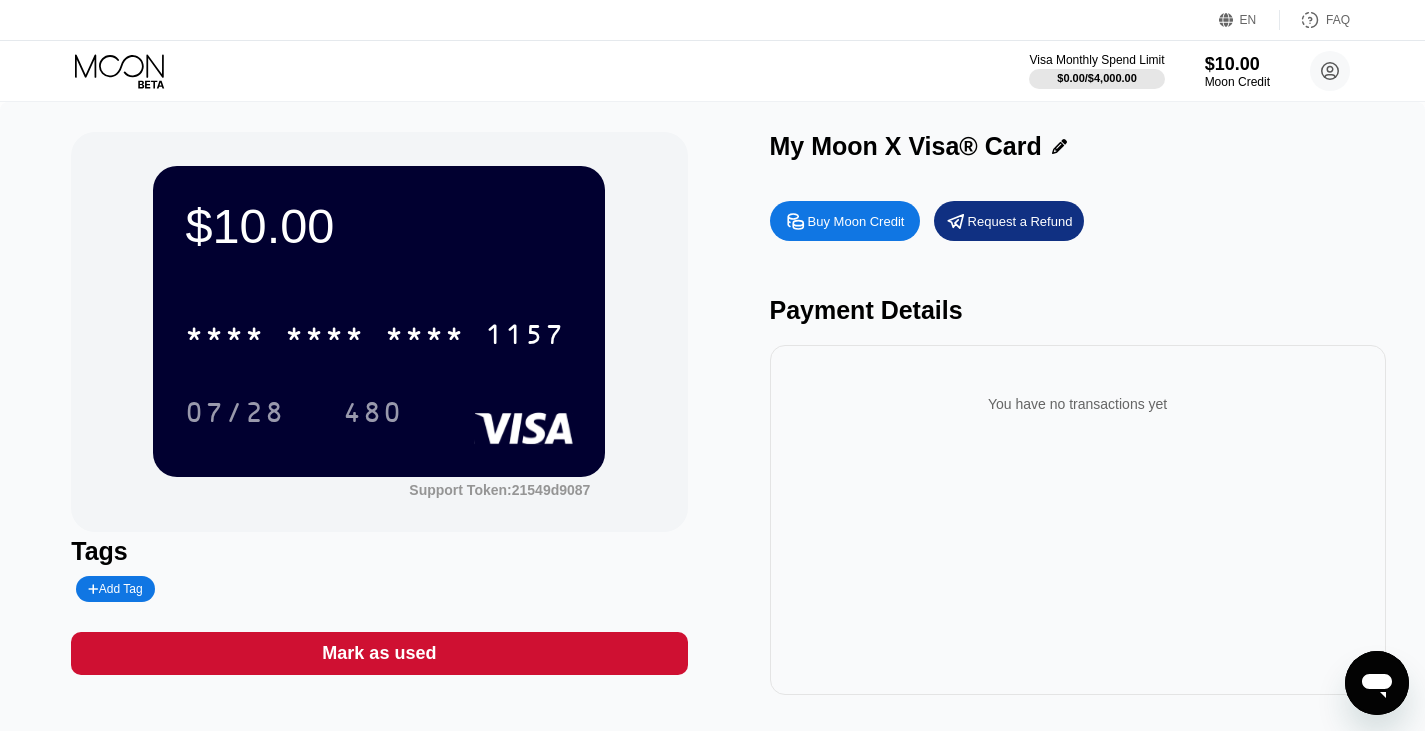 click on "* * * * * * * * * * * * [CARD_LAST_FOUR] [MM]/[DD] [NUMBER]" at bounding box center (379, 353) 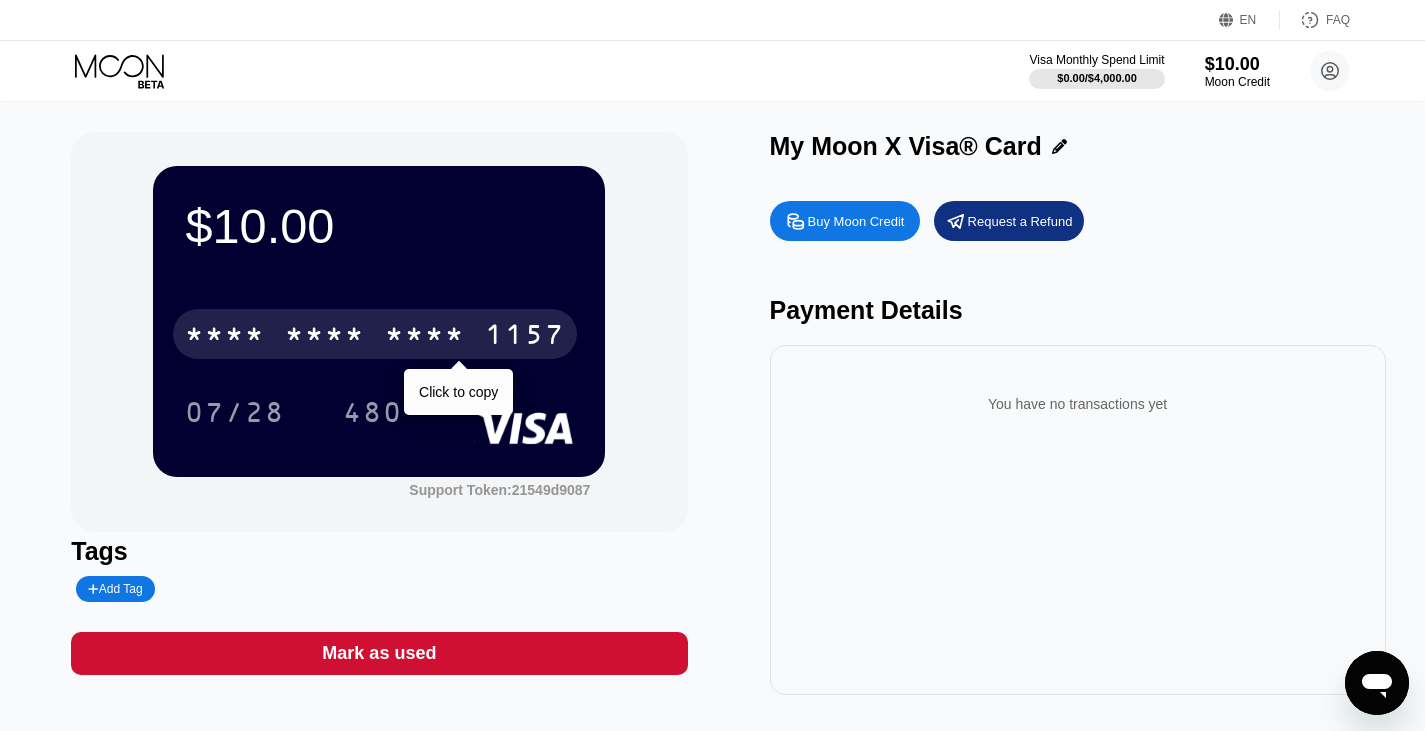 click on "* * * *" at bounding box center (425, 337) 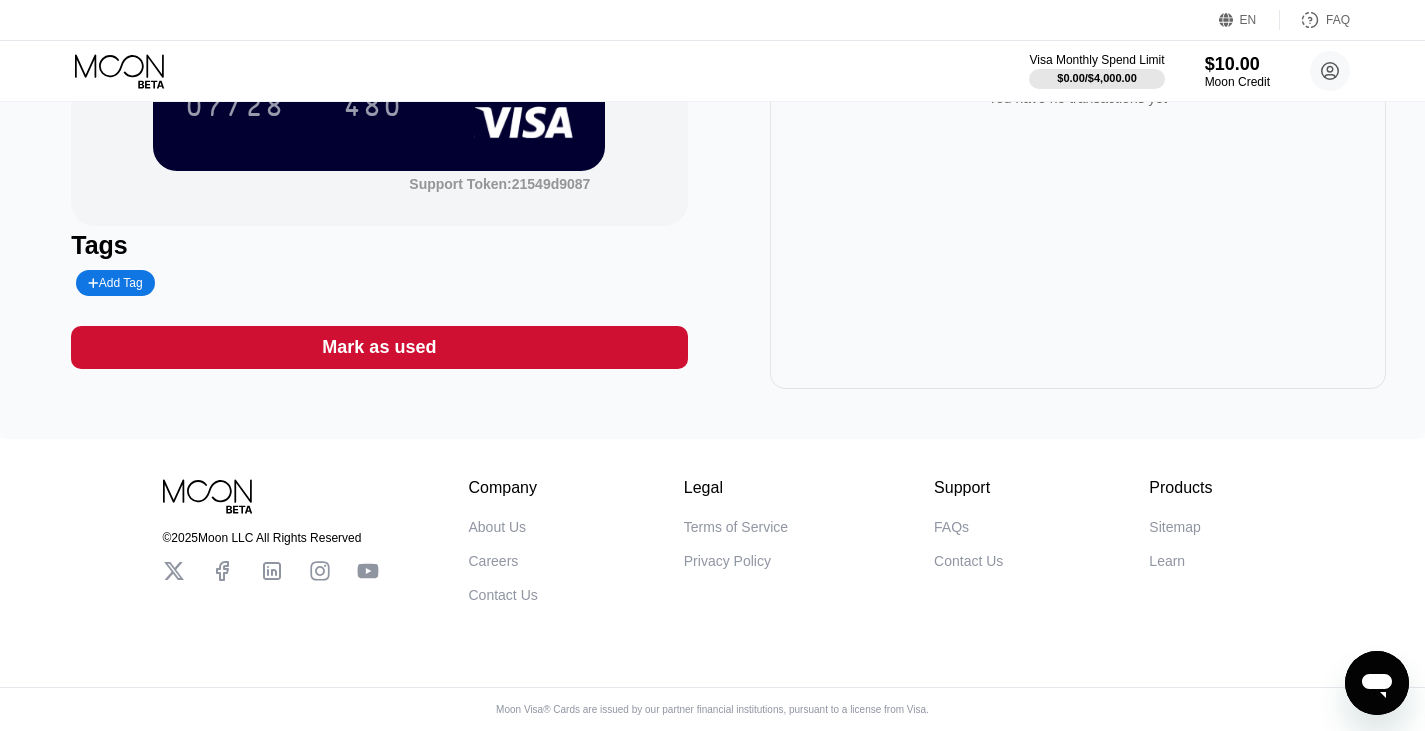 scroll, scrollTop: 0, scrollLeft: 0, axis: both 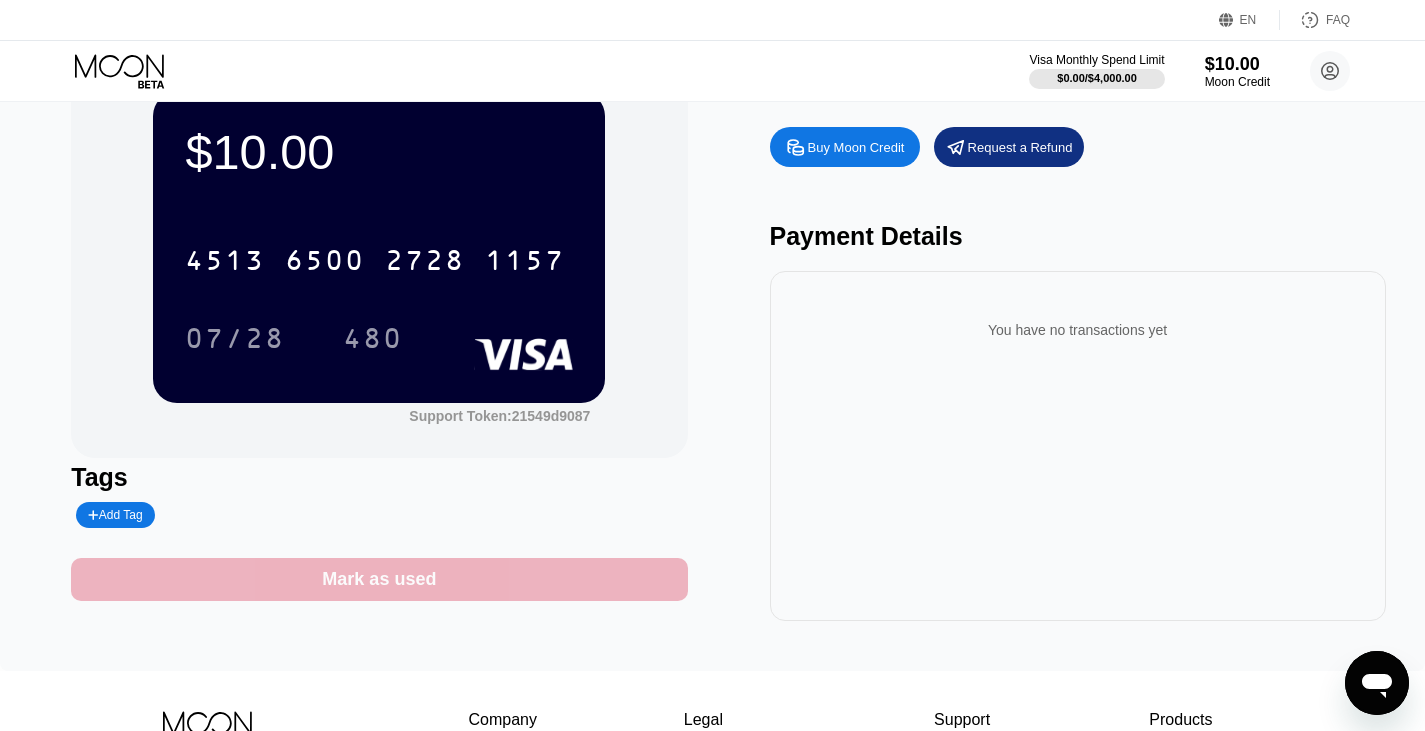click on "Mark as used" at bounding box center (379, 579) 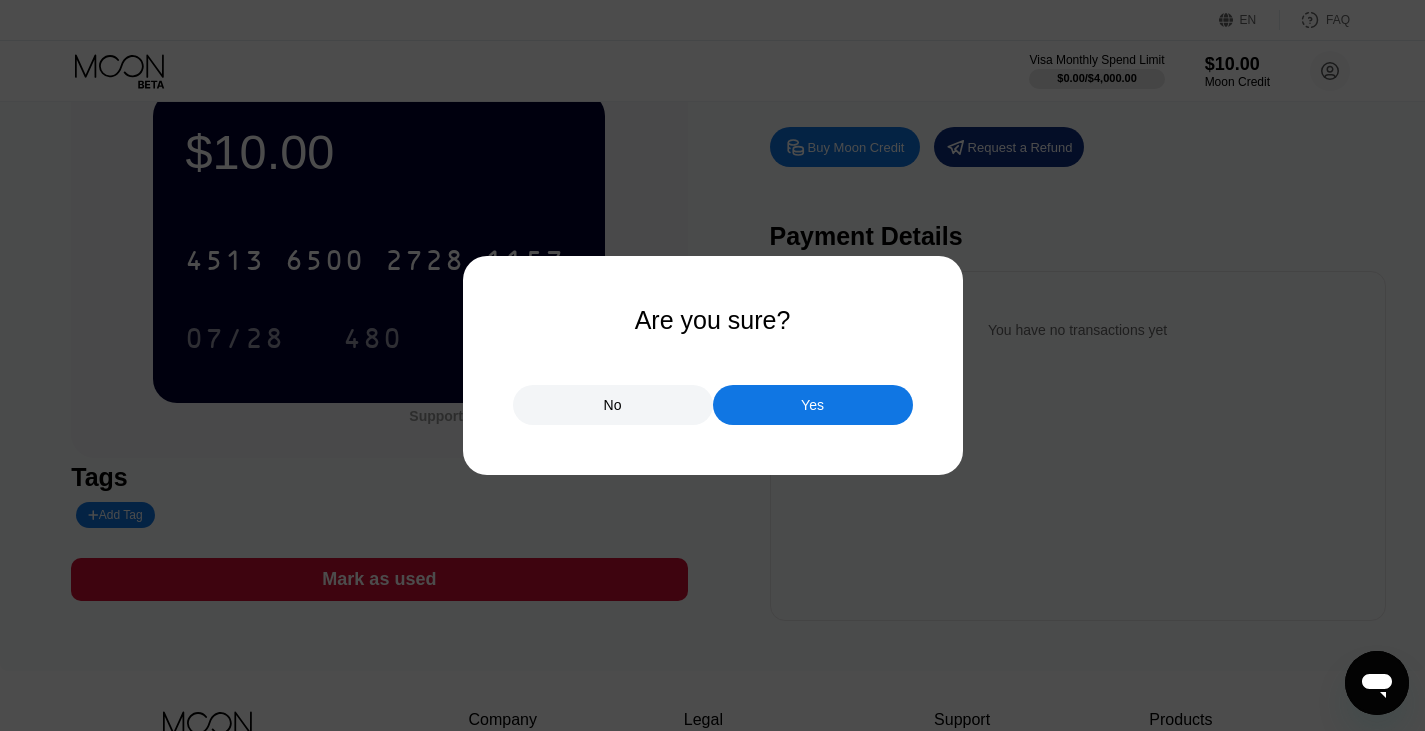 click on "No" at bounding box center [613, 405] 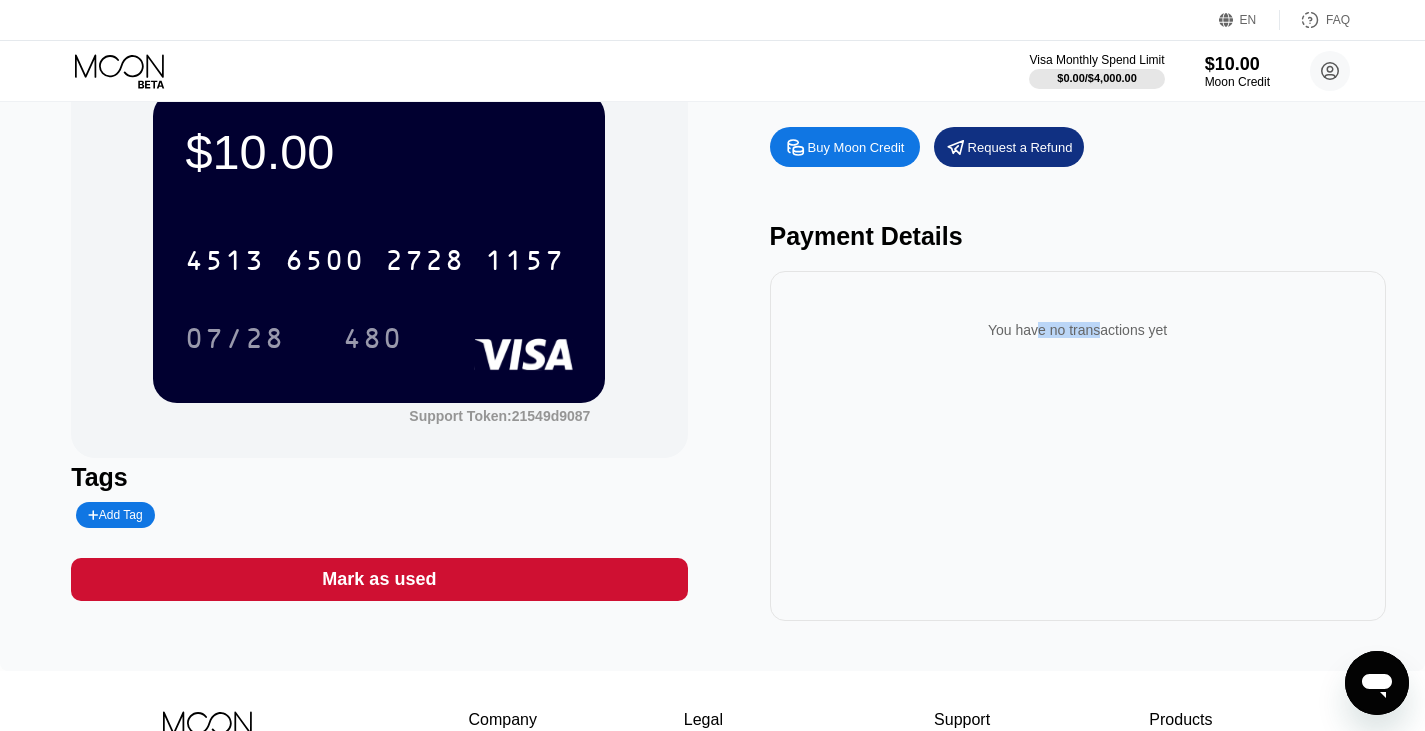 drag, startPoint x: 1027, startPoint y: 339, endPoint x: 1090, endPoint y: 342, distance: 63.07139 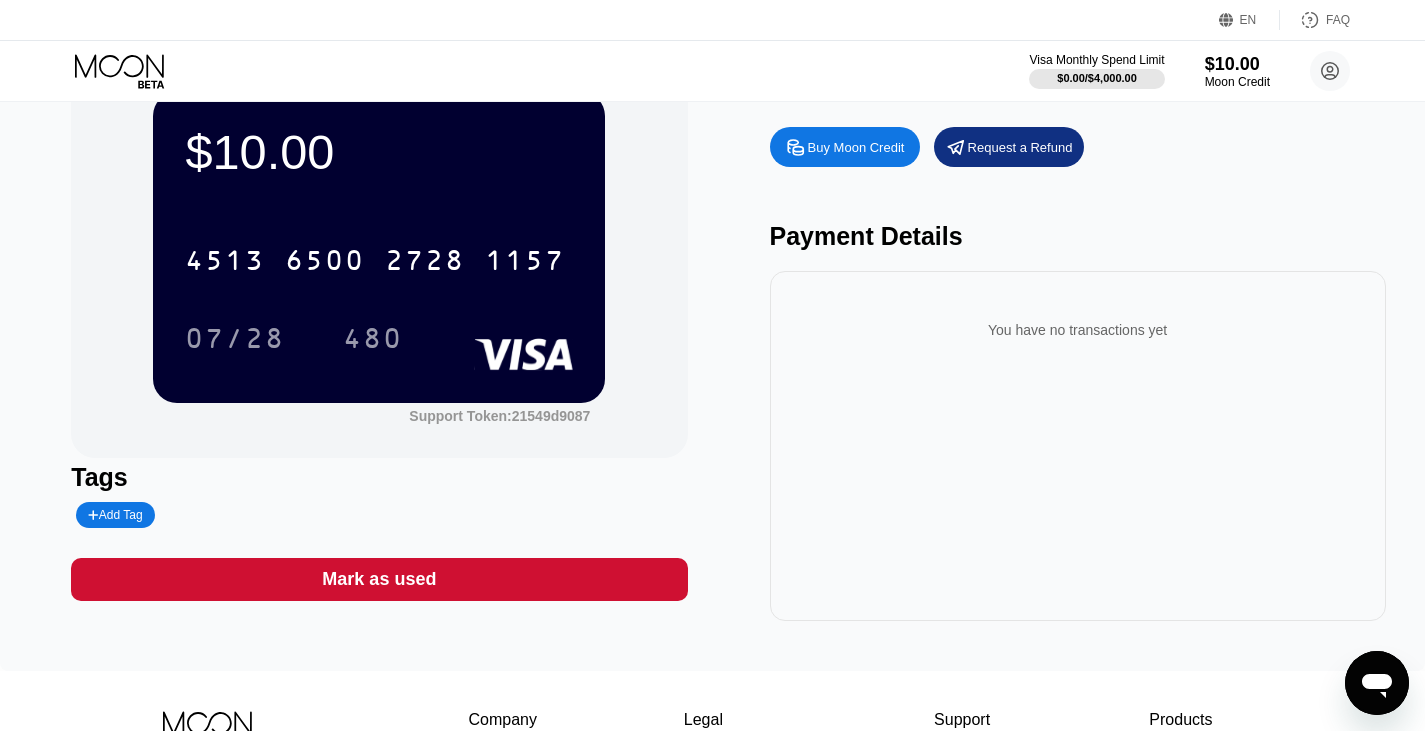 click on "You have no transactions yet" at bounding box center (1078, 330) 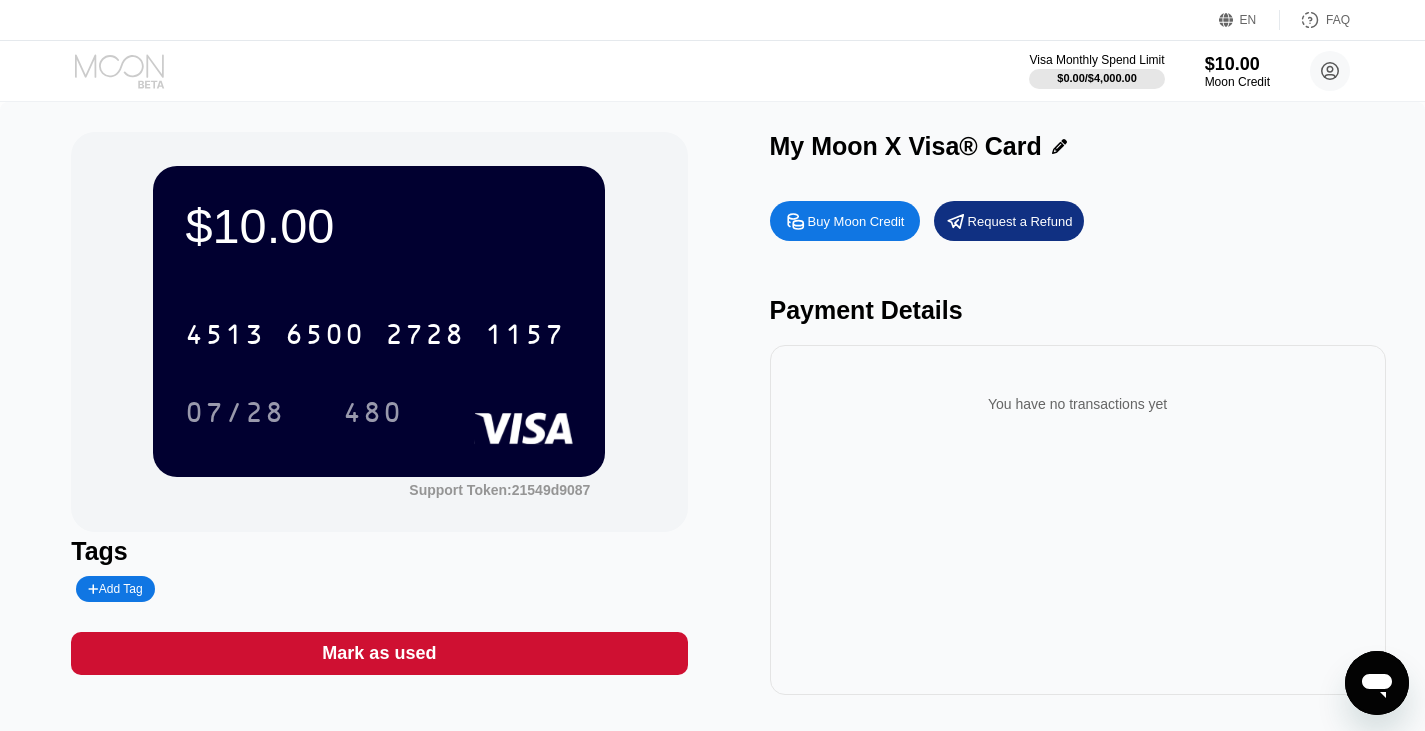 click 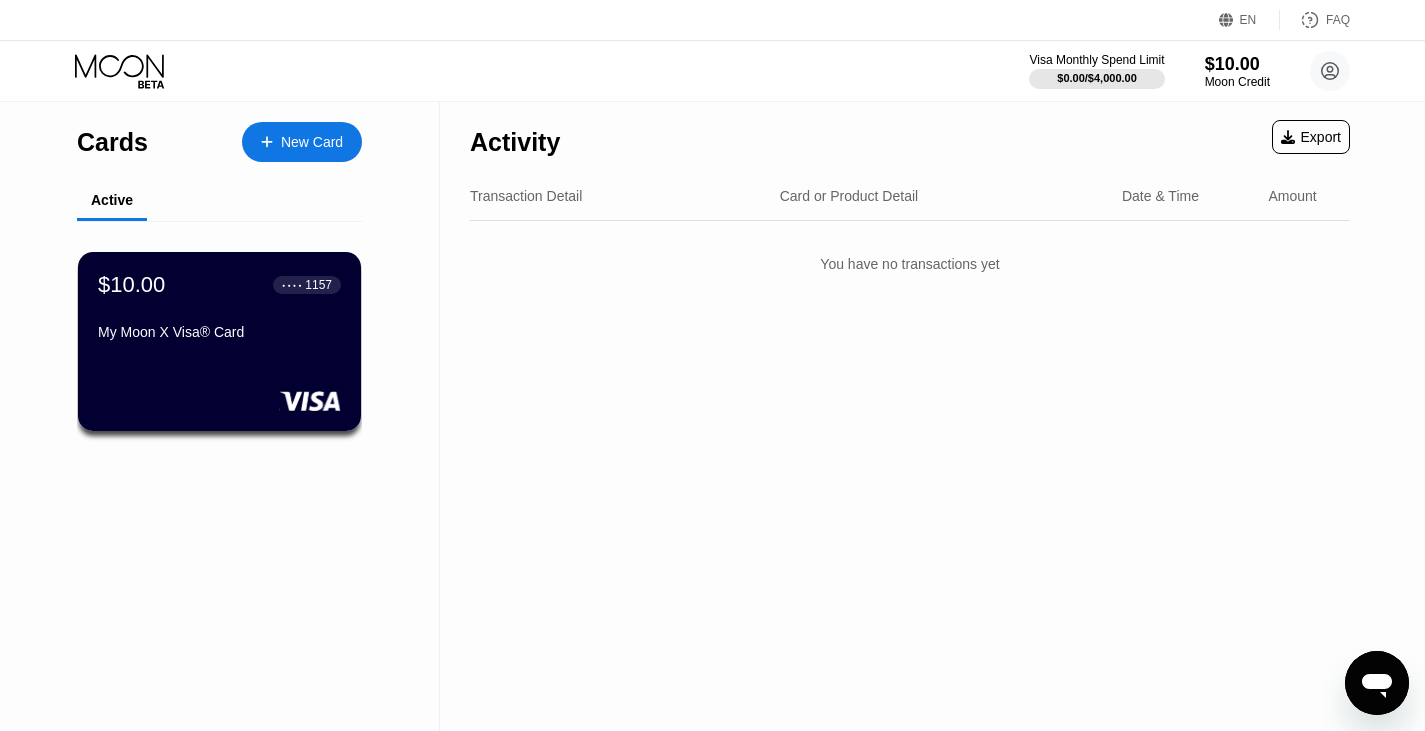 click on "Activity Export" at bounding box center [910, 137] 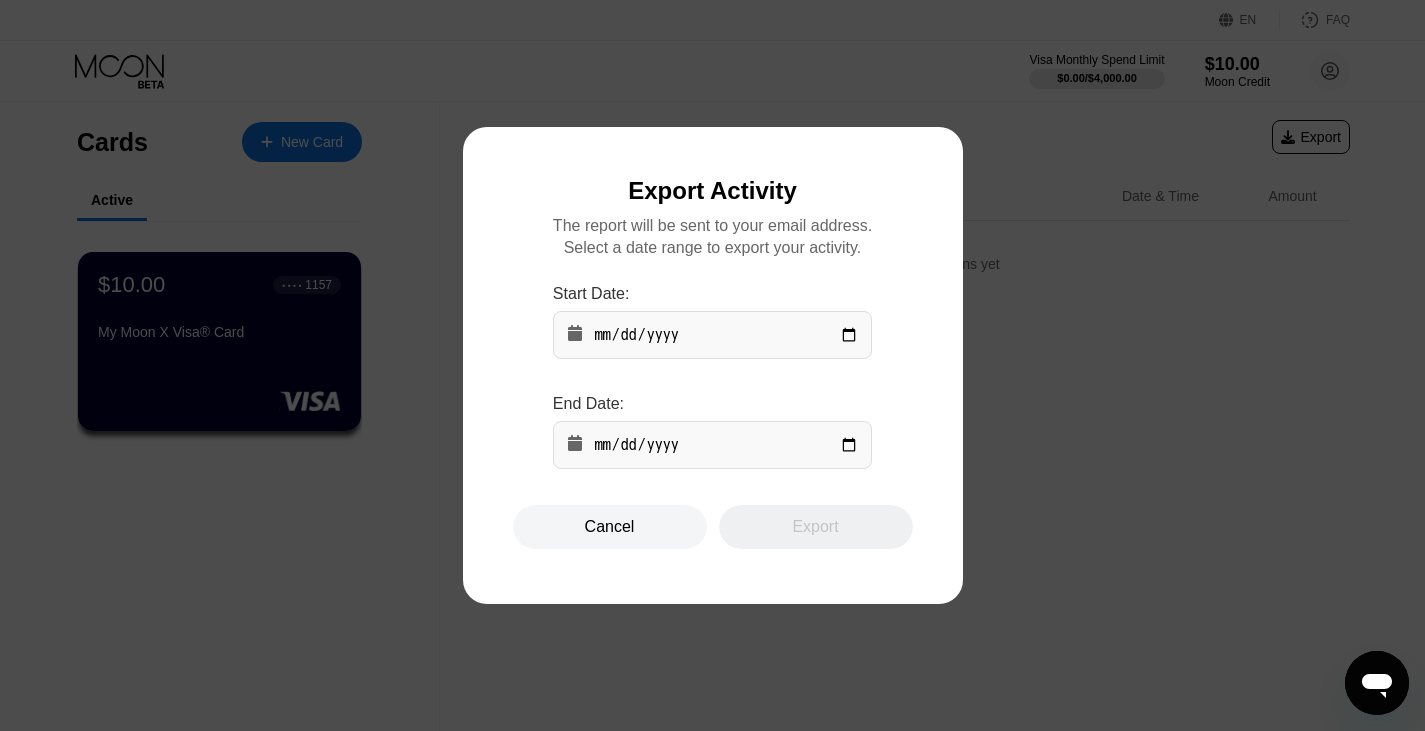click at bounding box center [720, 365] 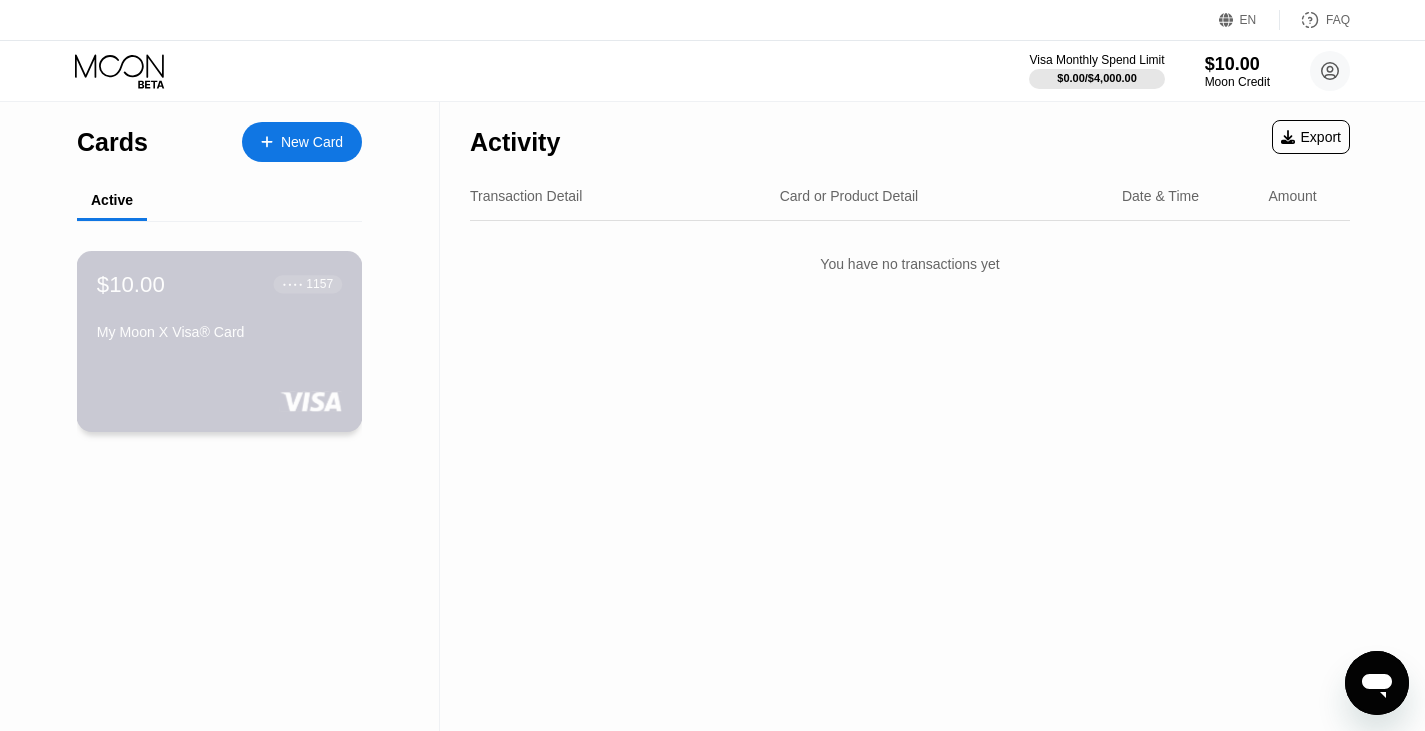 click on "$10.00 ● ● ● ● 1157 My Moon X Visa® Card" at bounding box center [220, 341] 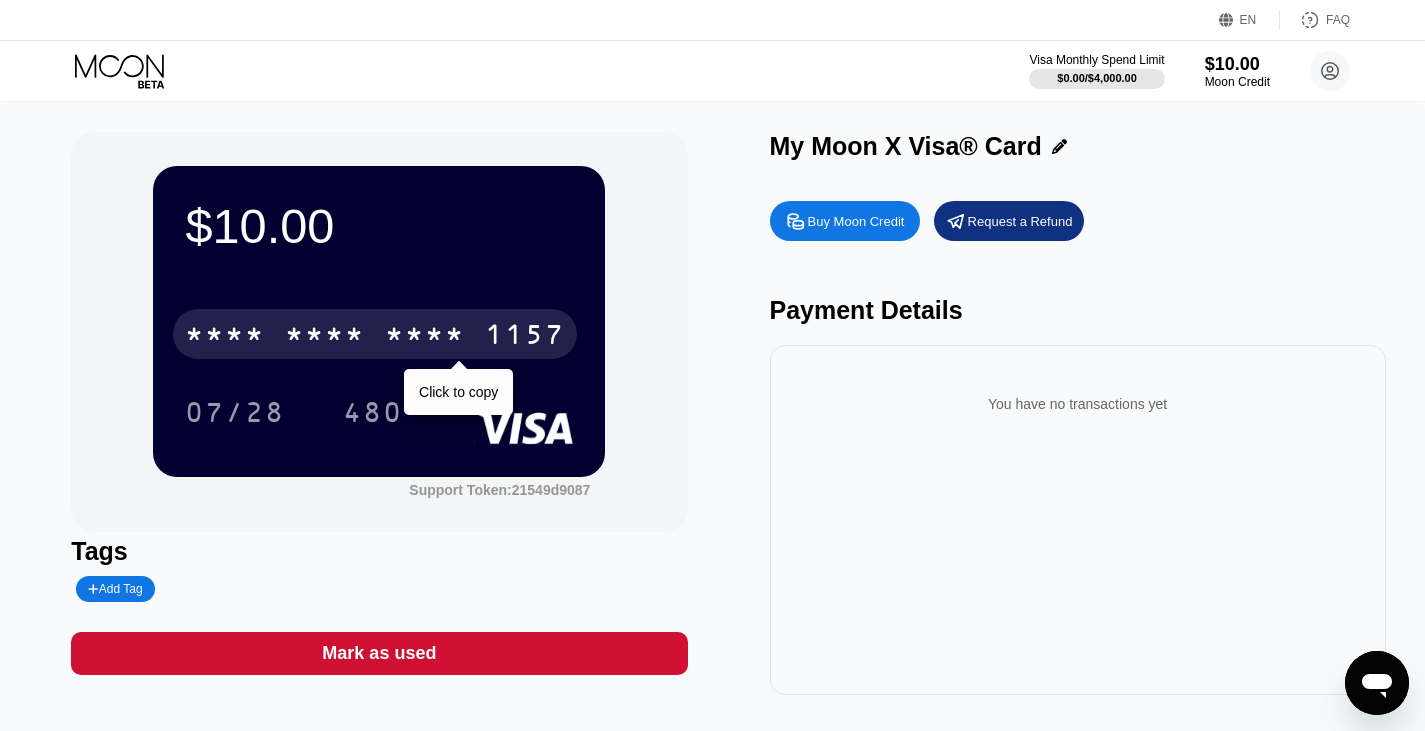 click on "* * * *" at bounding box center (425, 337) 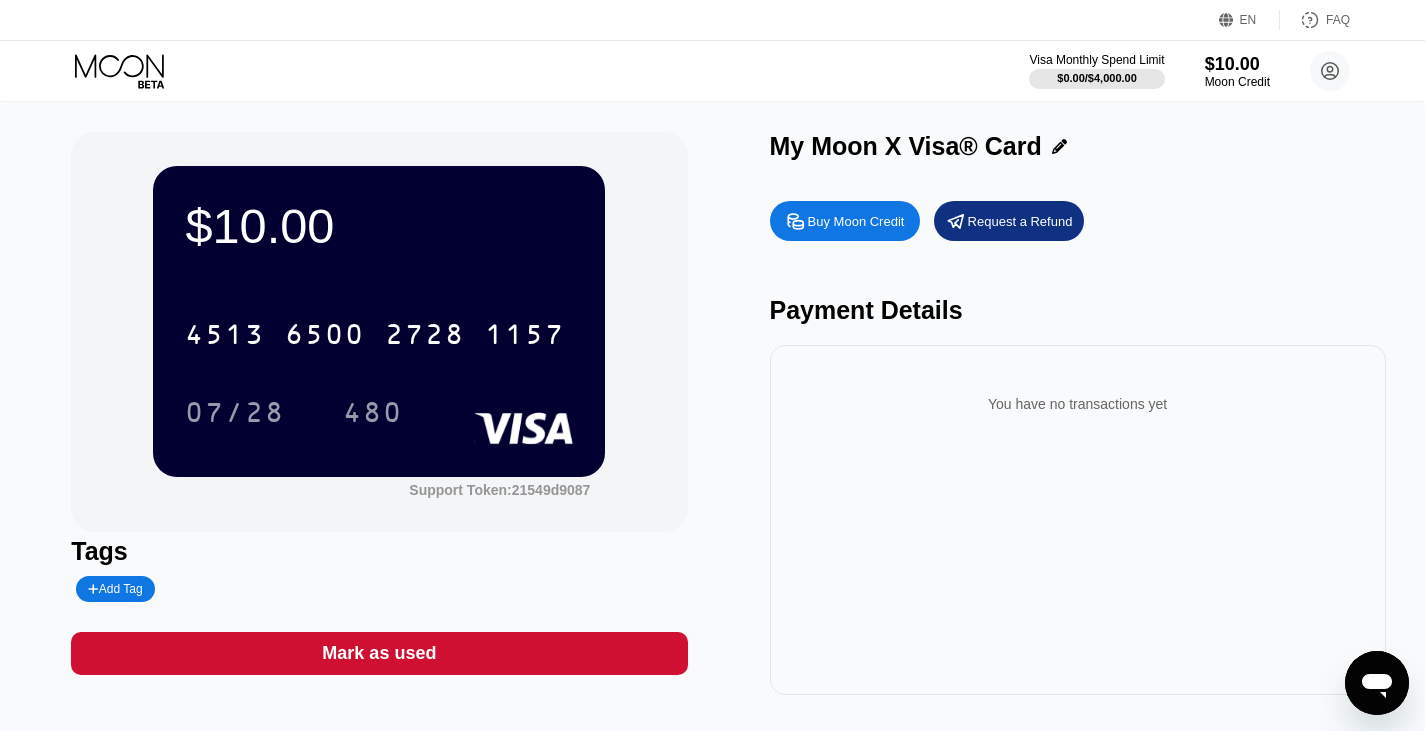 click on "Tags  Add Tag" at bounding box center (379, 569) 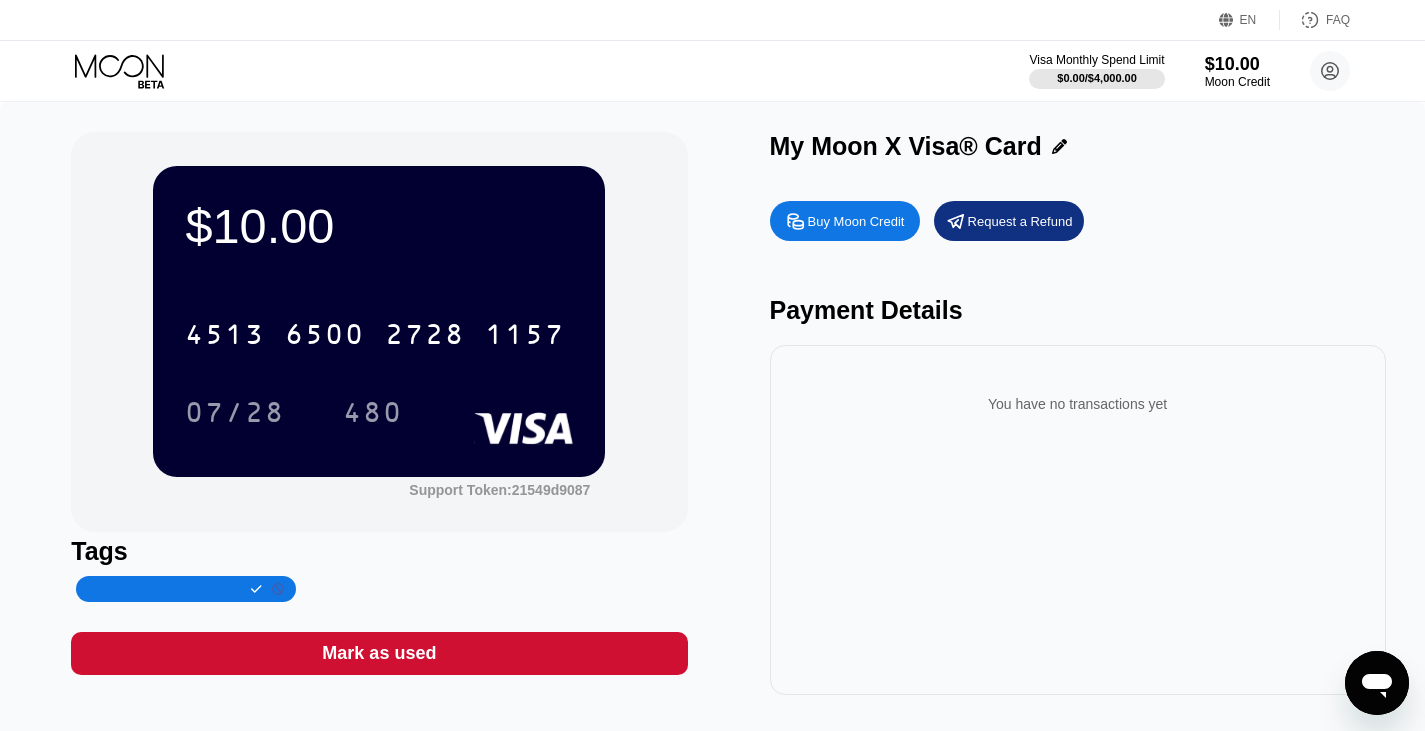 click 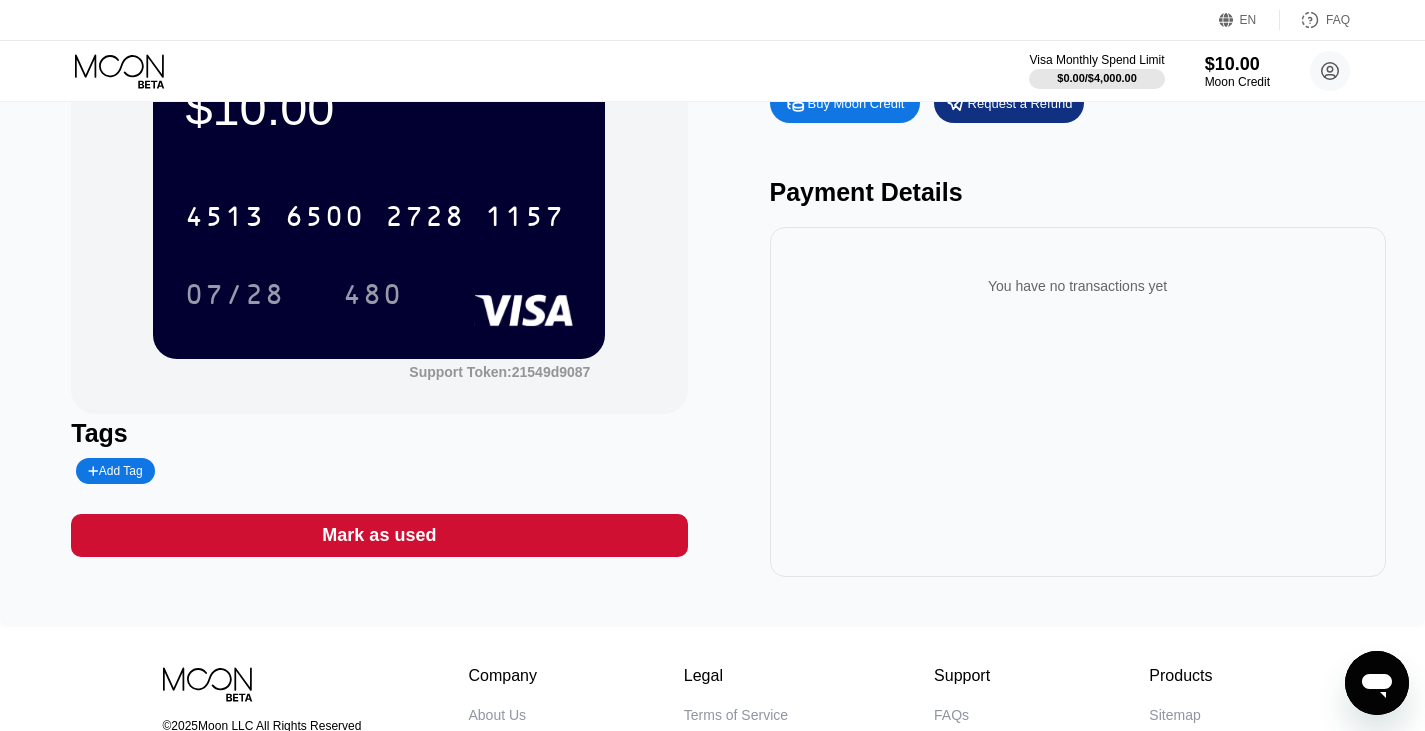 scroll, scrollTop: 0, scrollLeft: 0, axis: both 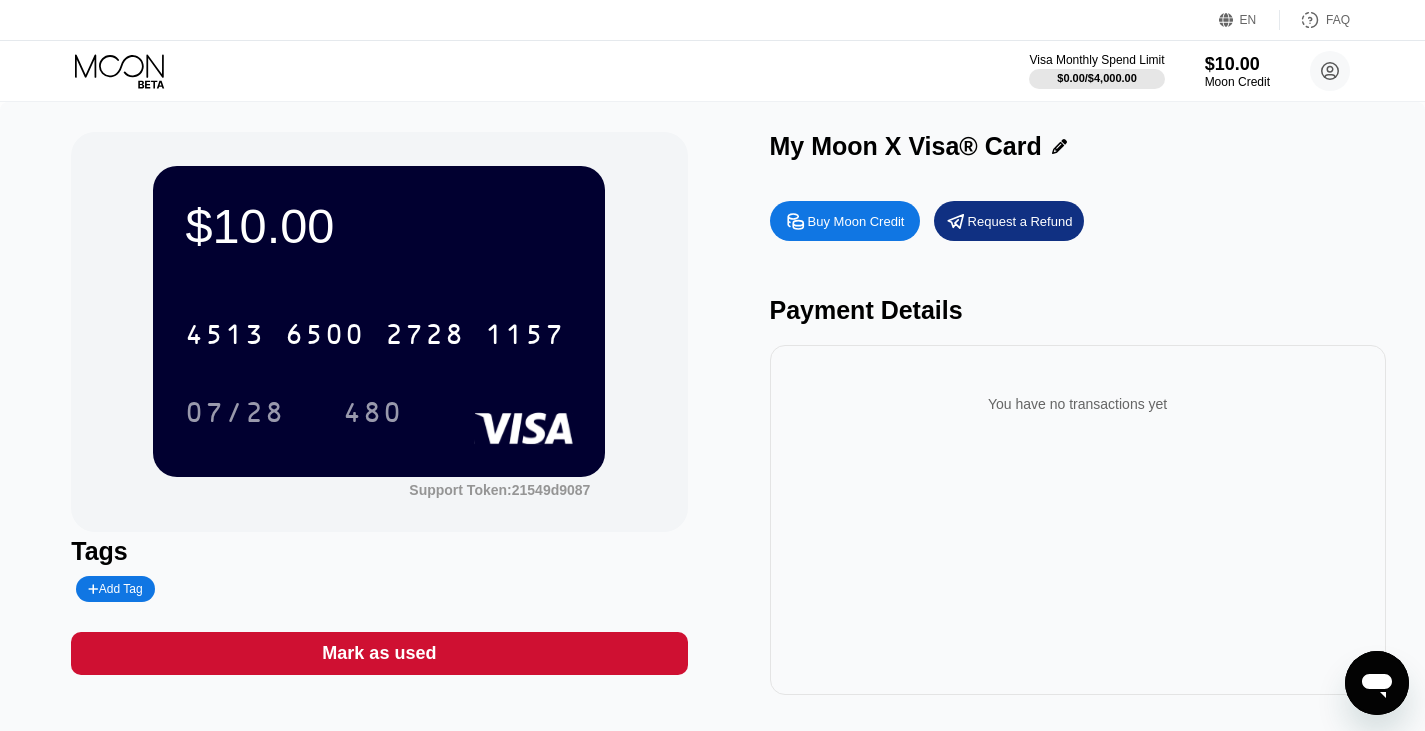 click on "Request a Refund" at bounding box center (1009, 221) 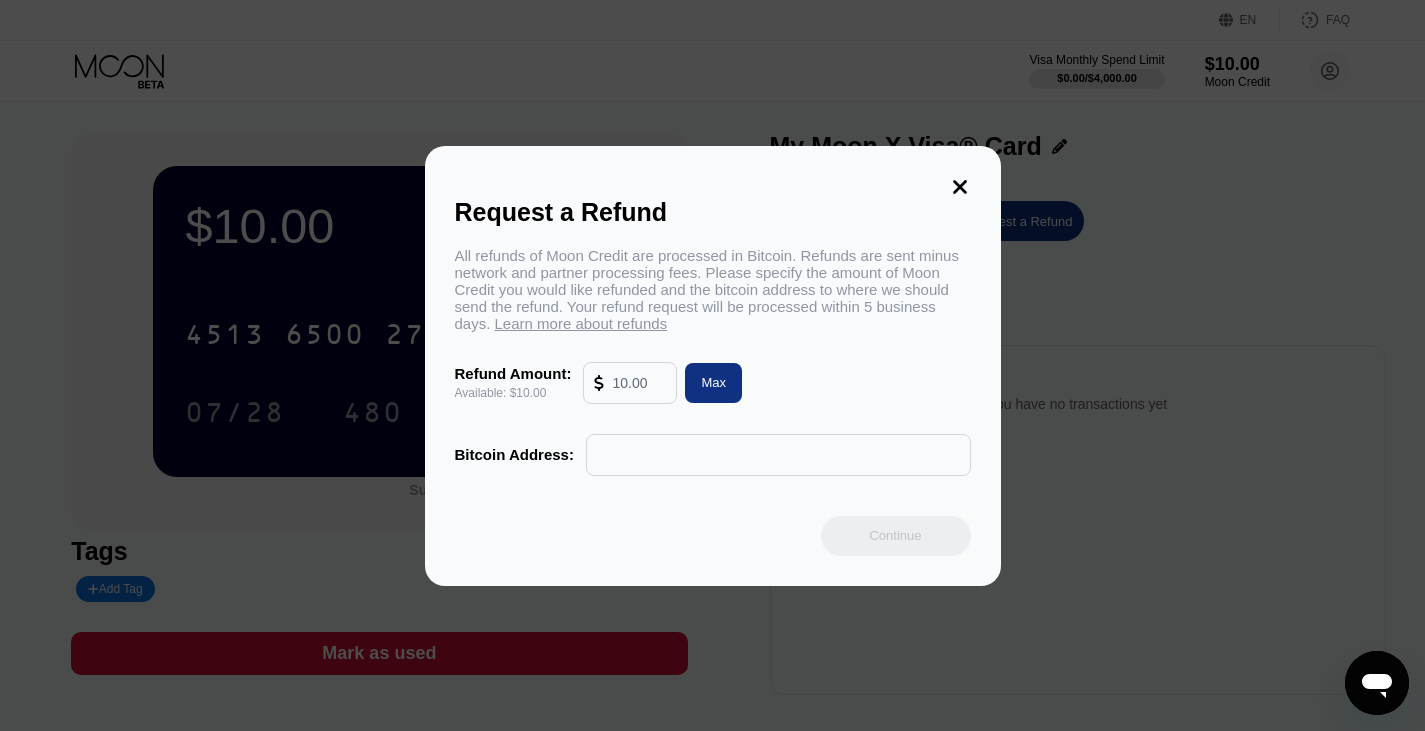 click at bounding box center [639, 383] 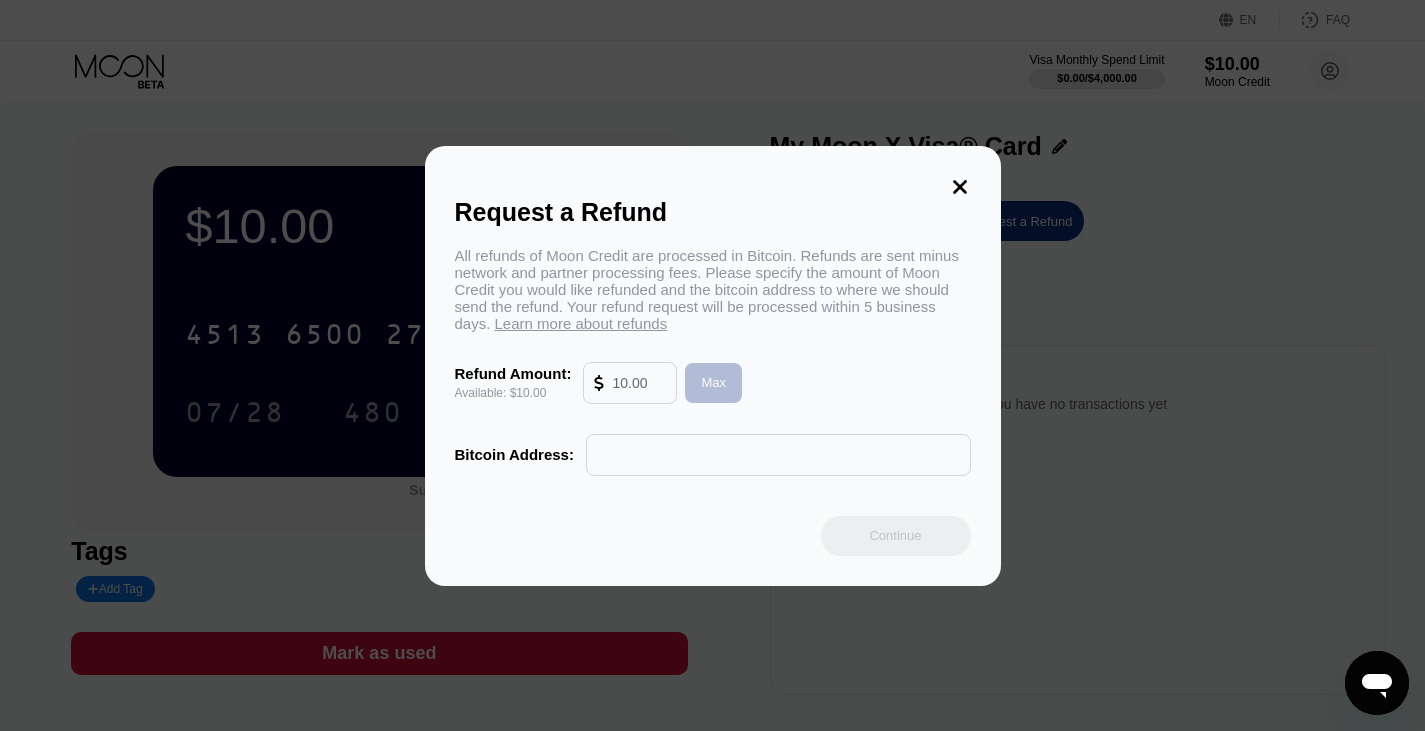 click on "Max" at bounding box center [713, 383] 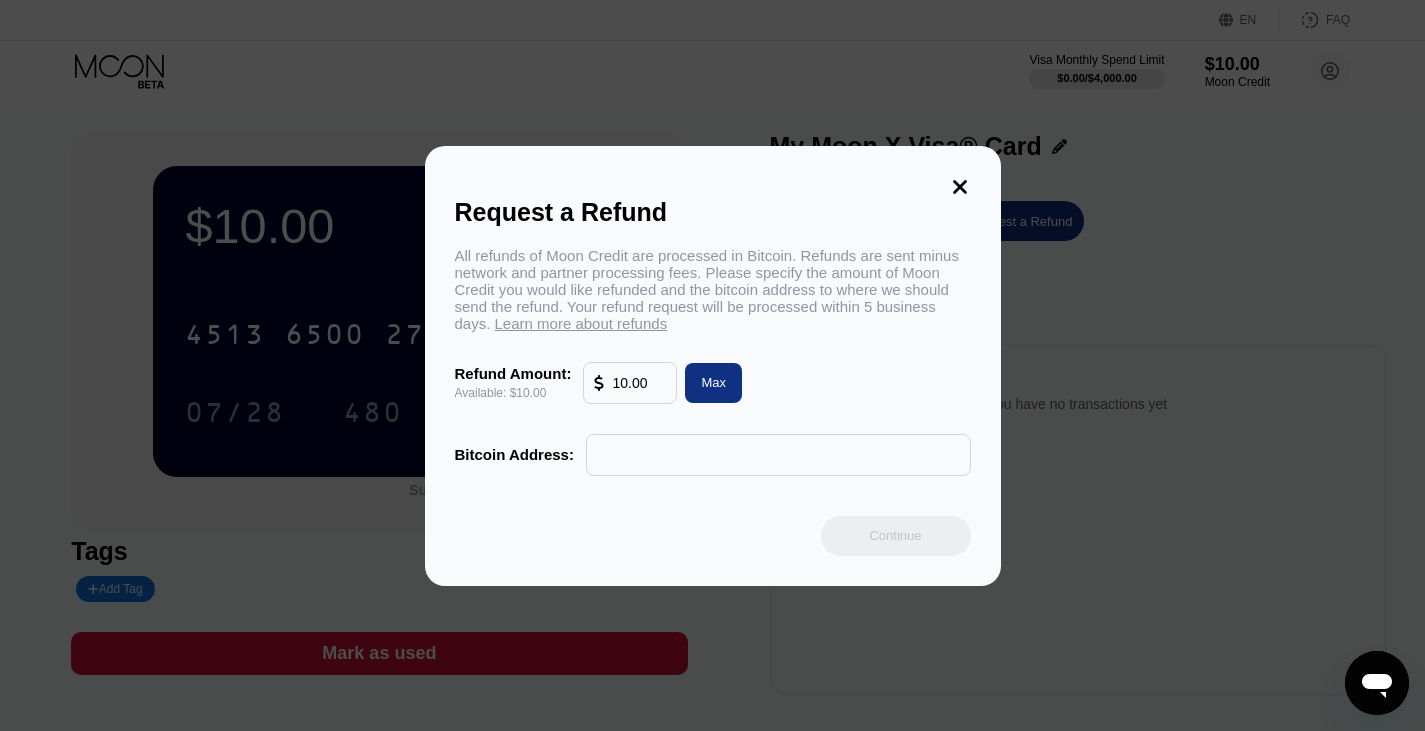 click 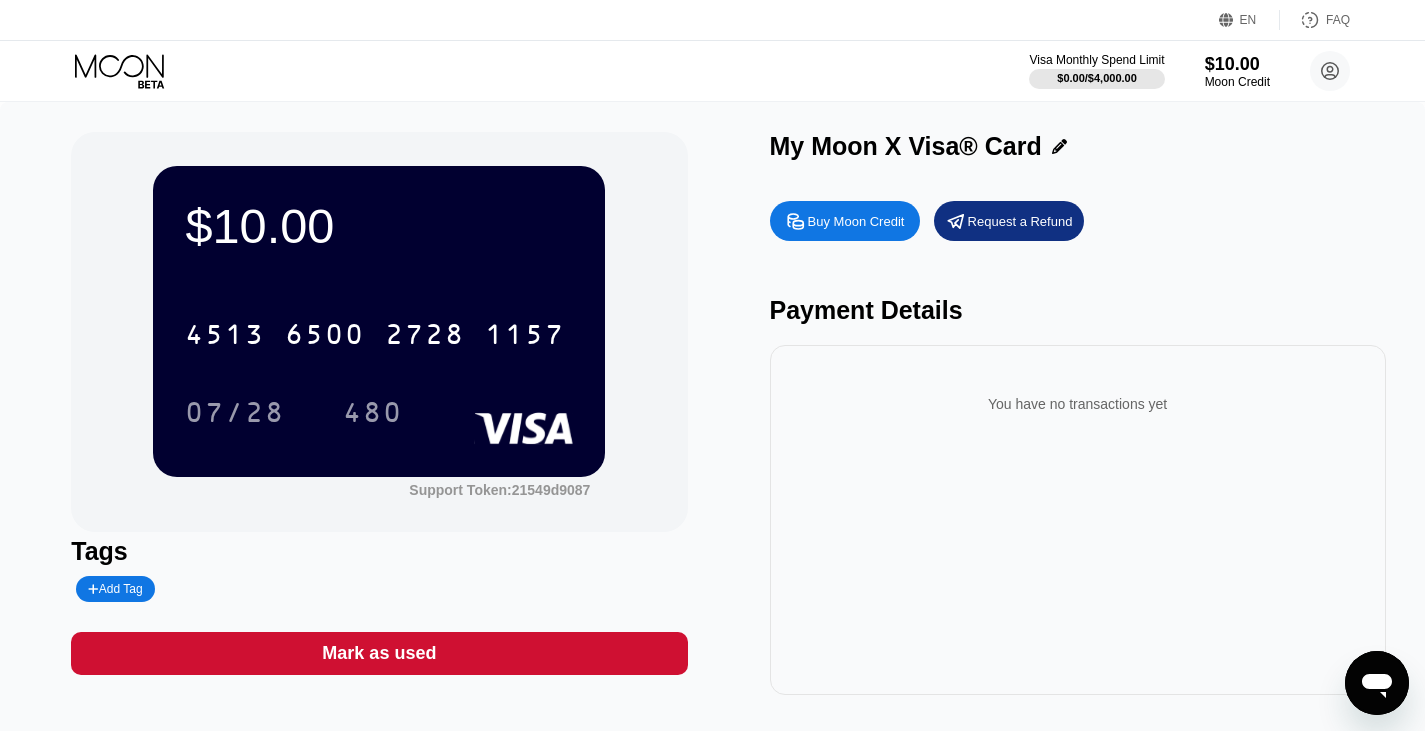 click 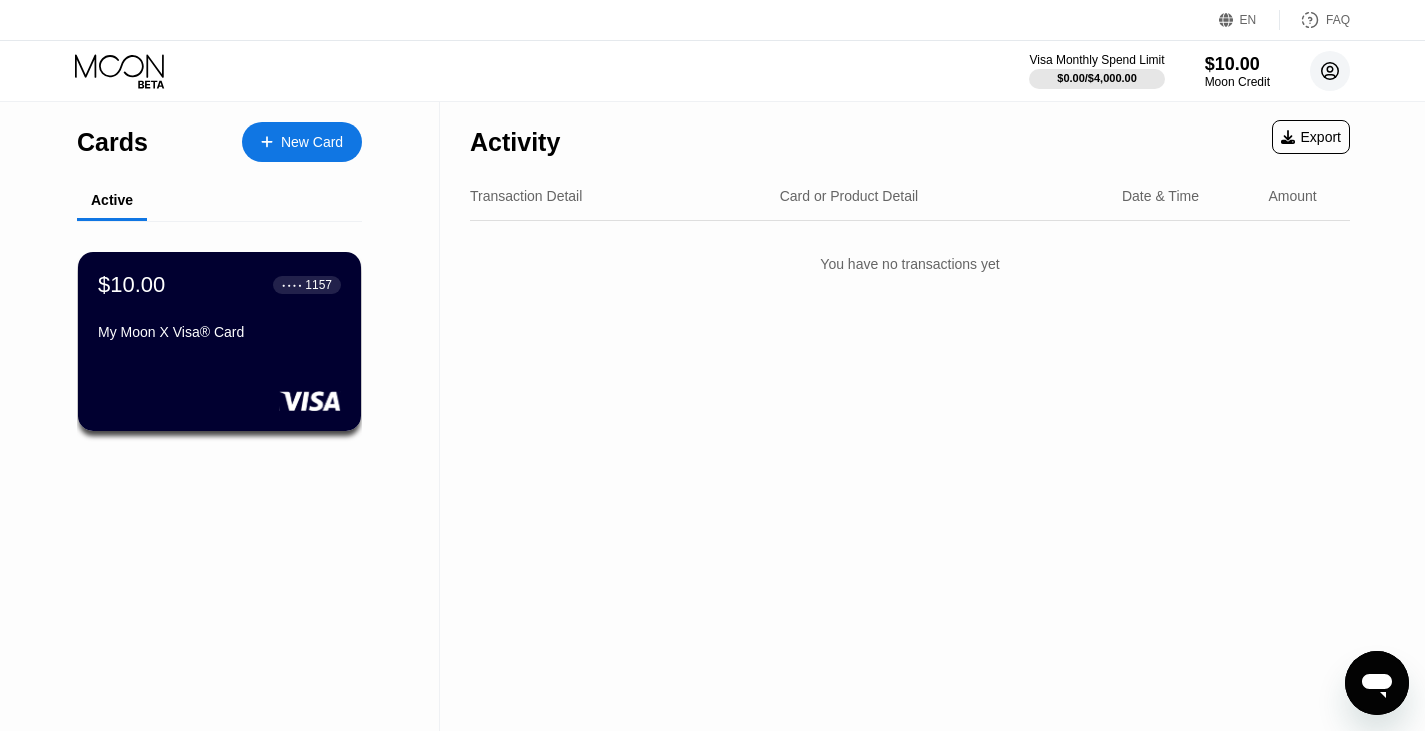 click 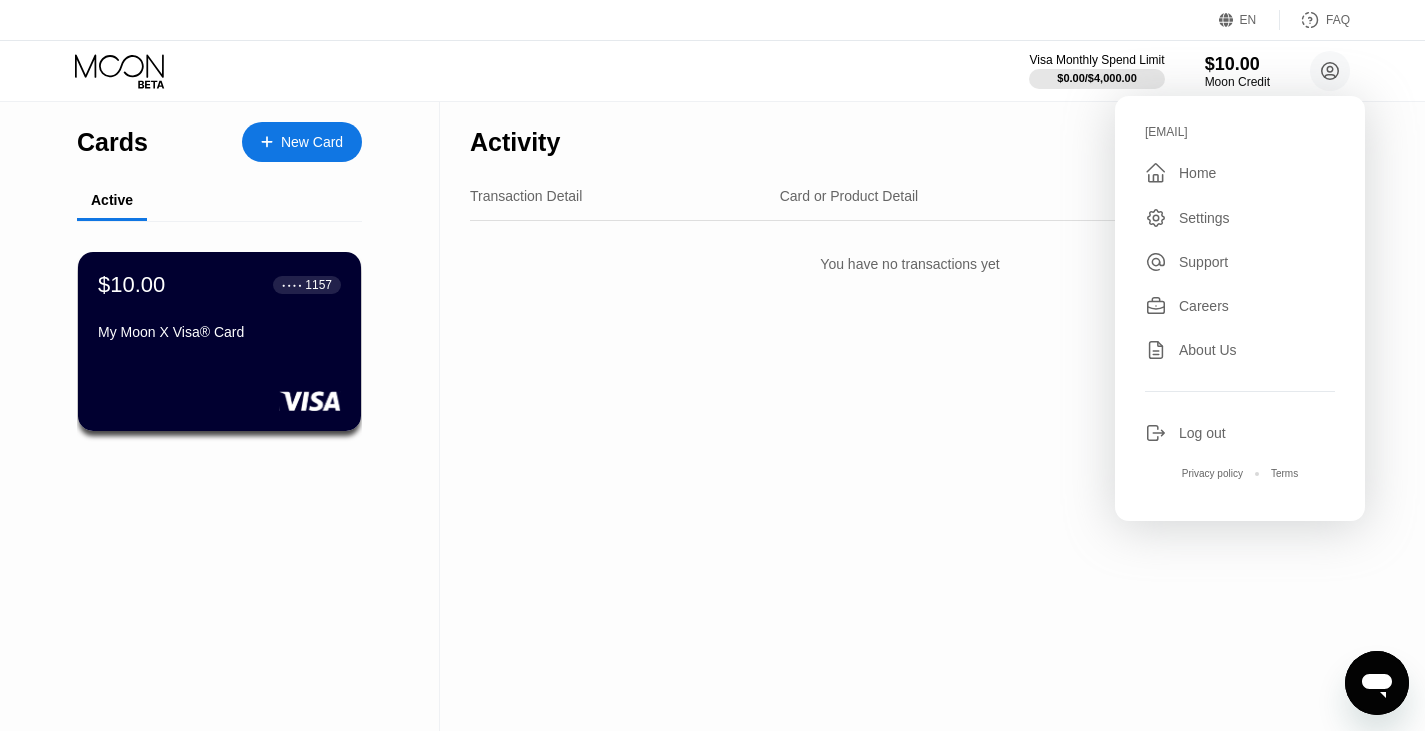 click 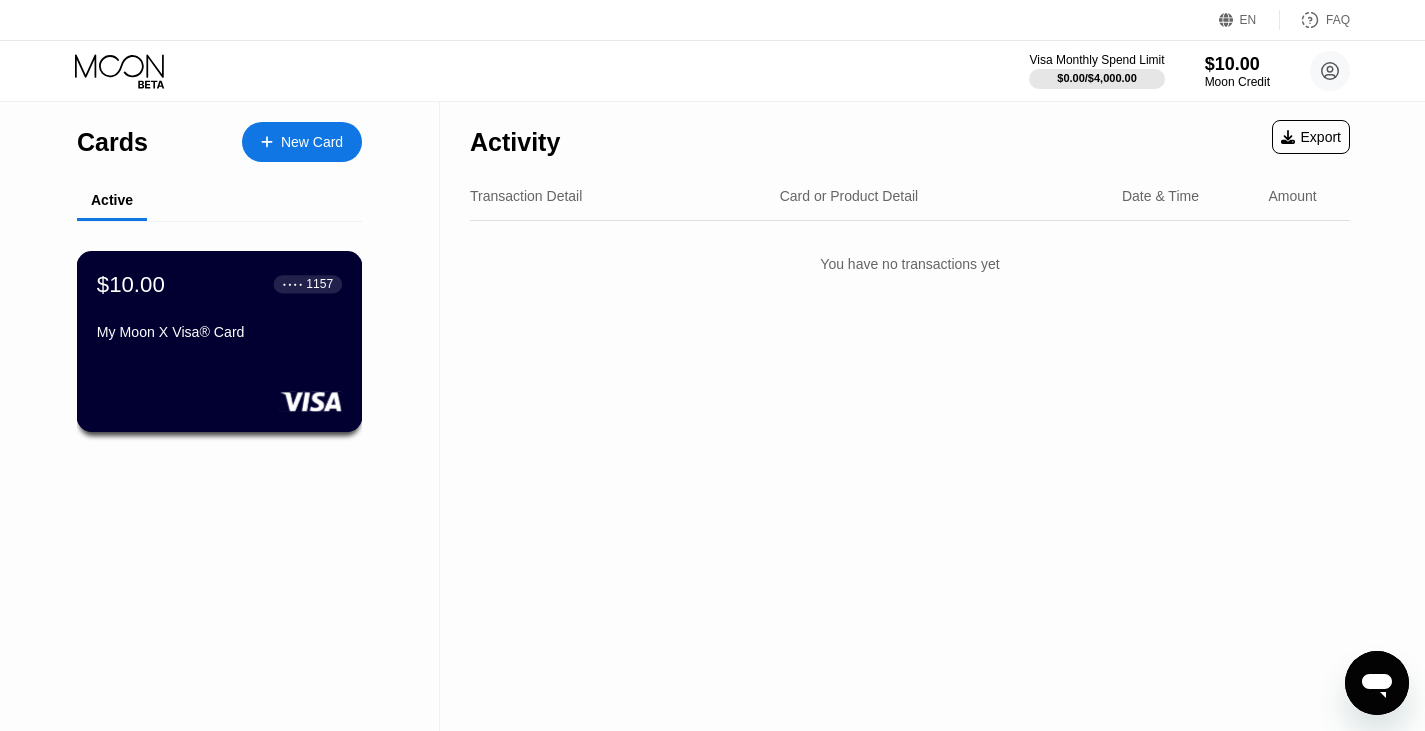 click on "My Moon X Visa® Card" at bounding box center [219, 332] 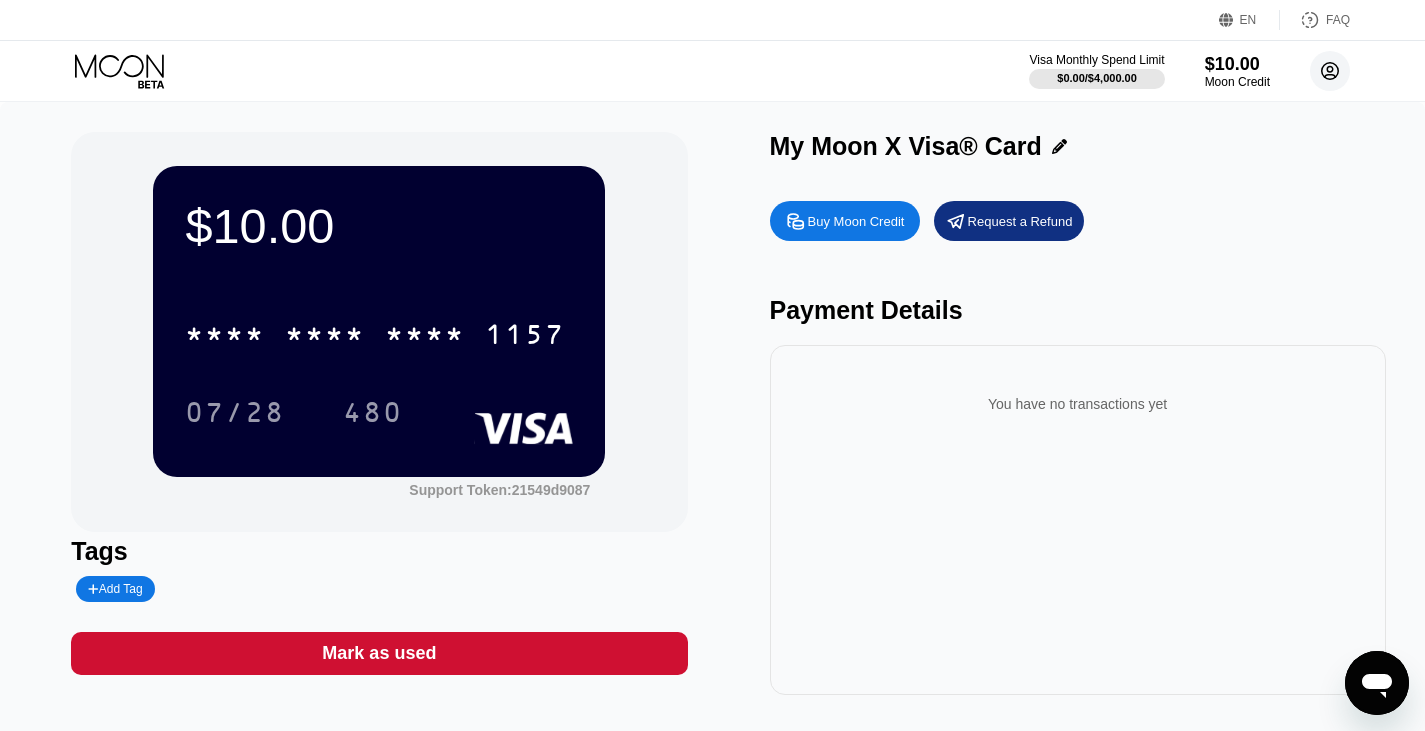 click 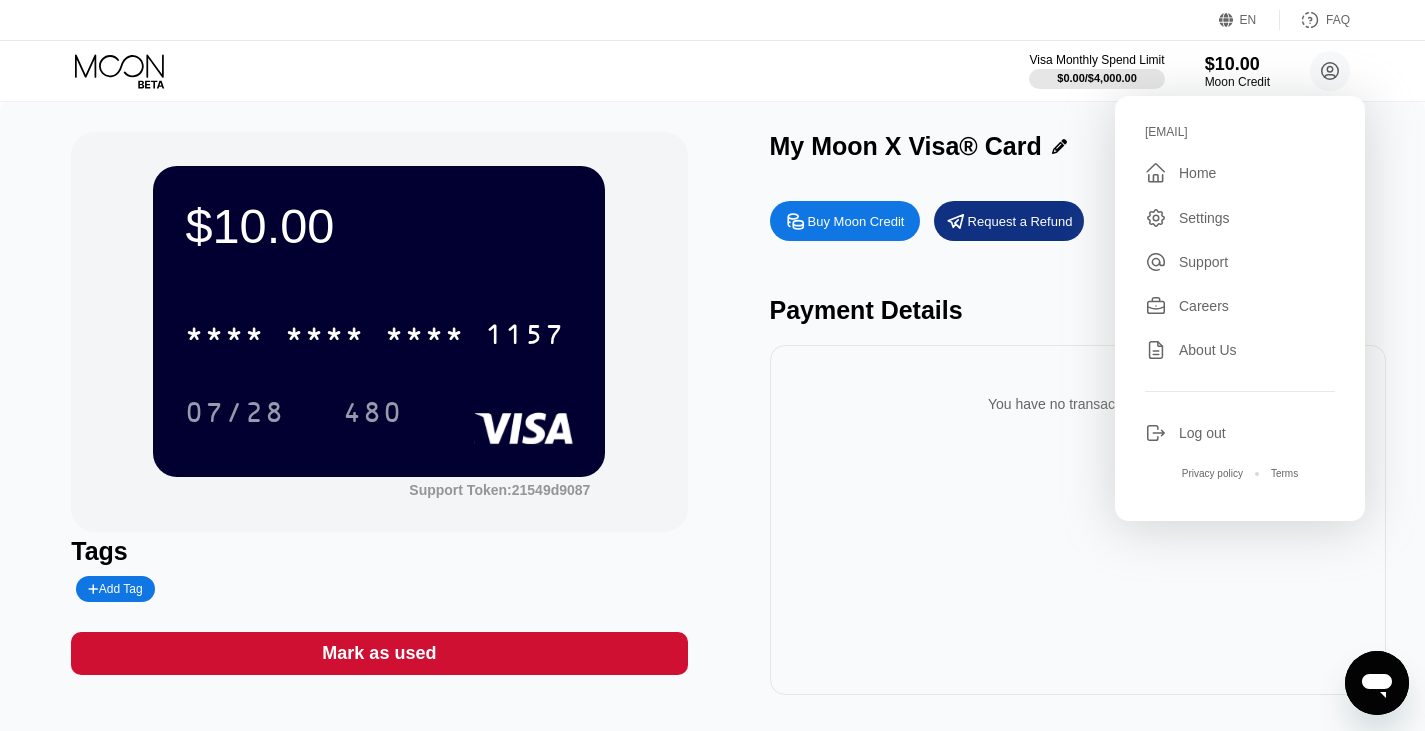 click on "Support" at bounding box center (1203, 262) 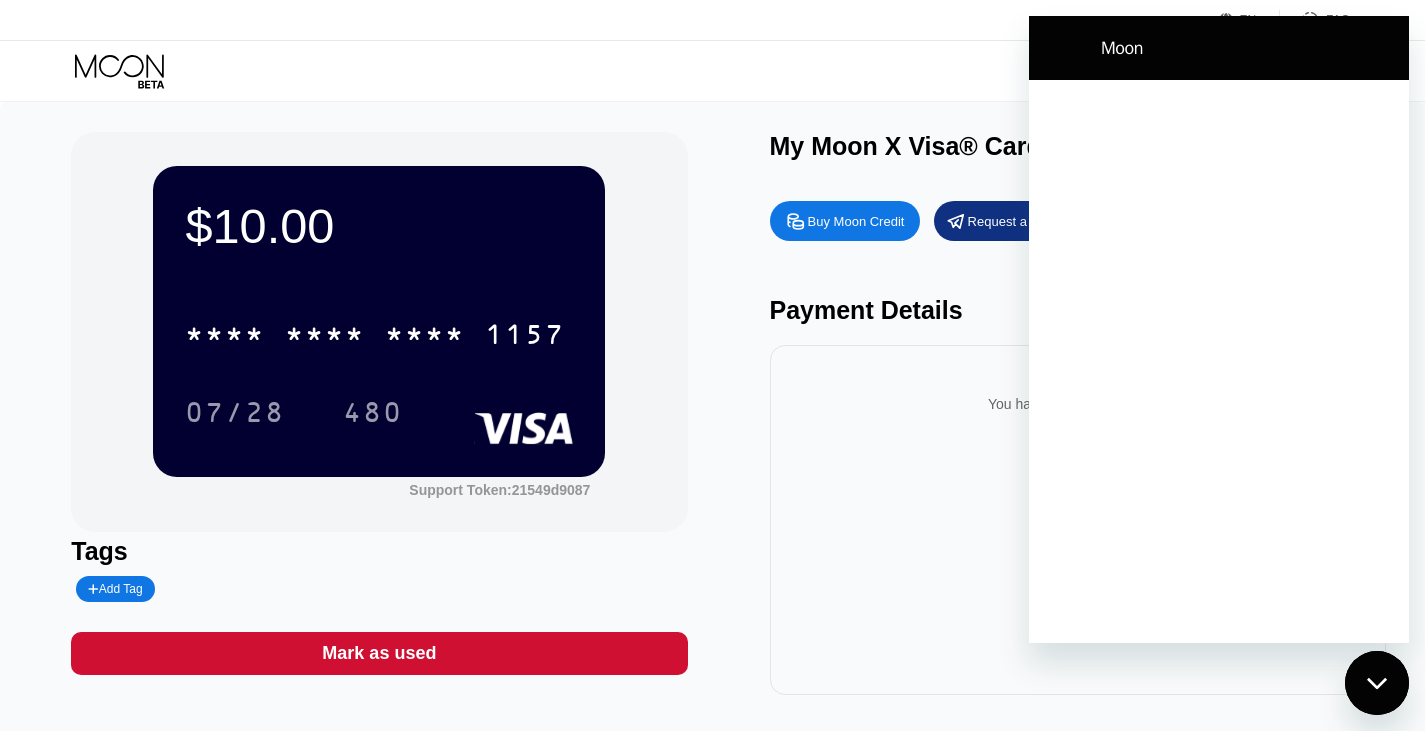 scroll, scrollTop: 0, scrollLeft: 0, axis: both 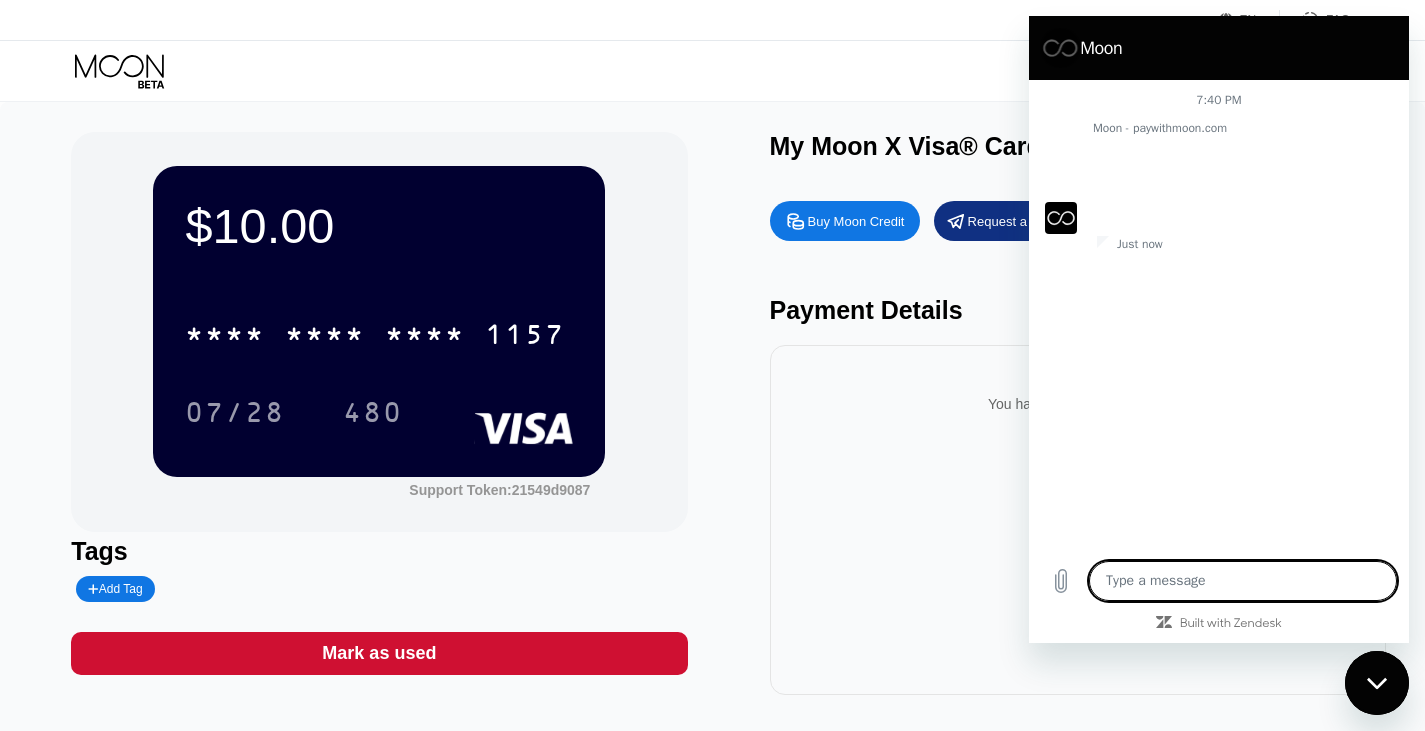 type on "x" 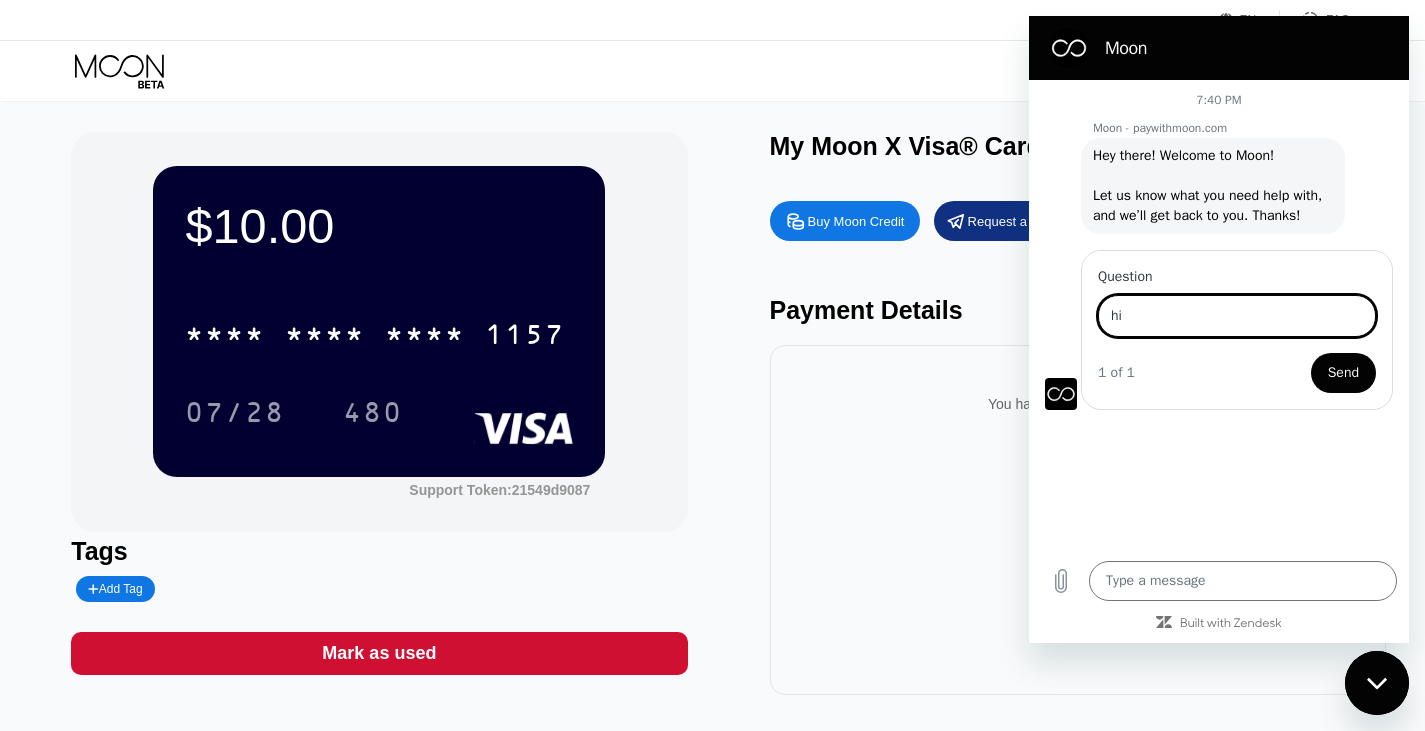 type on "h" 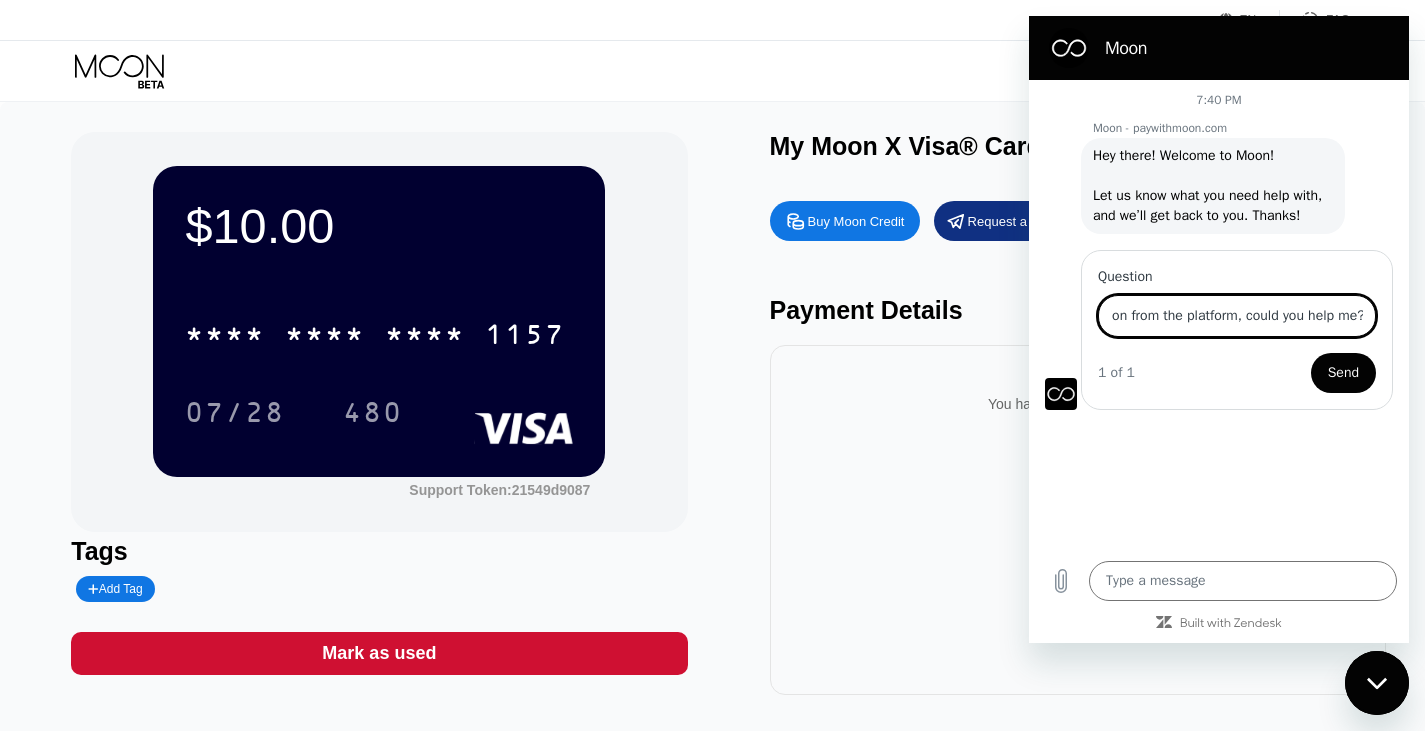 scroll, scrollTop: 0, scrollLeft: 195, axis: horizontal 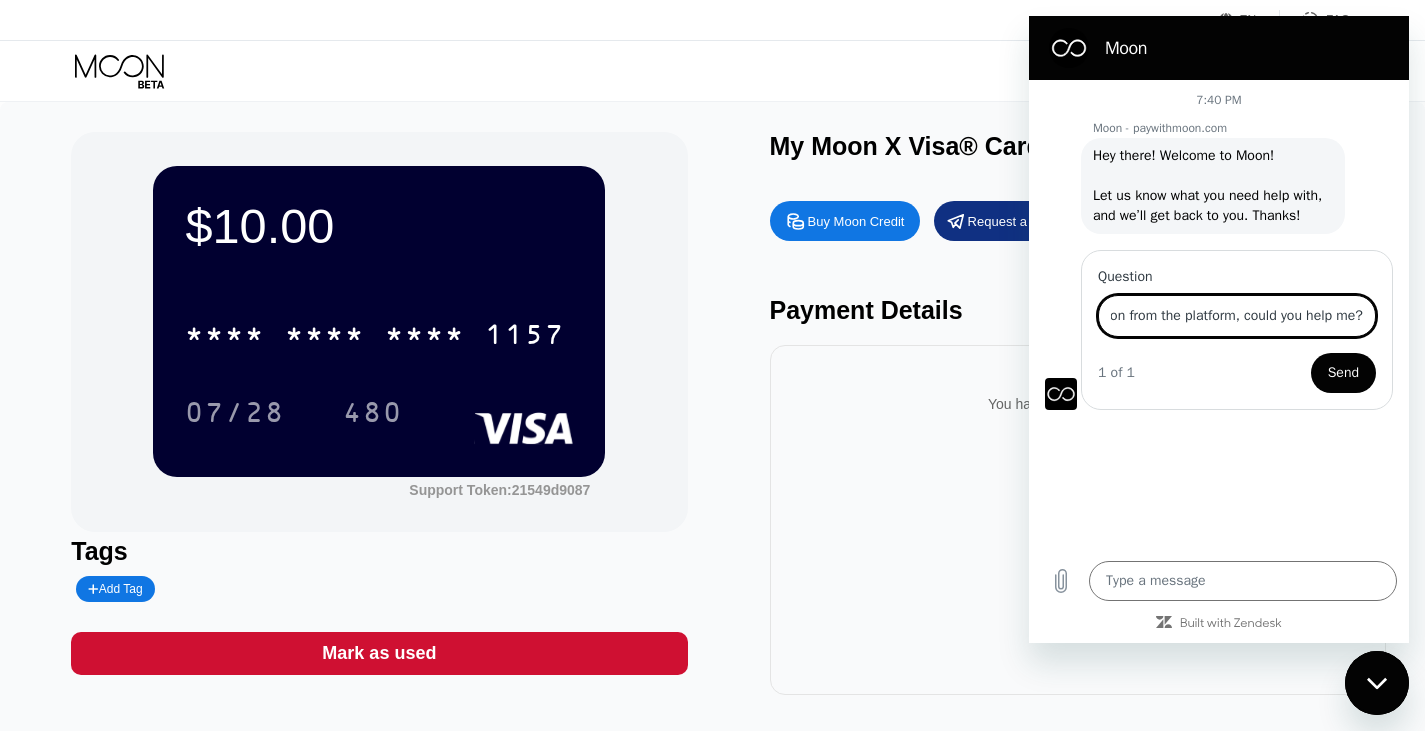 type on "my card is declining a transaction from the platform, could you help me?" 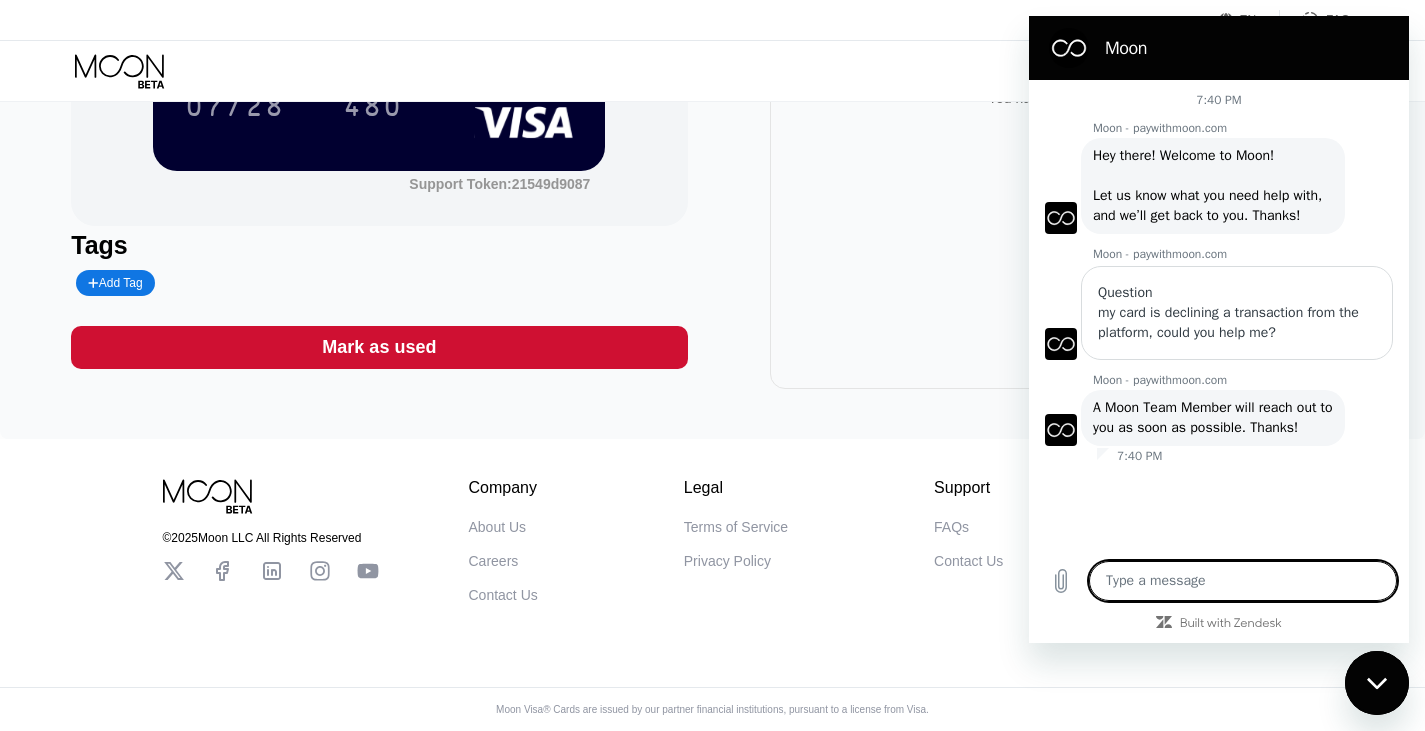 scroll, scrollTop: 0, scrollLeft: 0, axis: both 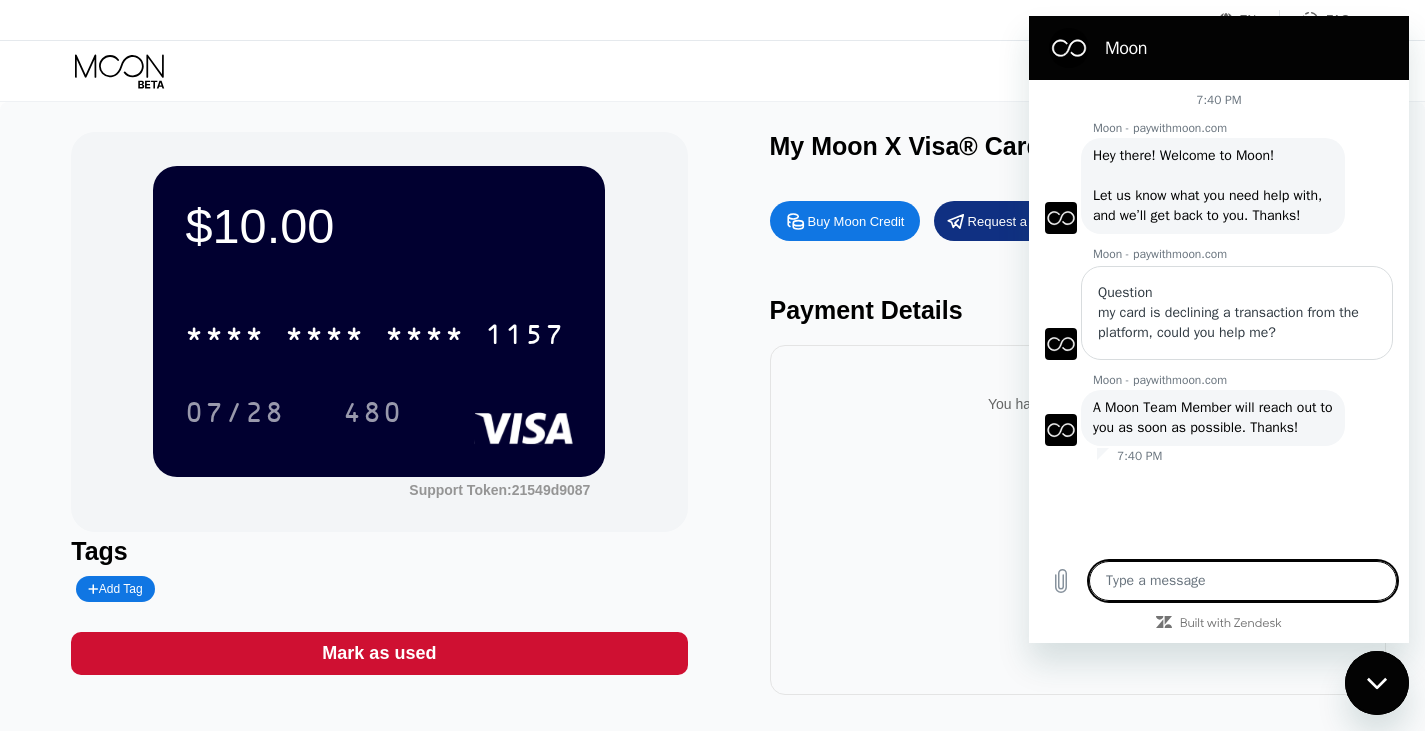 click on "$10.00 * * * * * * * * * * * * 1157 07/28 480 Support Token:  21549d9087 Tags  Add Tag Mark as used My Moon X Visa® Card Buy Moon Credit Request a Refund Payment Details You have no transactions yet" at bounding box center (712, 413) 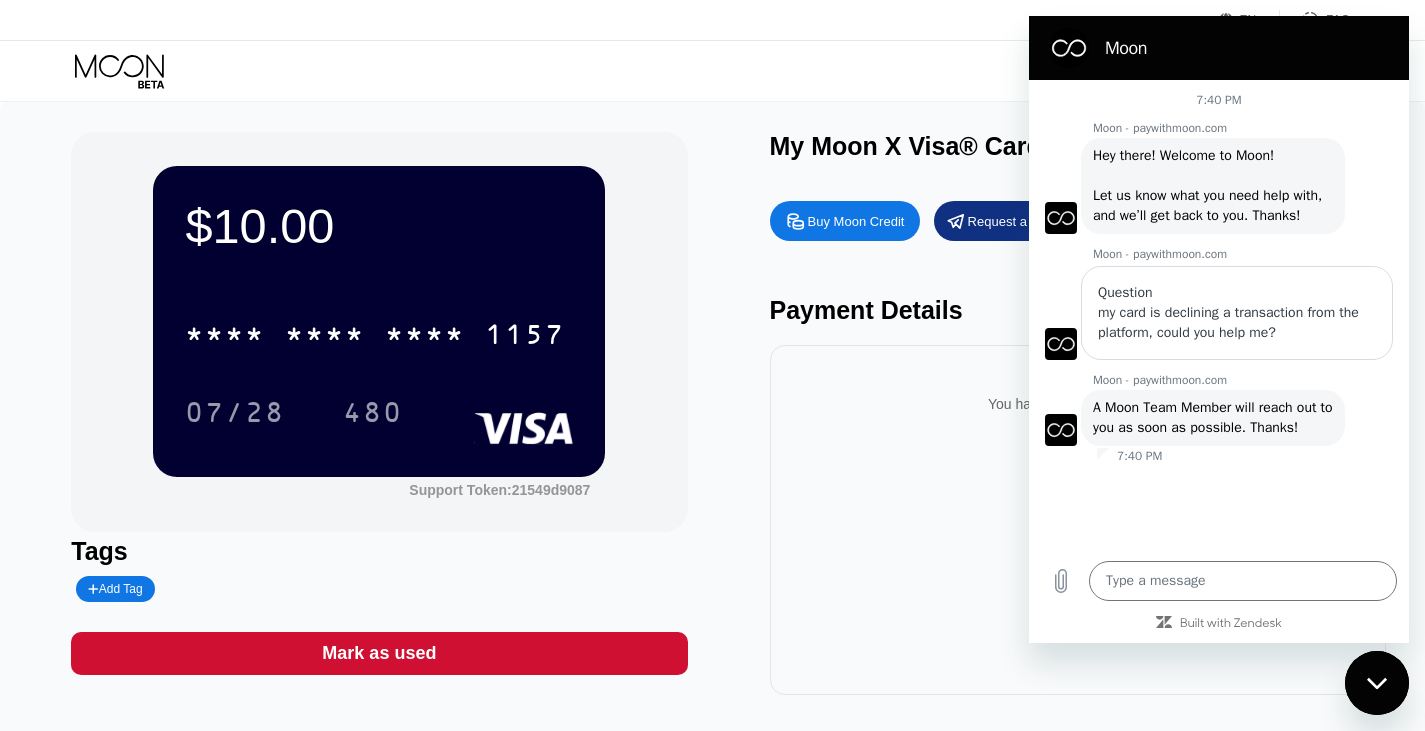 click on "07/28 480" at bounding box center [379, 412] 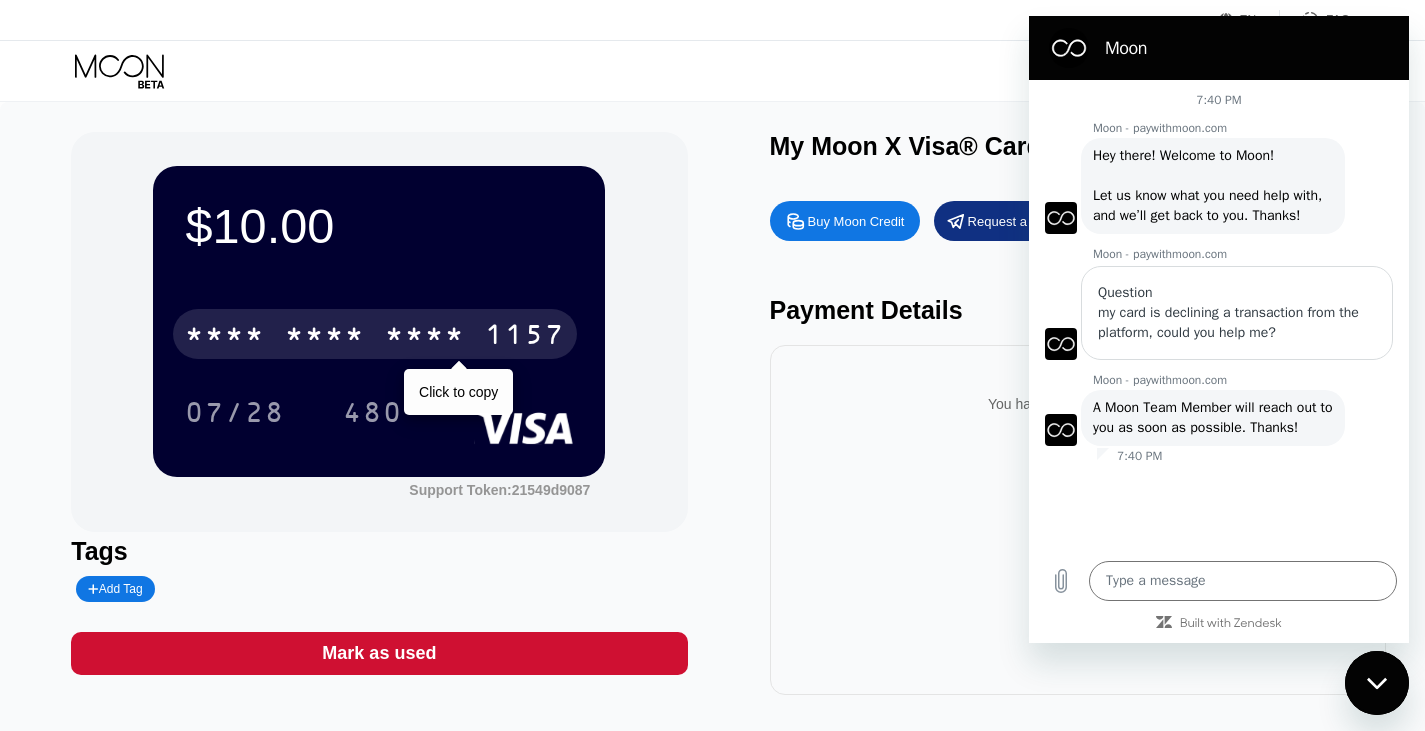 click on "1157" at bounding box center [525, 337] 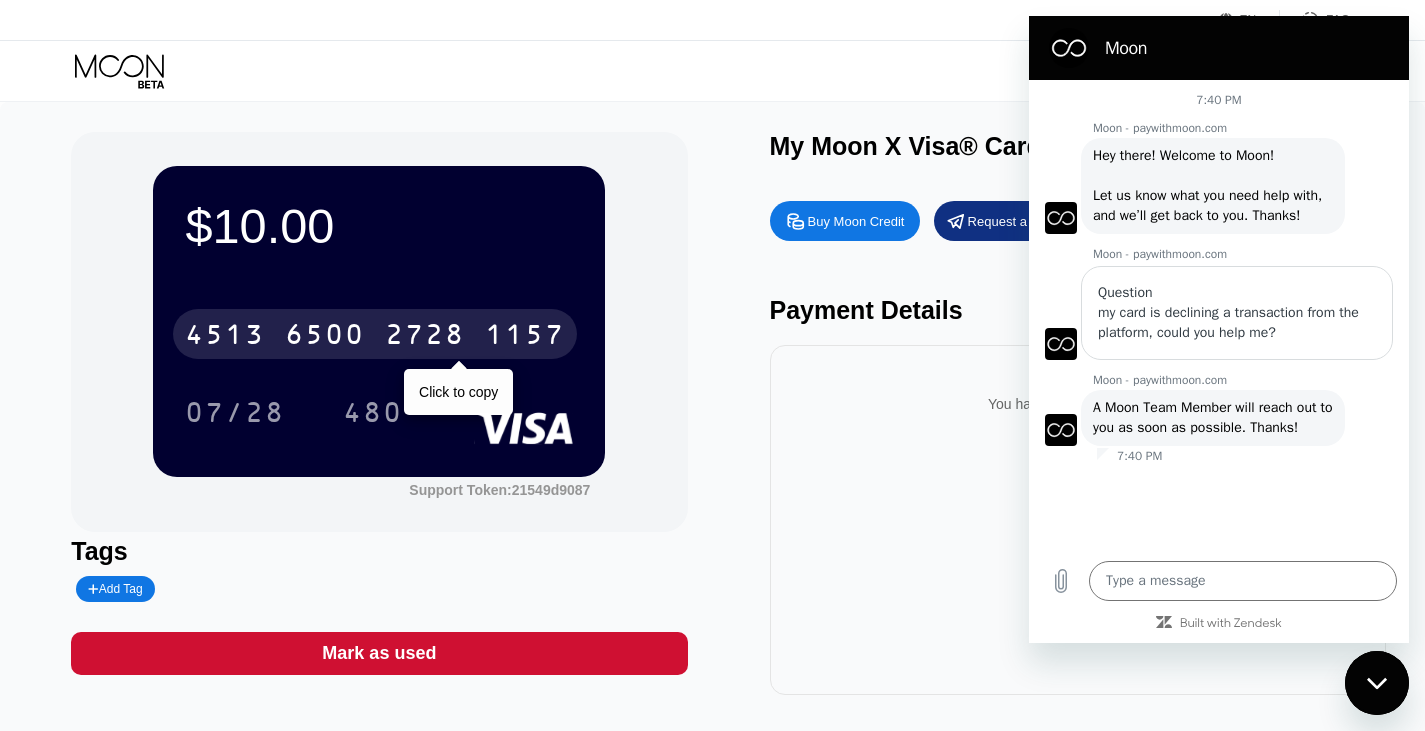 click on "1157" at bounding box center (525, 337) 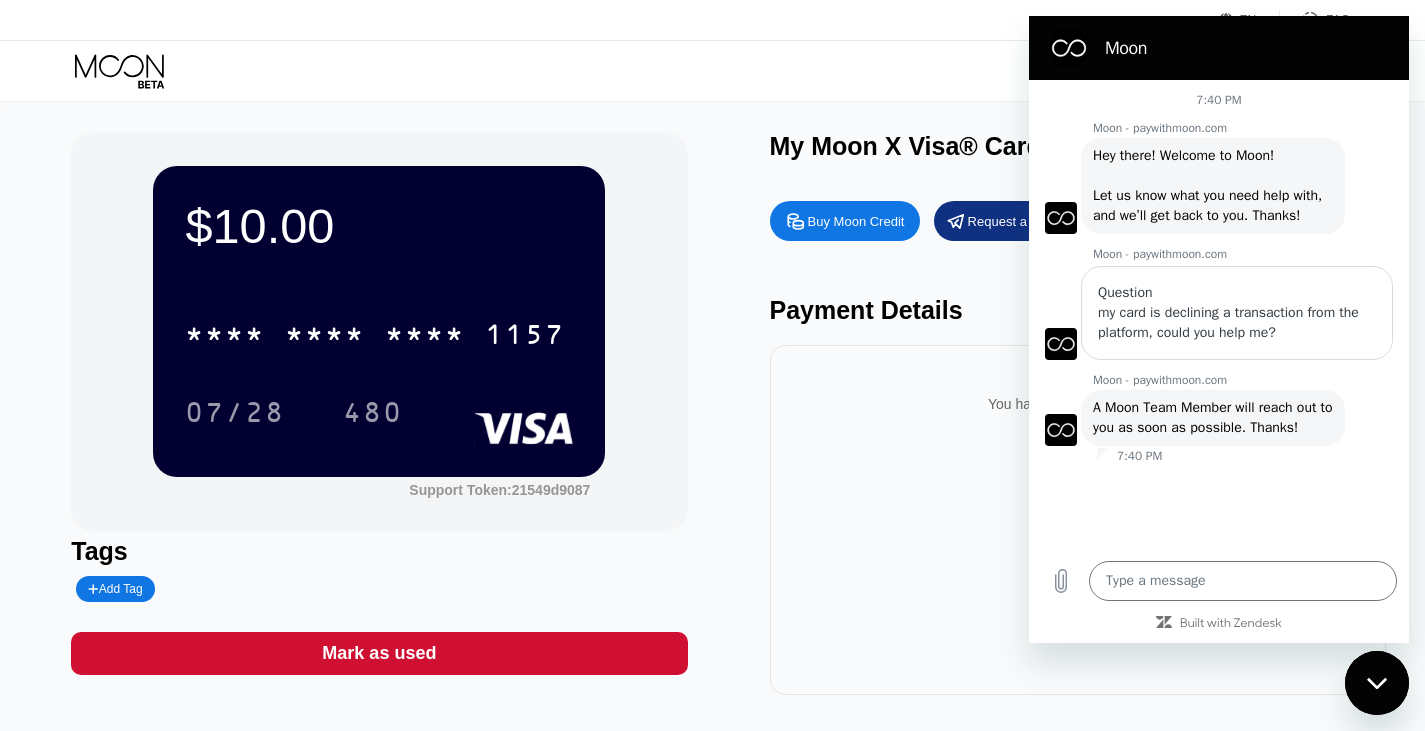 click at bounding box center [1377, 683] 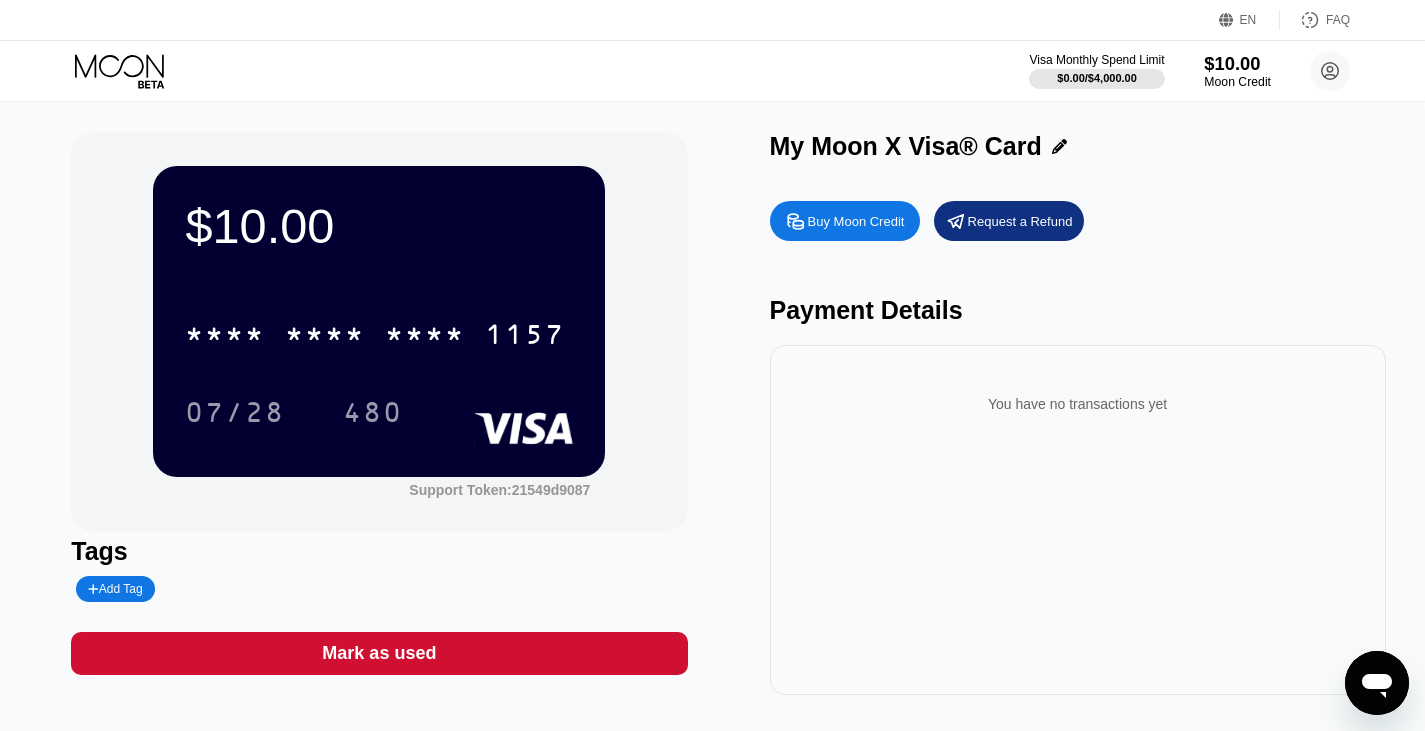 click on "$10.00" at bounding box center (1237, 63) 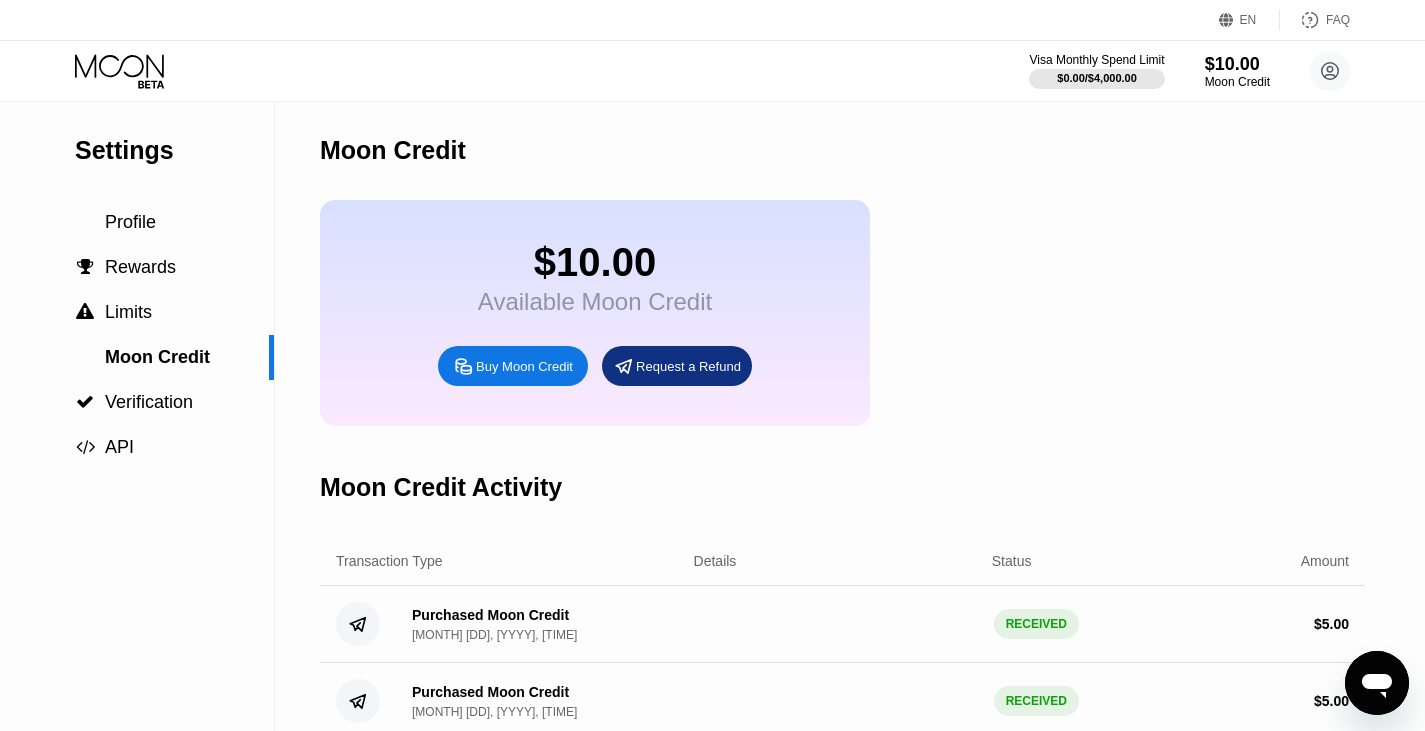 scroll, scrollTop: 2, scrollLeft: 0, axis: vertical 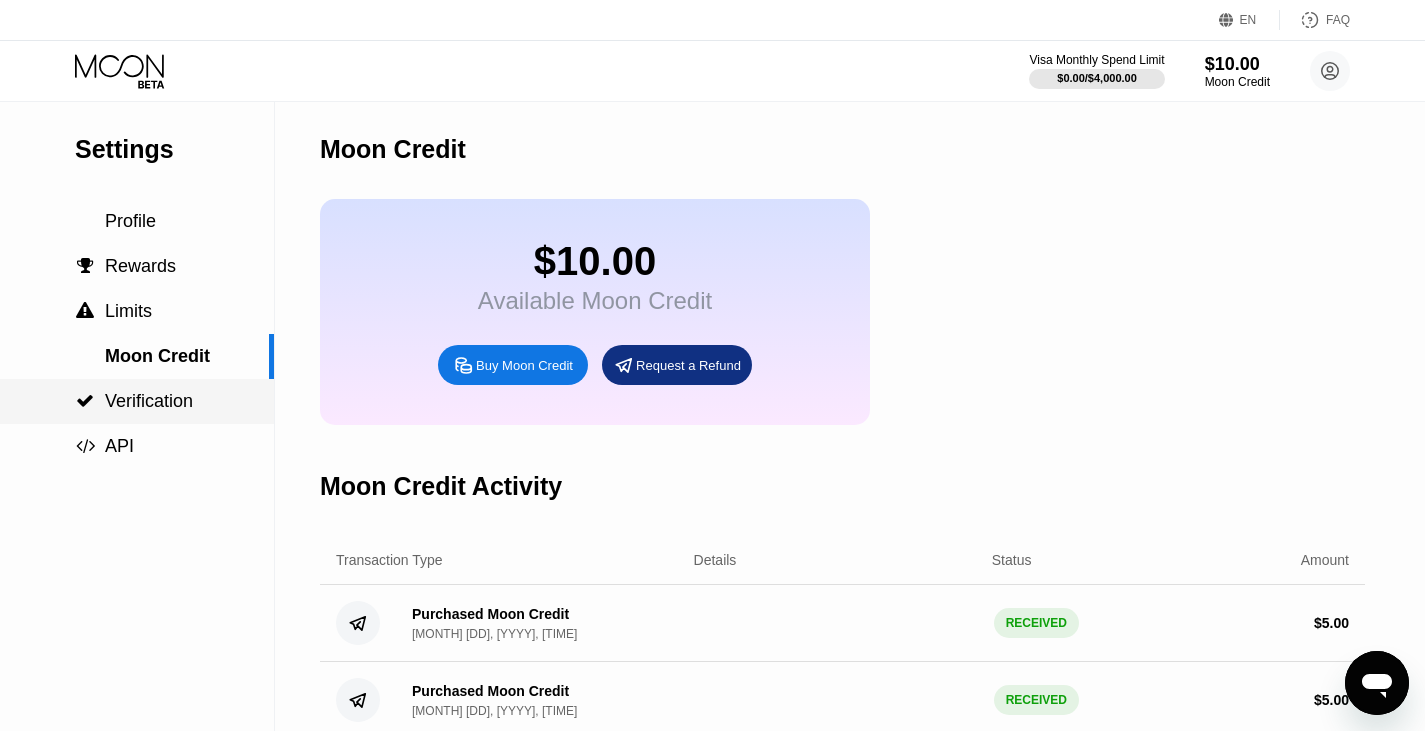 click on "Verification" at bounding box center (149, 401) 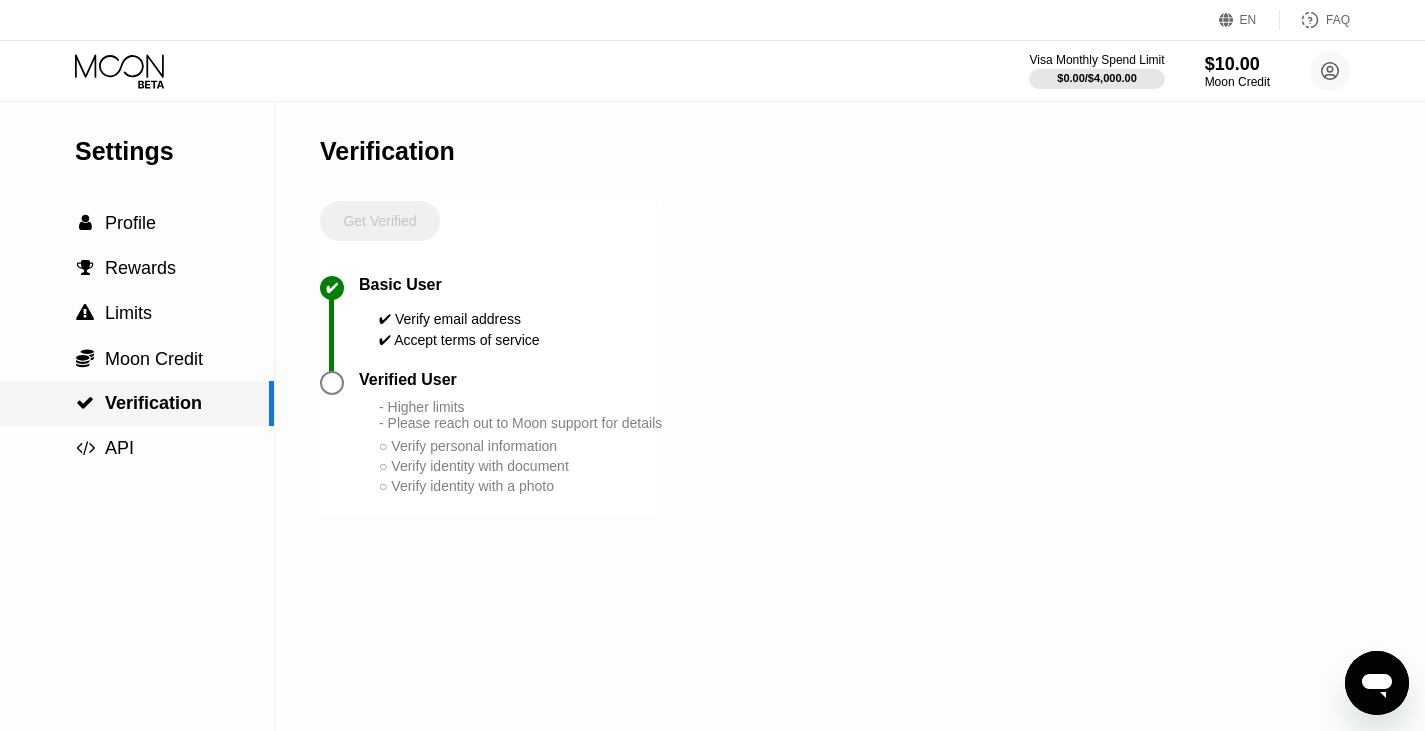 scroll, scrollTop: 0, scrollLeft: 0, axis: both 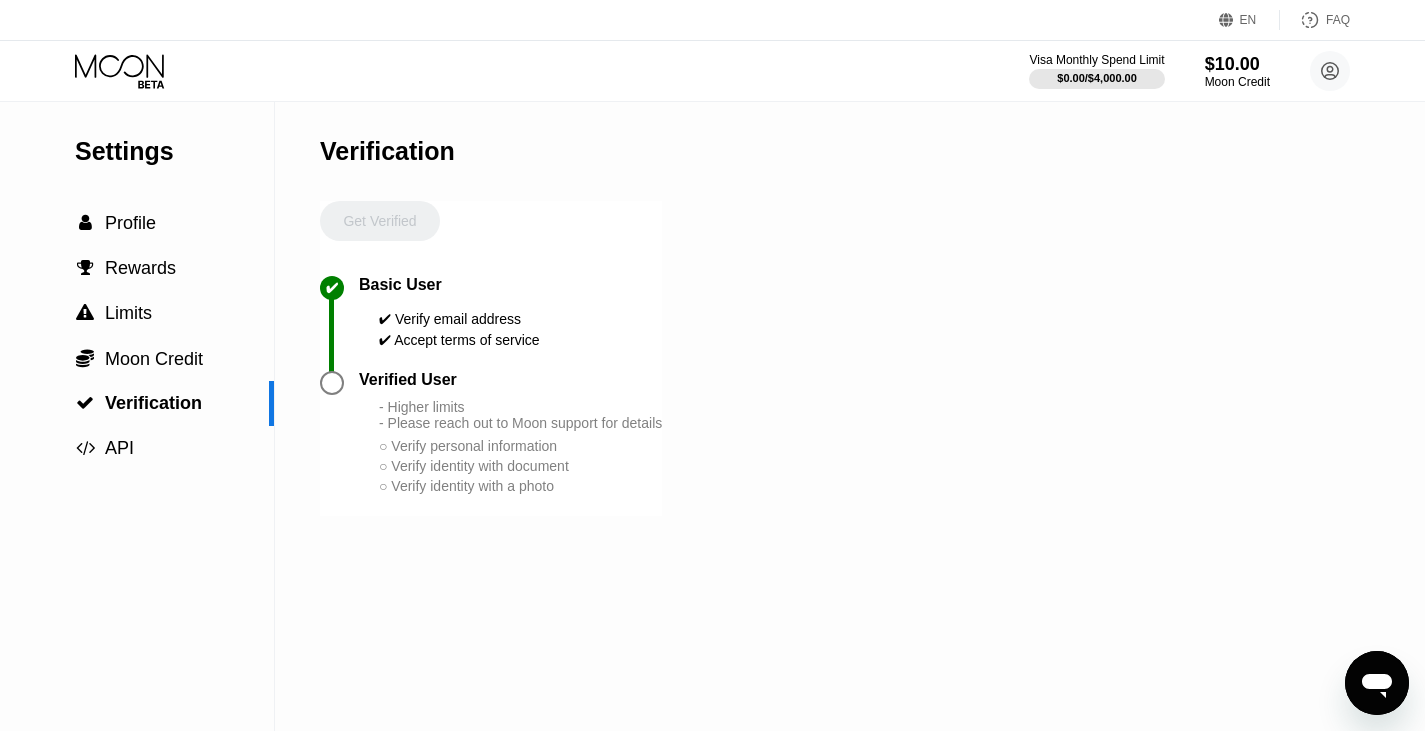 click on "- Higher limits
- Please reach out to Moon support for details" at bounding box center (520, 415) 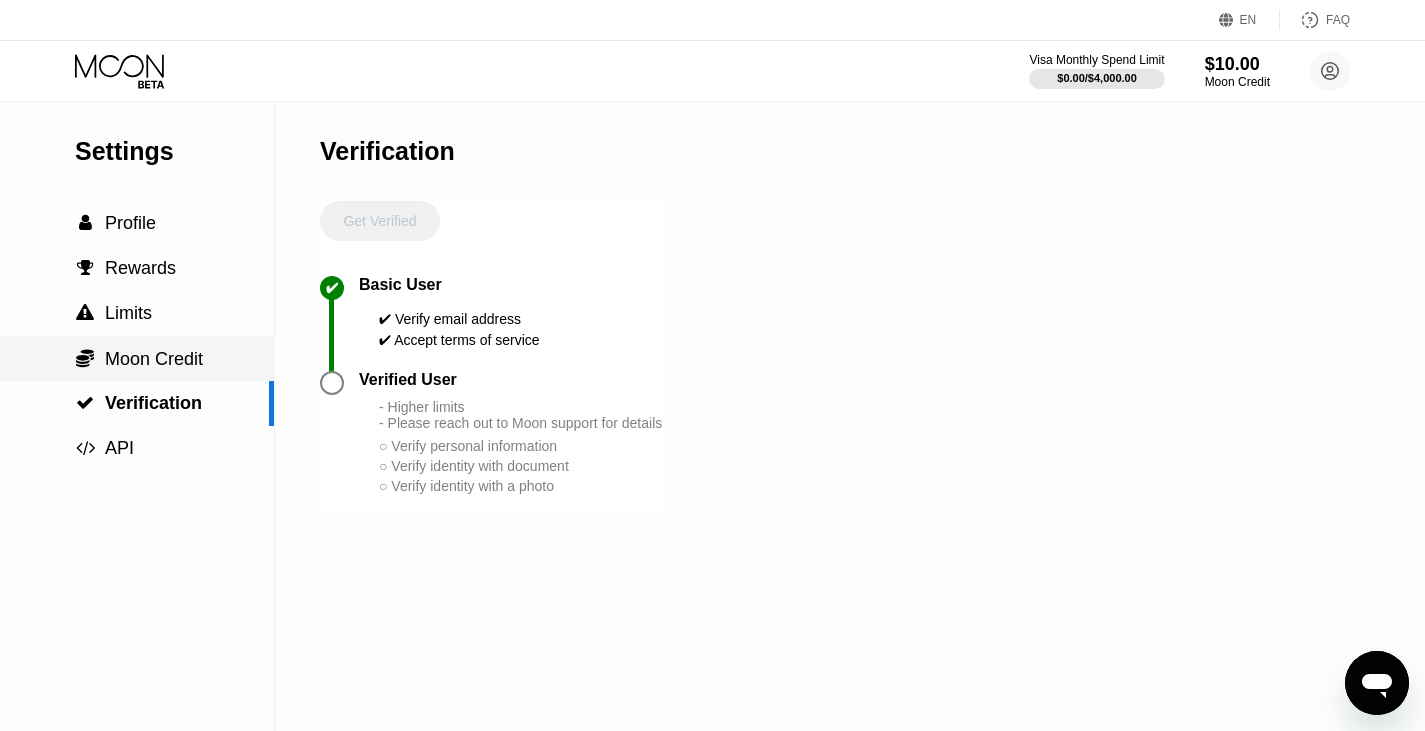 click on "Moon Credit" at bounding box center [154, 359] 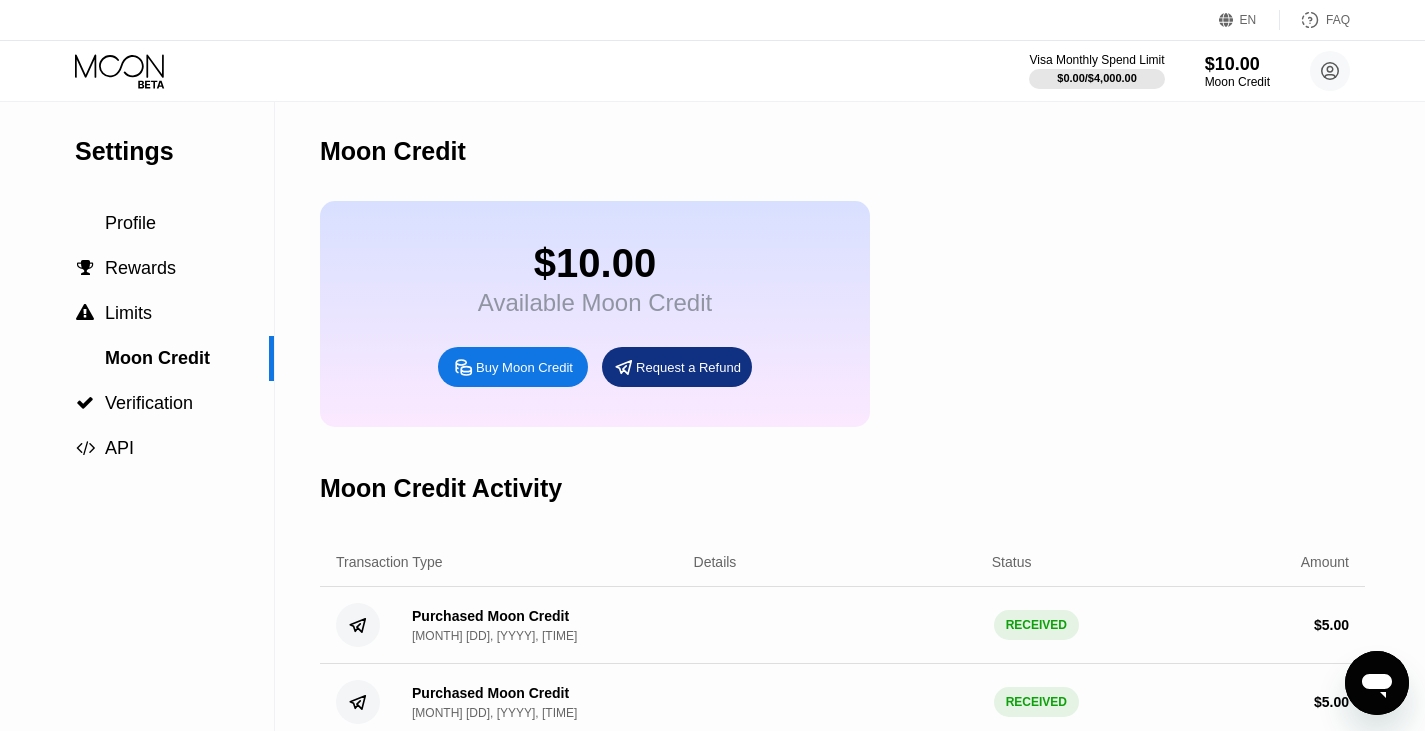 scroll, scrollTop: 339, scrollLeft: 0, axis: vertical 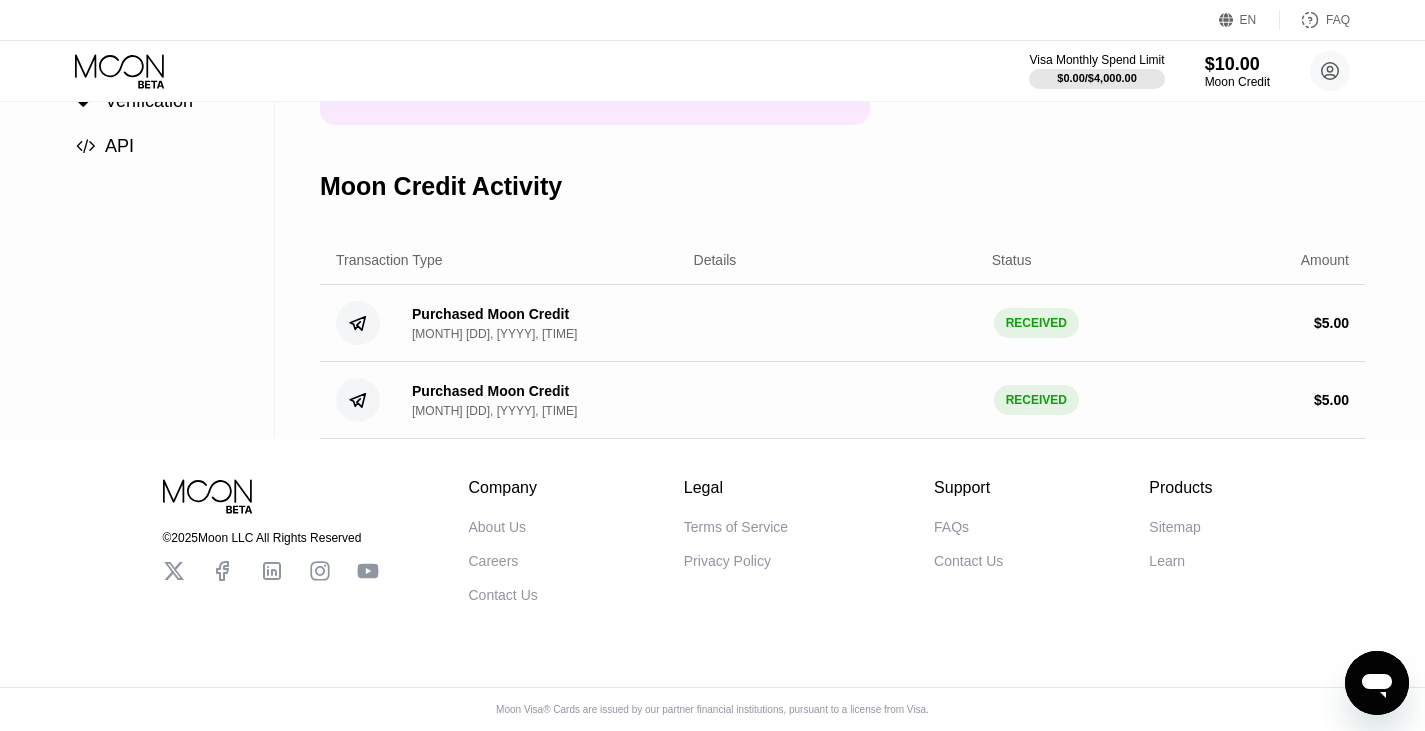 type on "x" 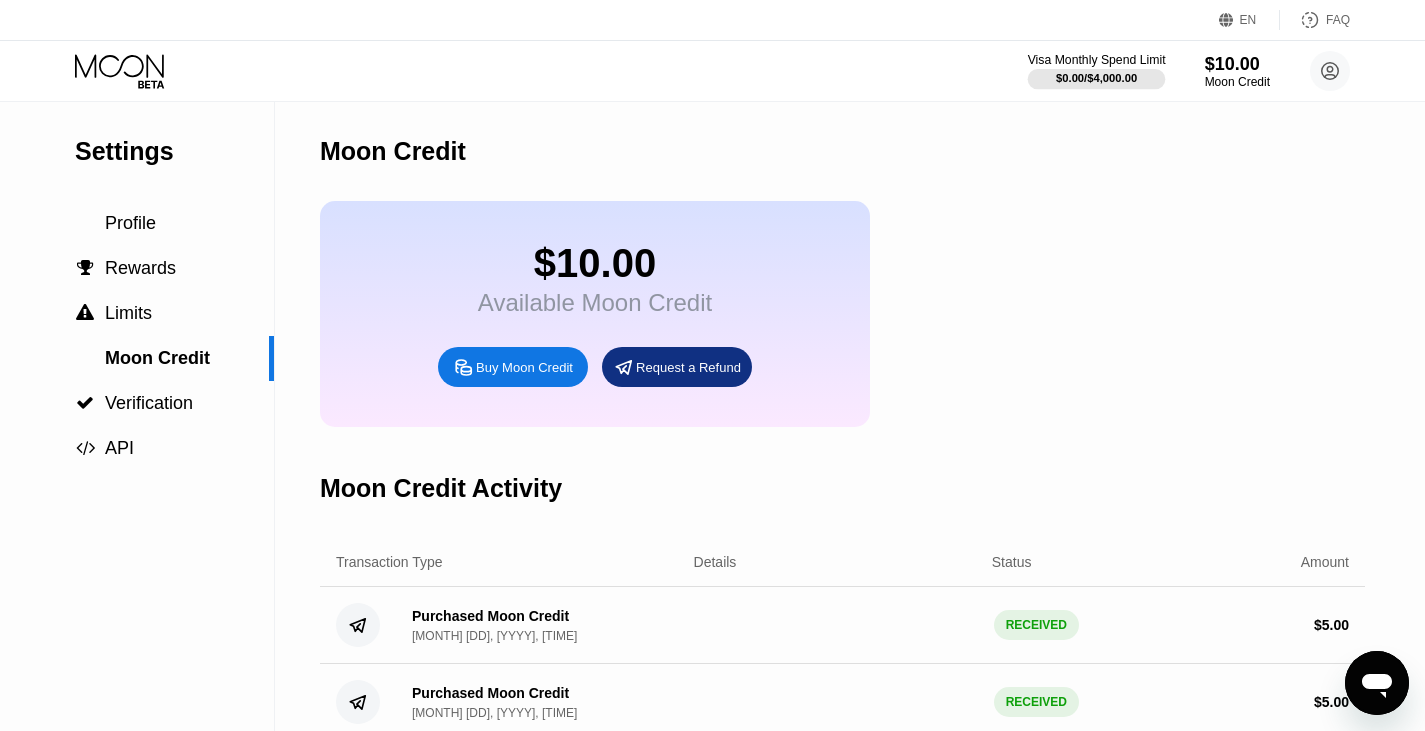 click on "Visa Monthly Spend Limit" at bounding box center (1097, 60) 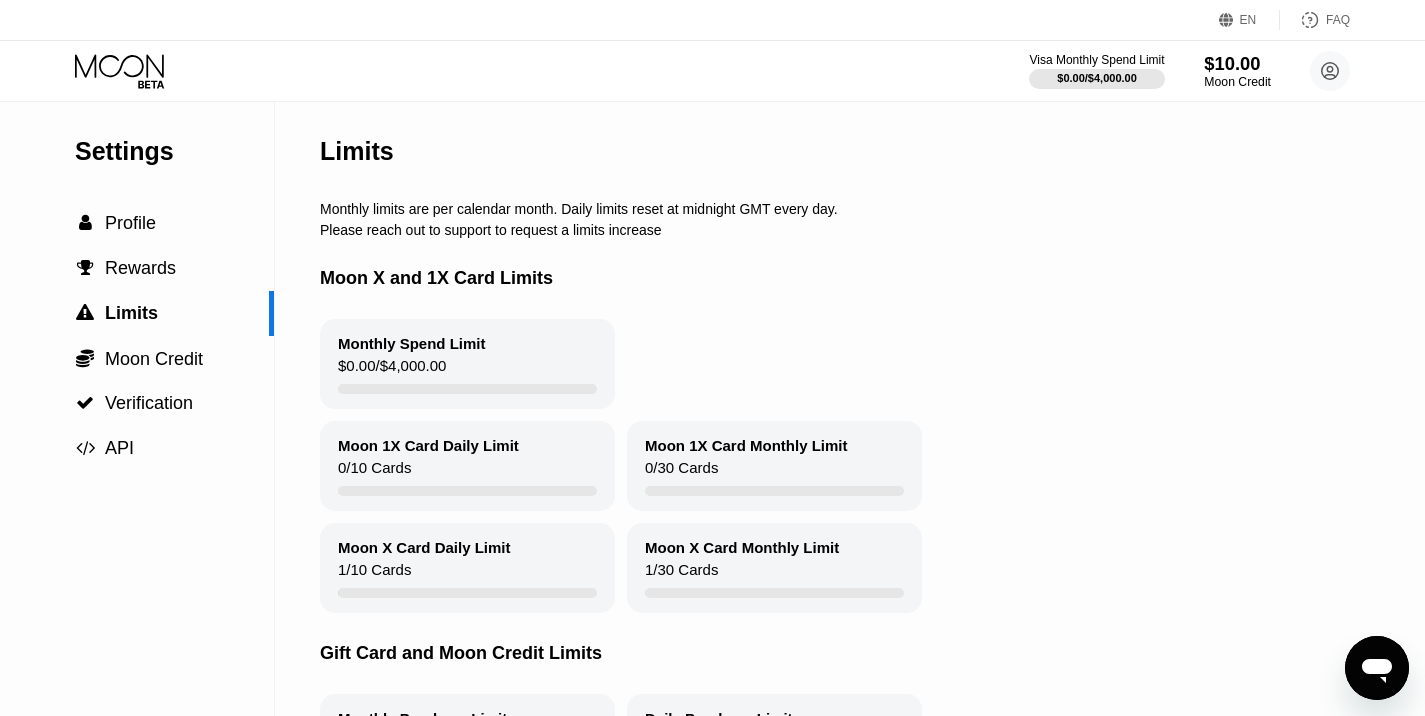 click on "Moon Credit" at bounding box center [1237, 82] 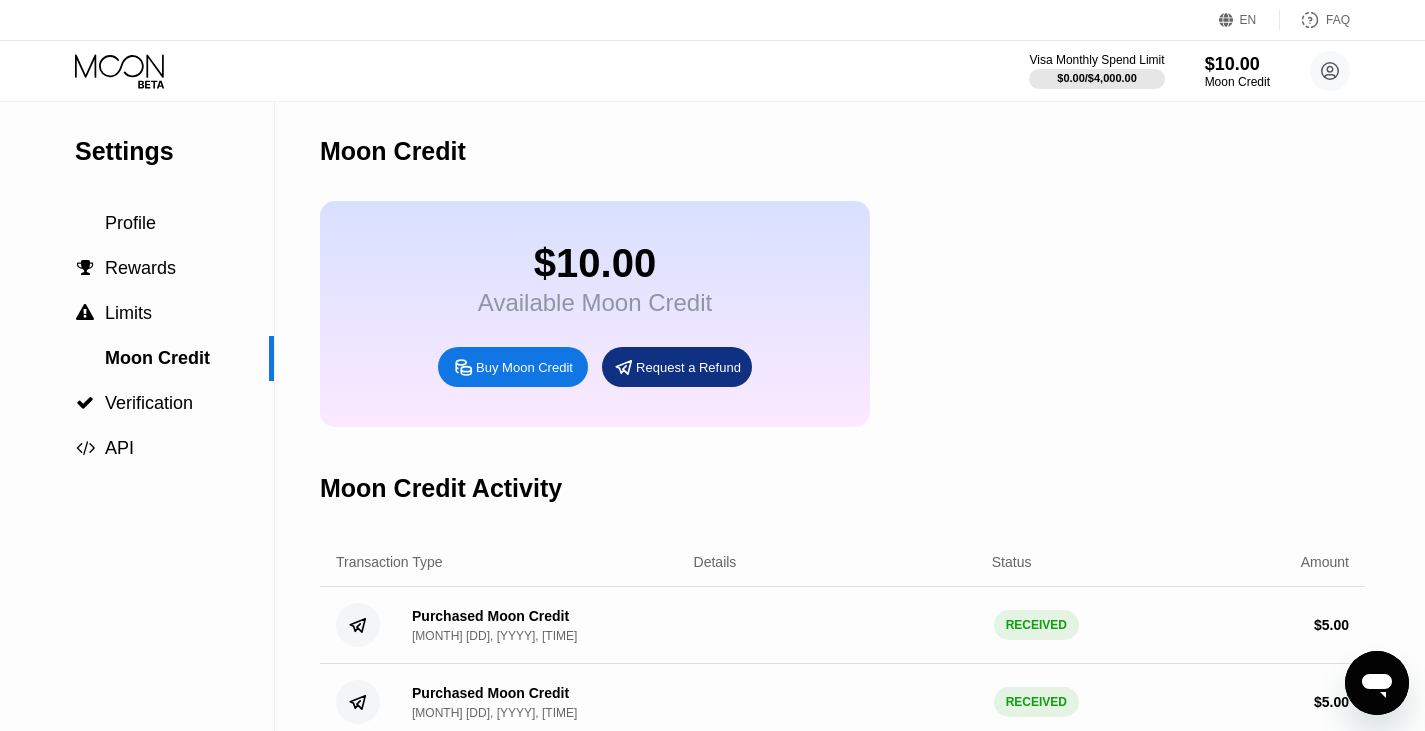 click 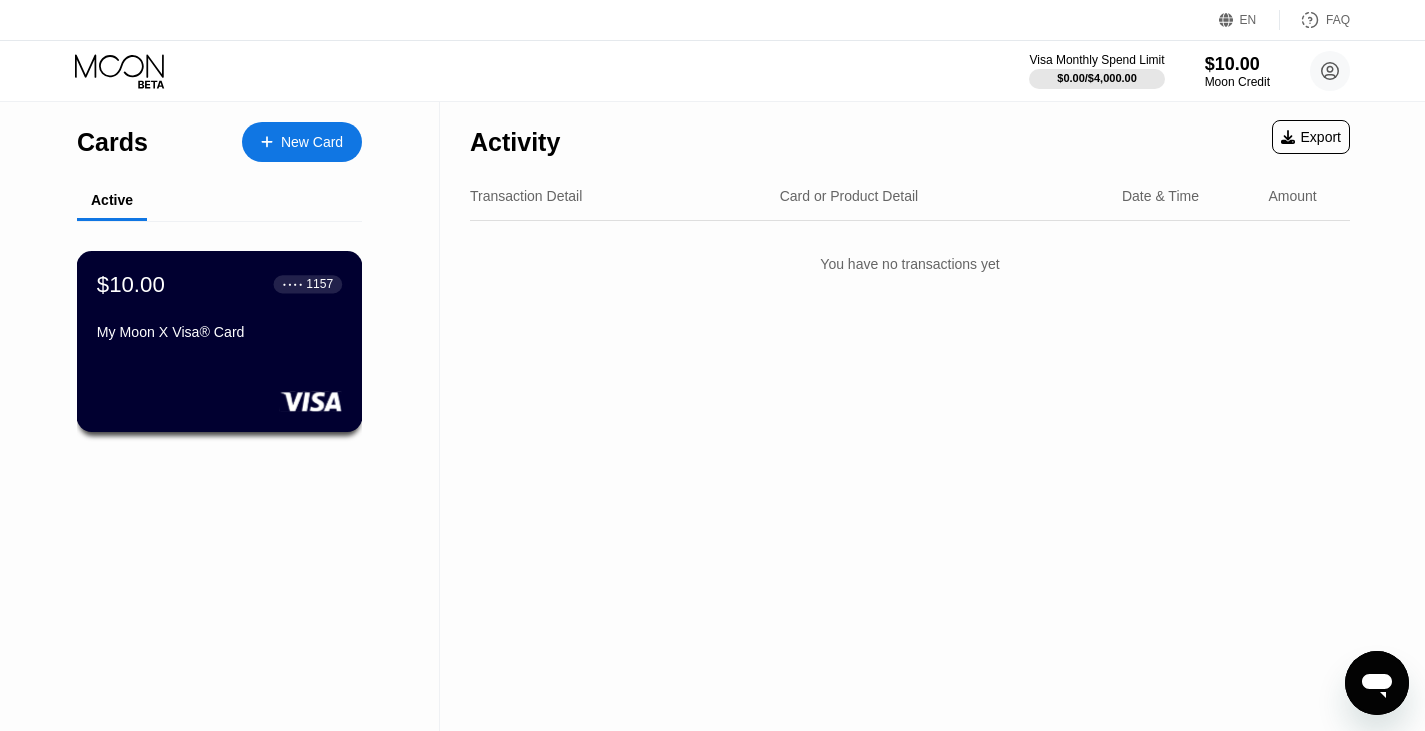 drag, startPoint x: 310, startPoint y: 306, endPoint x: 294, endPoint y: 91, distance: 215.59453 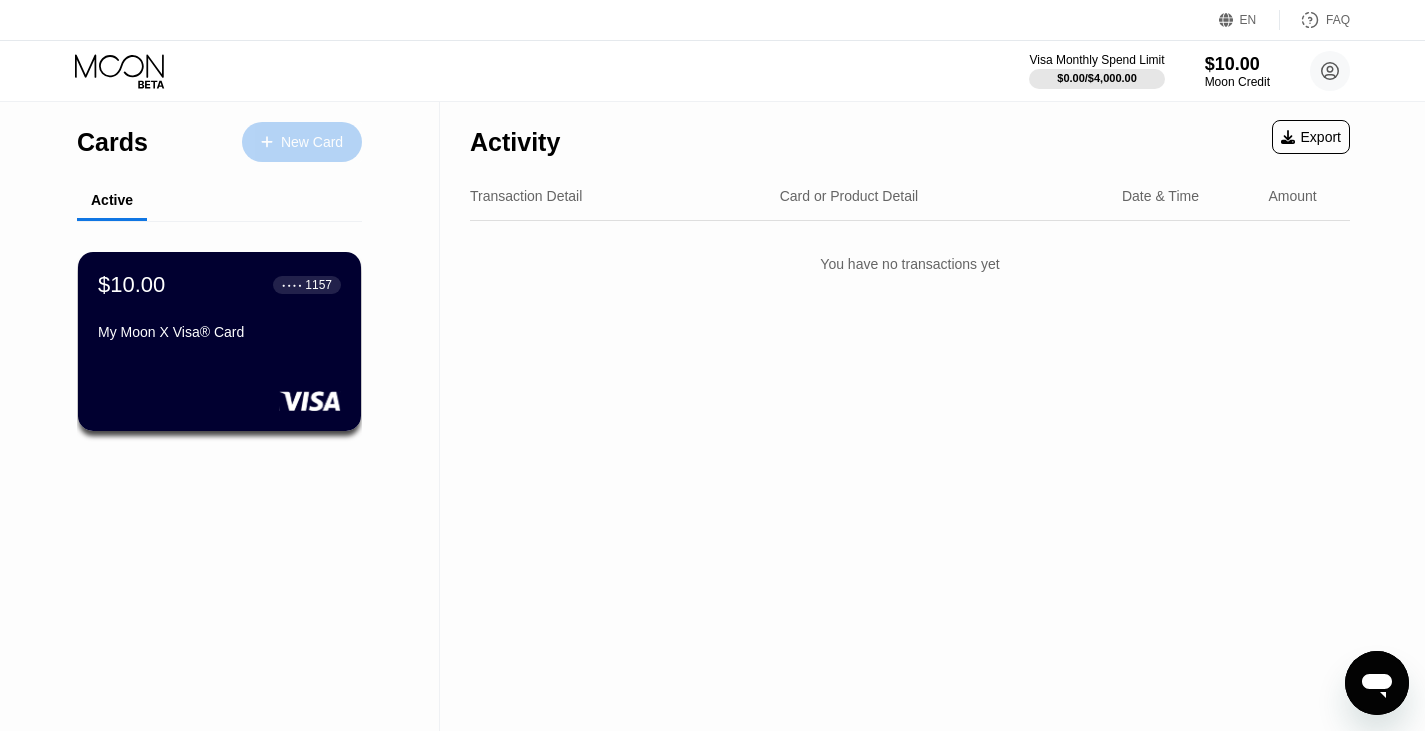 click on "New Card" at bounding box center [312, 142] 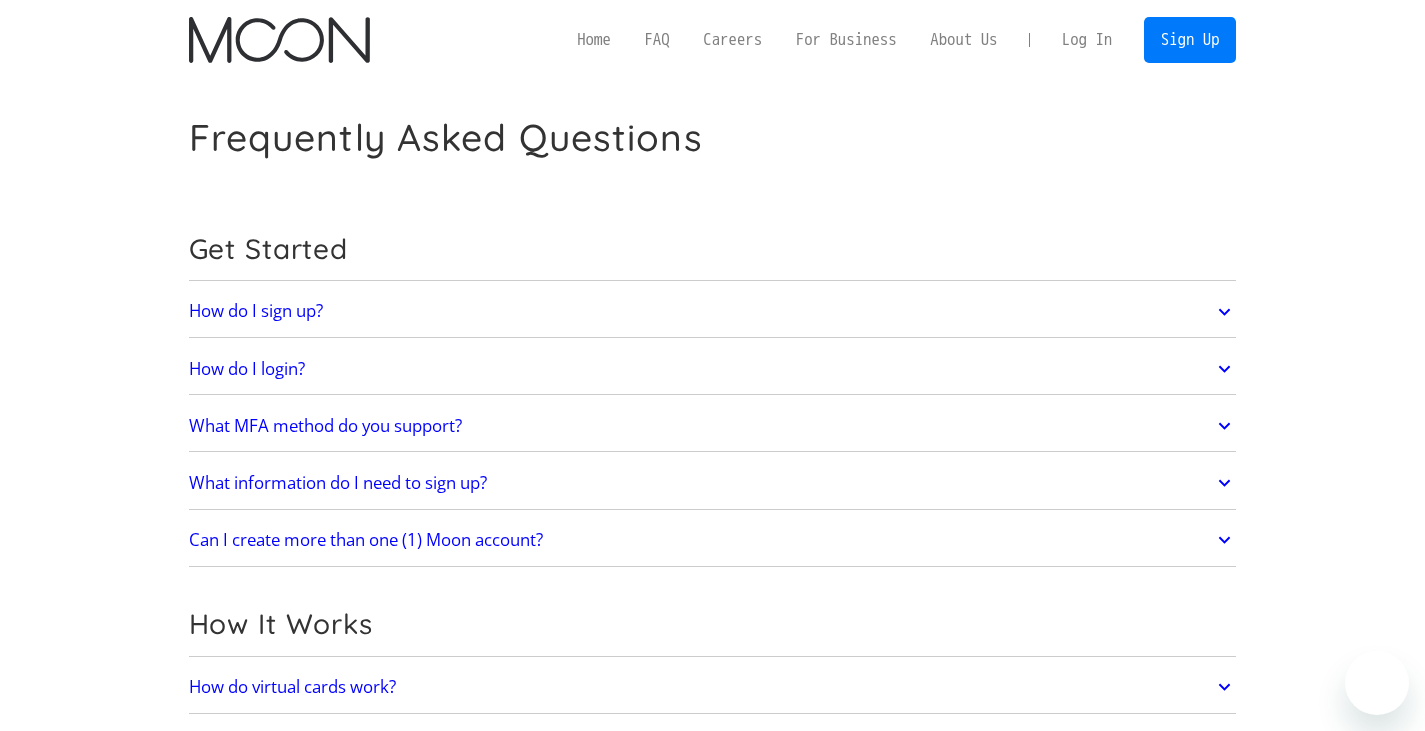scroll, scrollTop: 0, scrollLeft: 0, axis: both 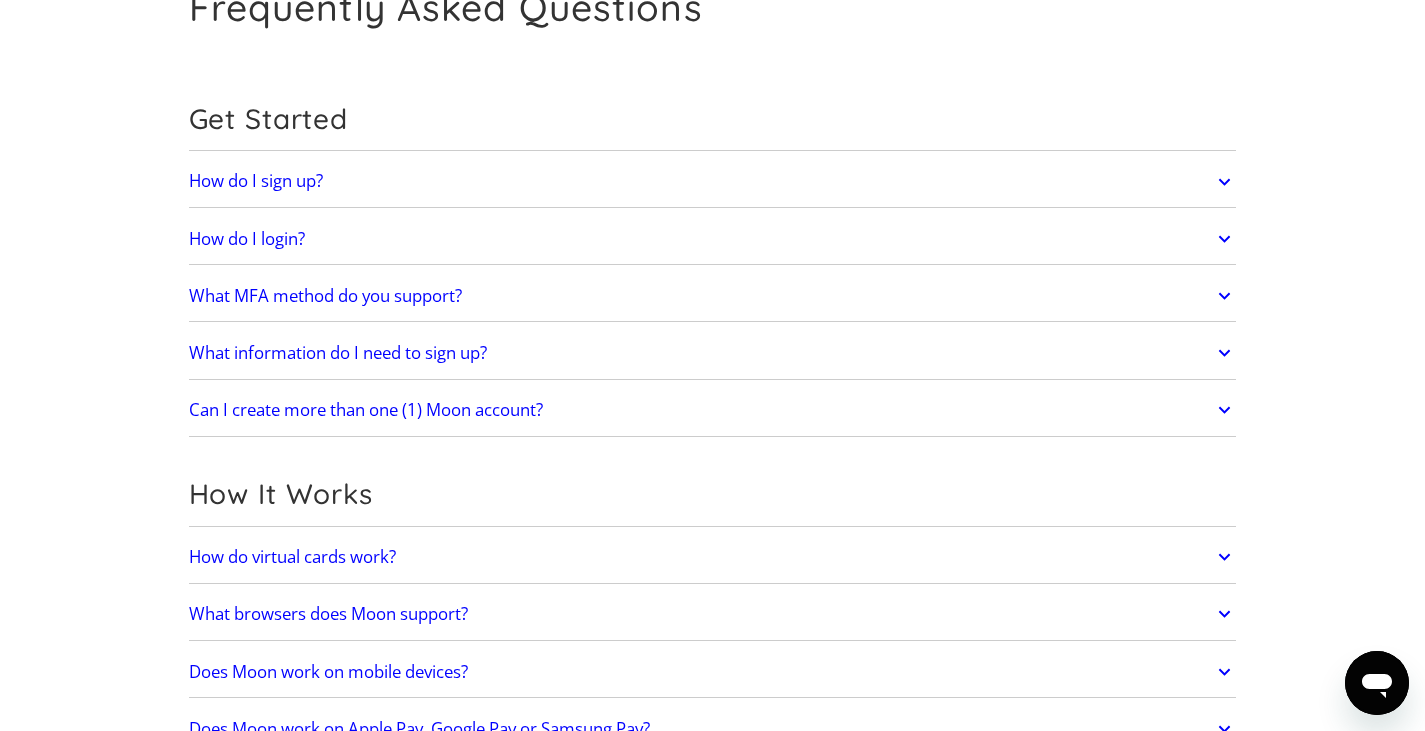 click on "What MFA method do you support?" at bounding box center [713, 296] 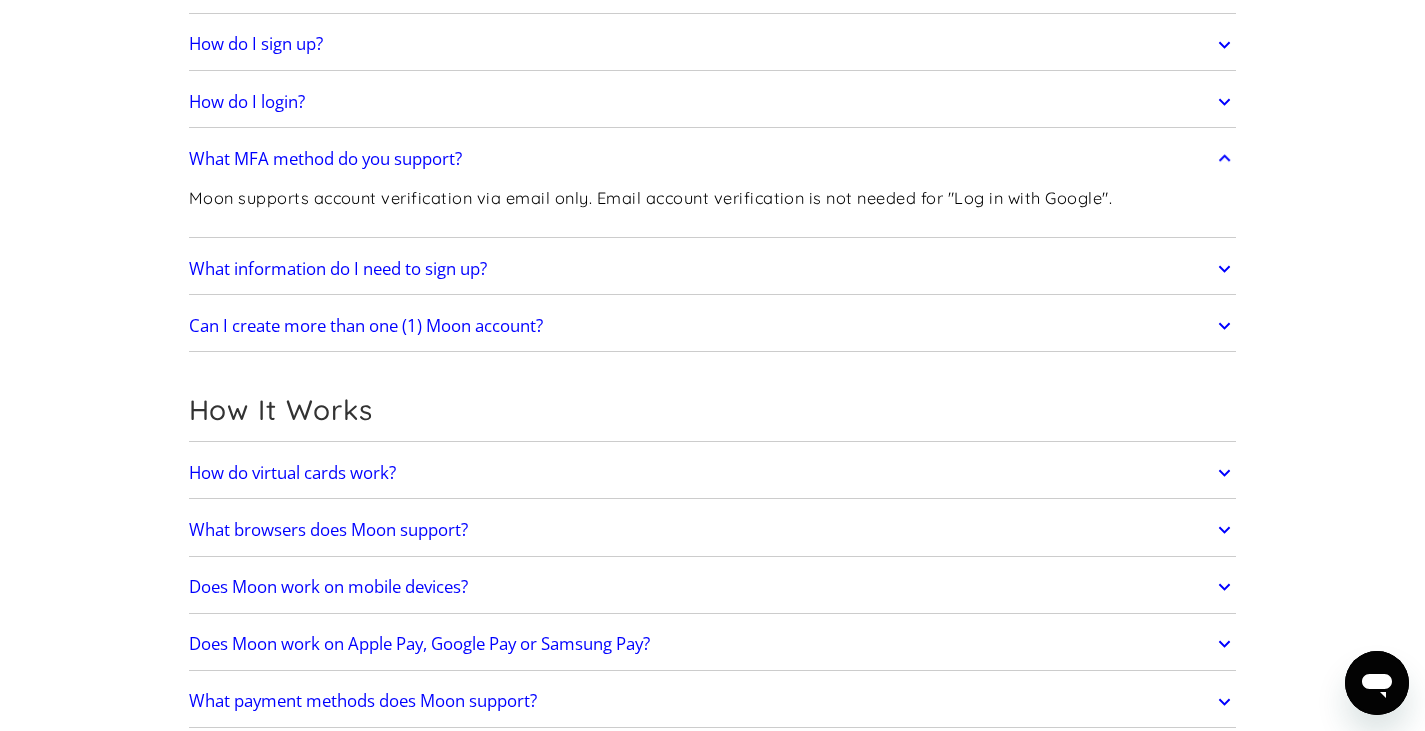 scroll, scrollTop: 269, scrollLeft: 0, axis: vertical 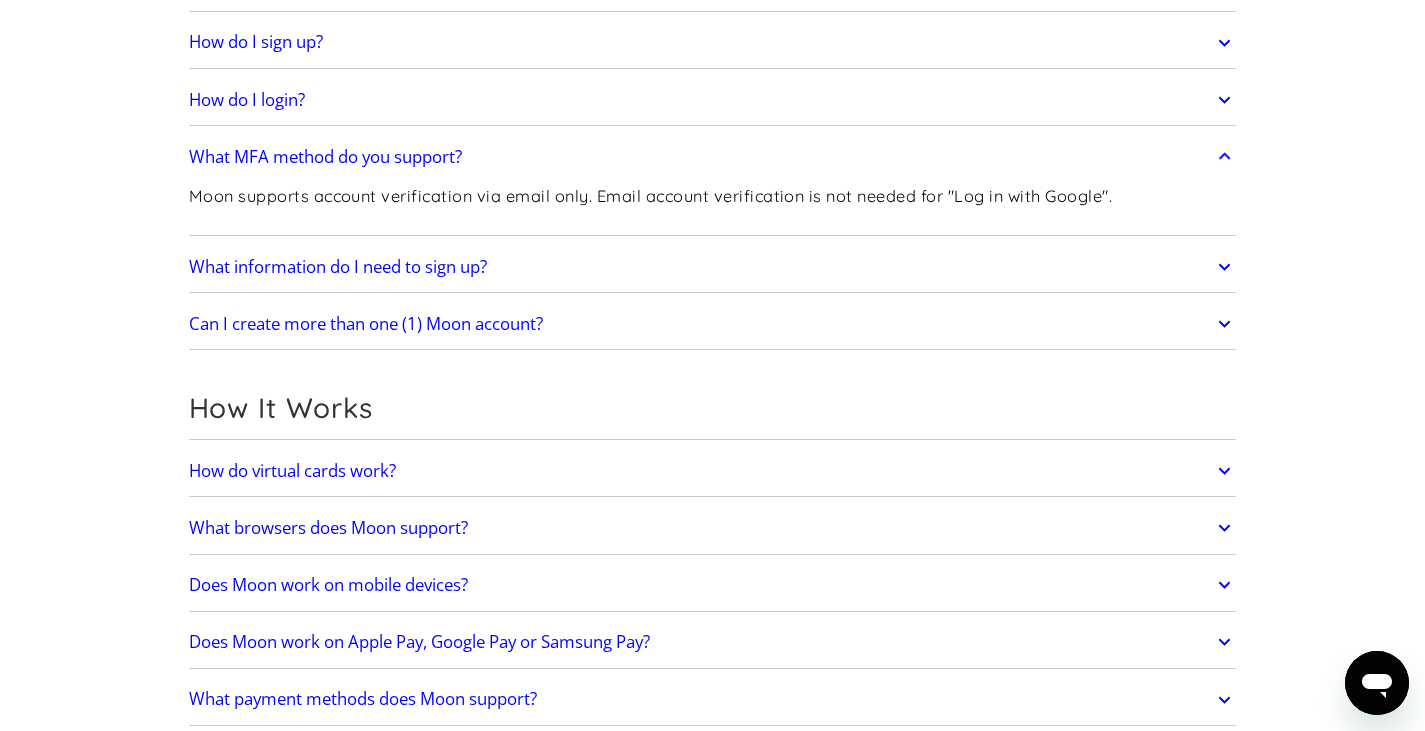click on "What information do I need to sign up?" at bounding box center (713, 267) 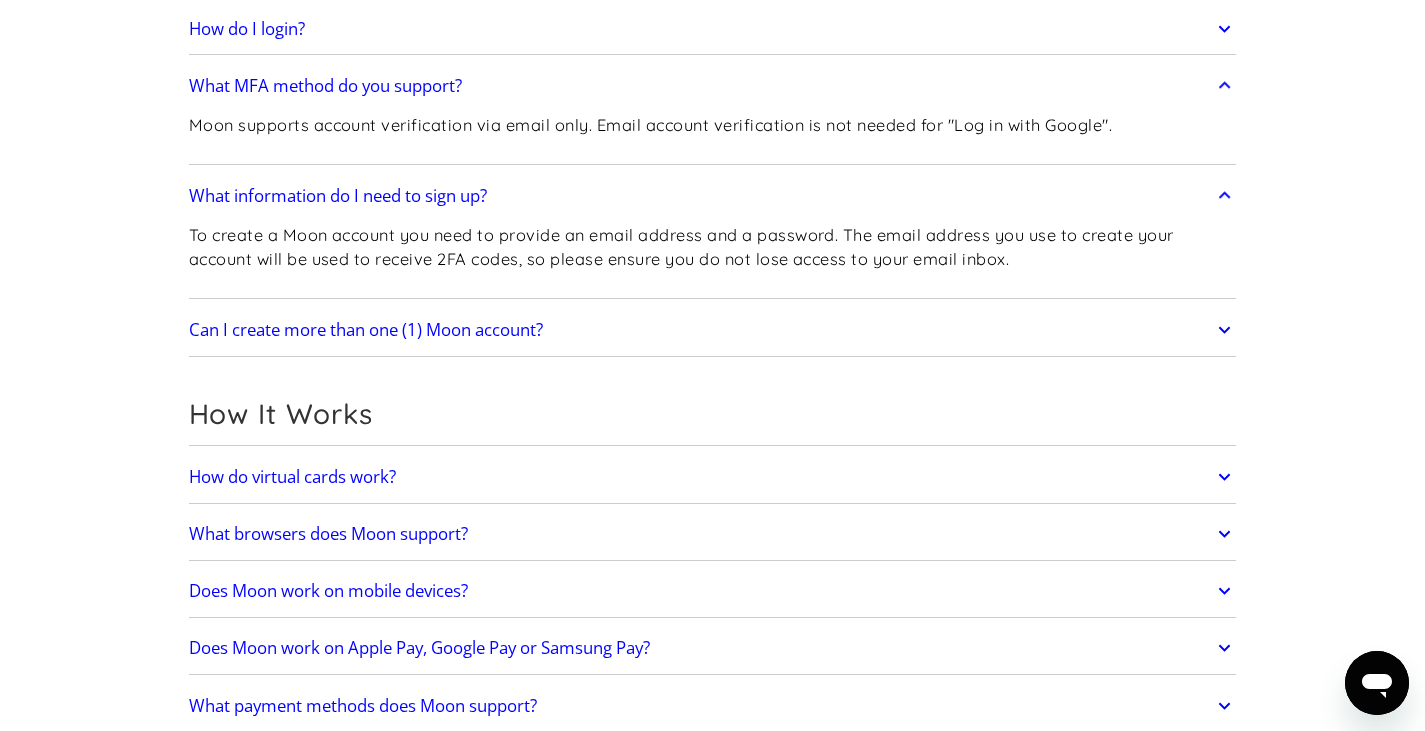 scroll, scrollTop: 341, scrollLeft: 0, axis: vertical 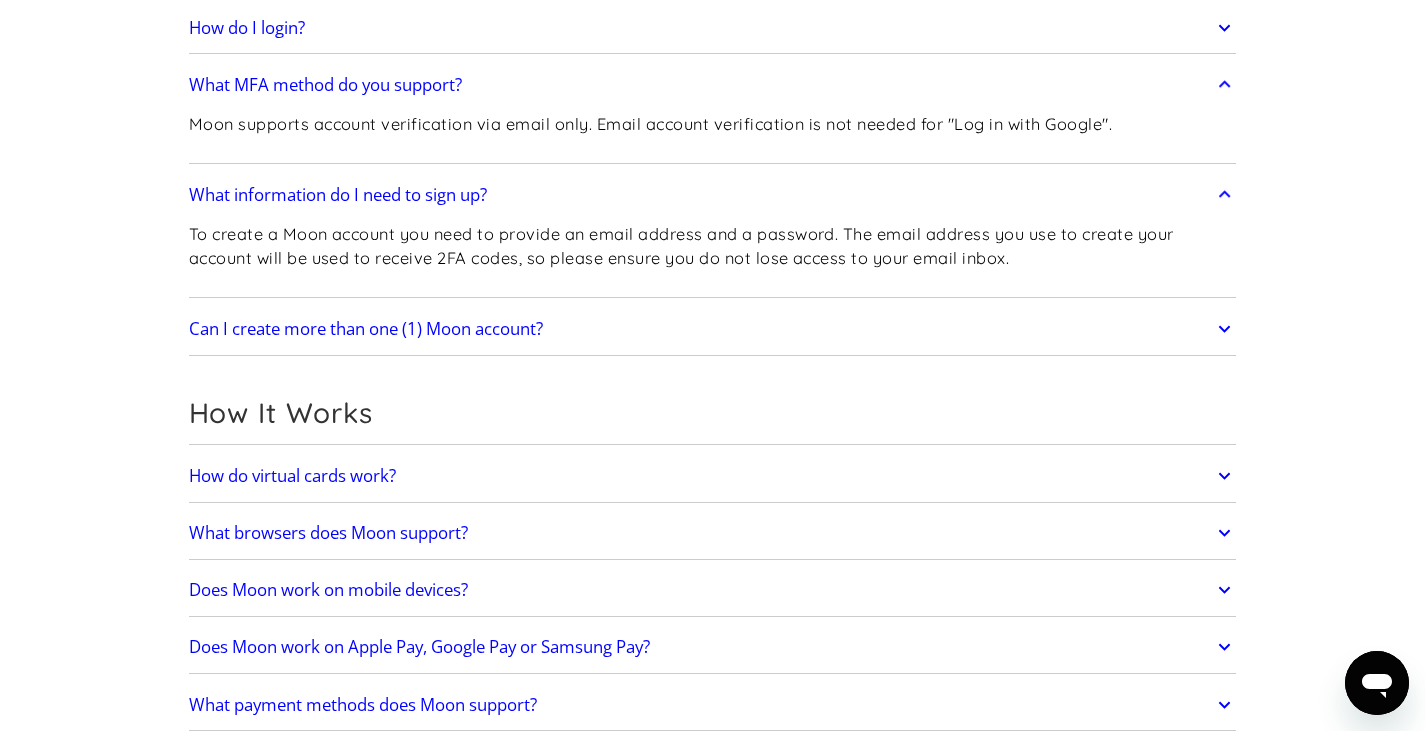 click on "Can I create more than one (1) Moon account?" at bounding box center [713, 329] 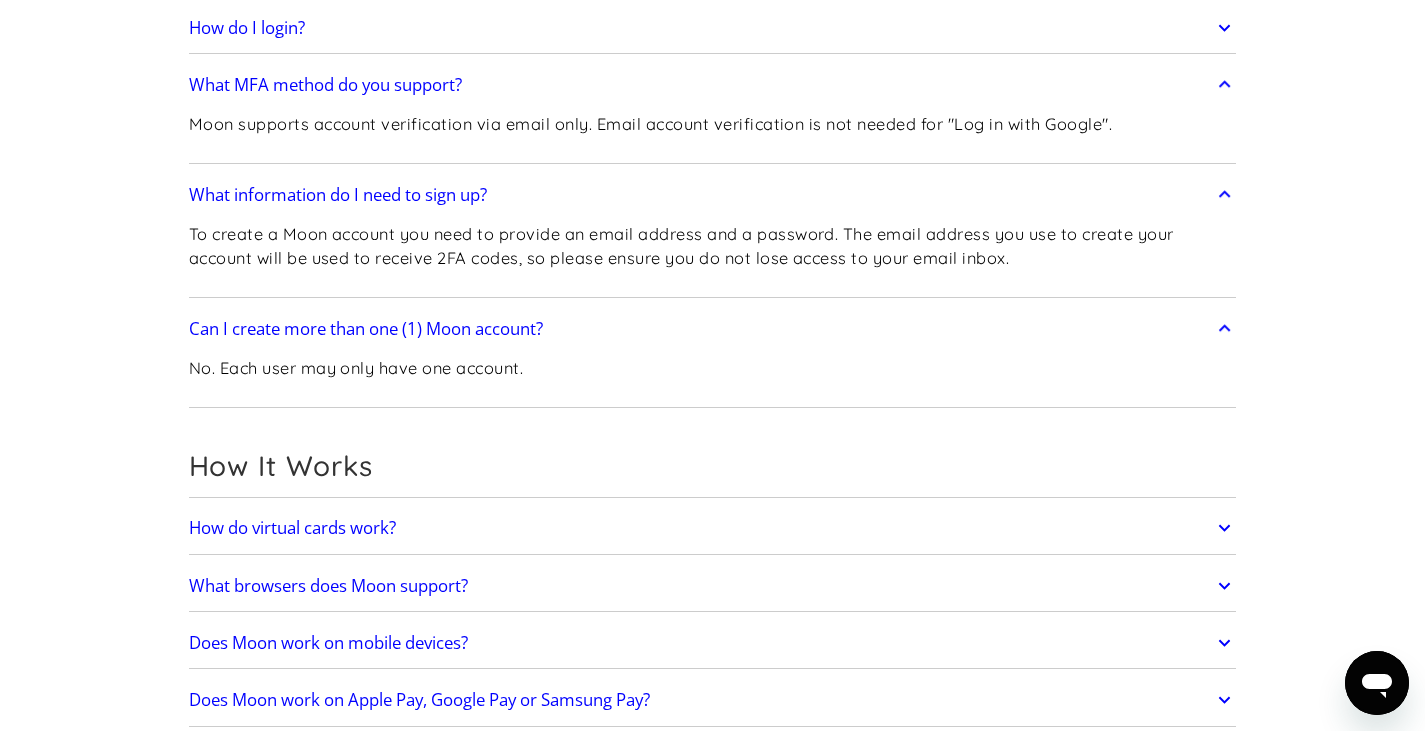 click on "Can I create more than one (1) Moon account?" at bounding box center [713, 329] 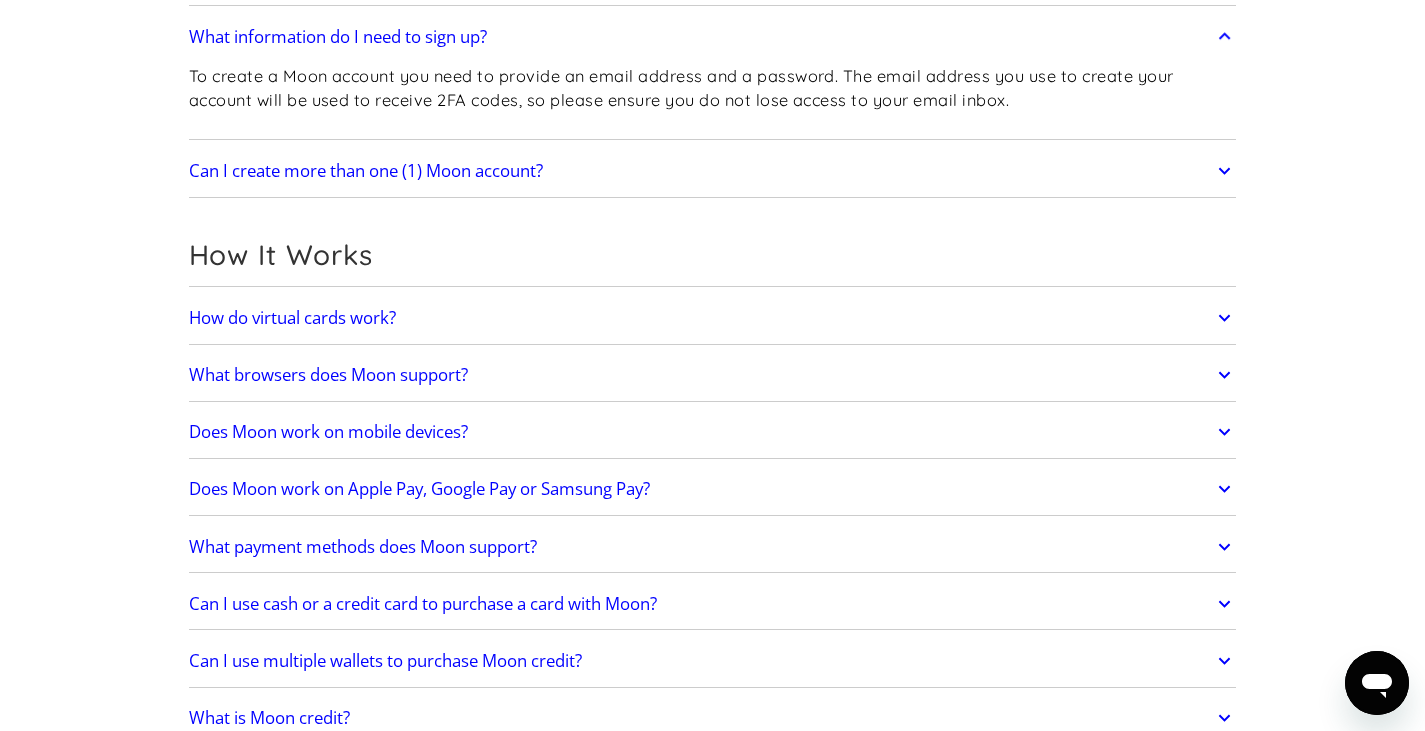 scroll, scrollTop: 500, scrollLeft: 0, axis: vertical 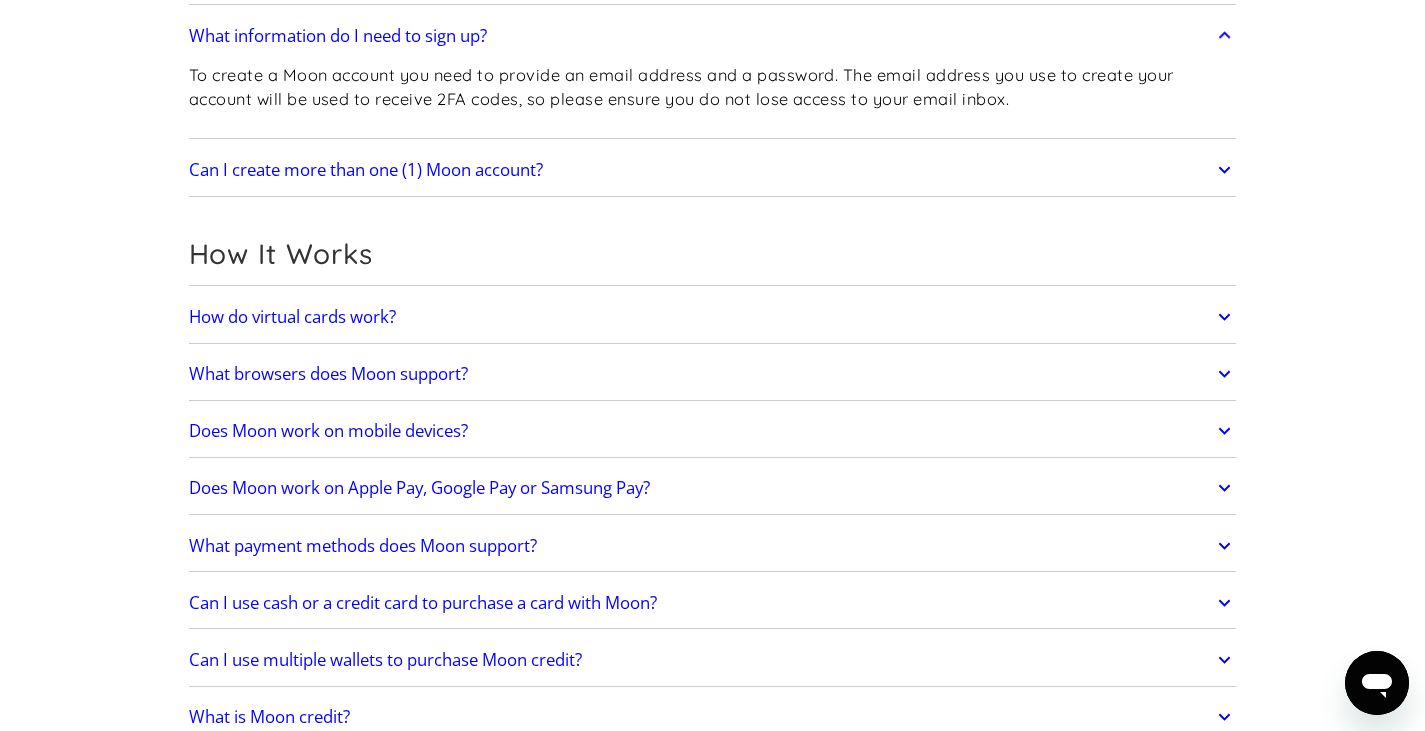 click on "How do virtual cards work?" at bounding box center (713, 317) 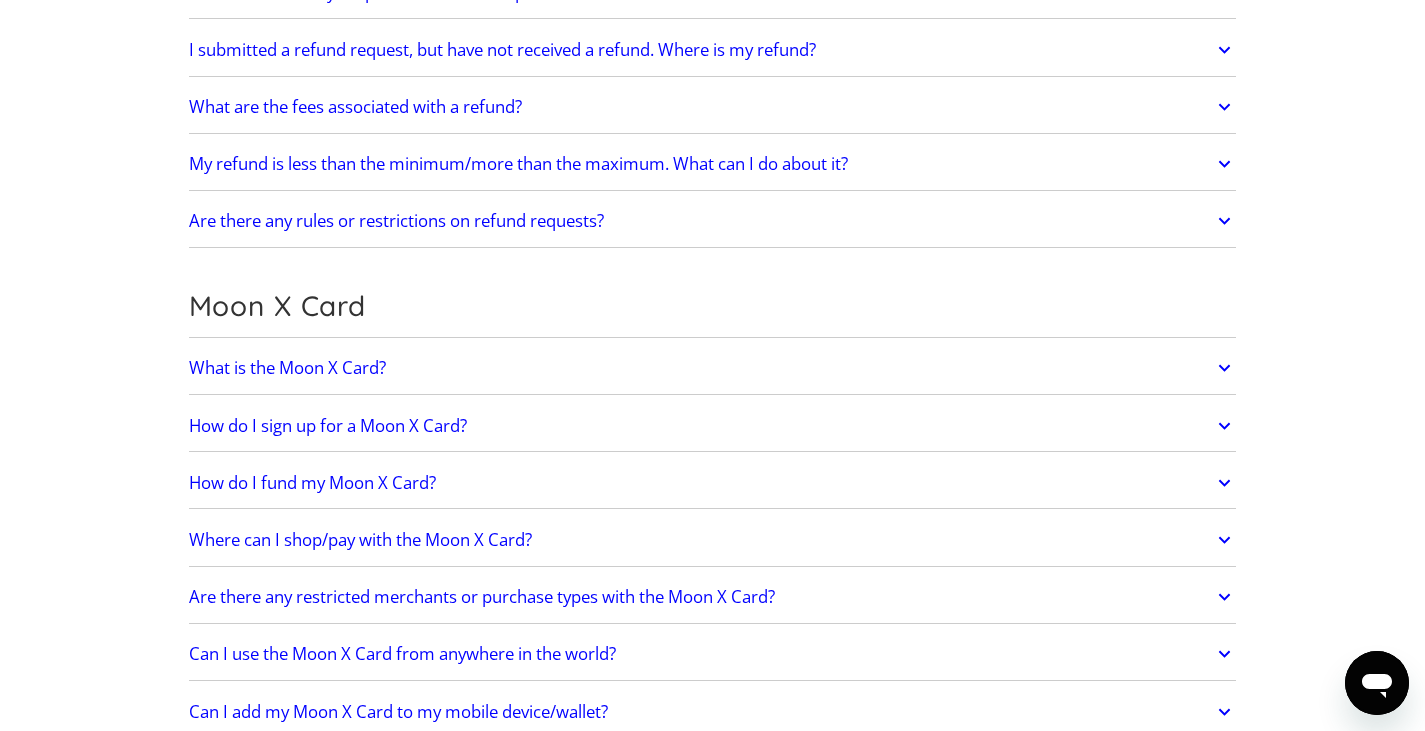 scroll, scrollTop: 1417, scrollLeft: 0, axis: vertical 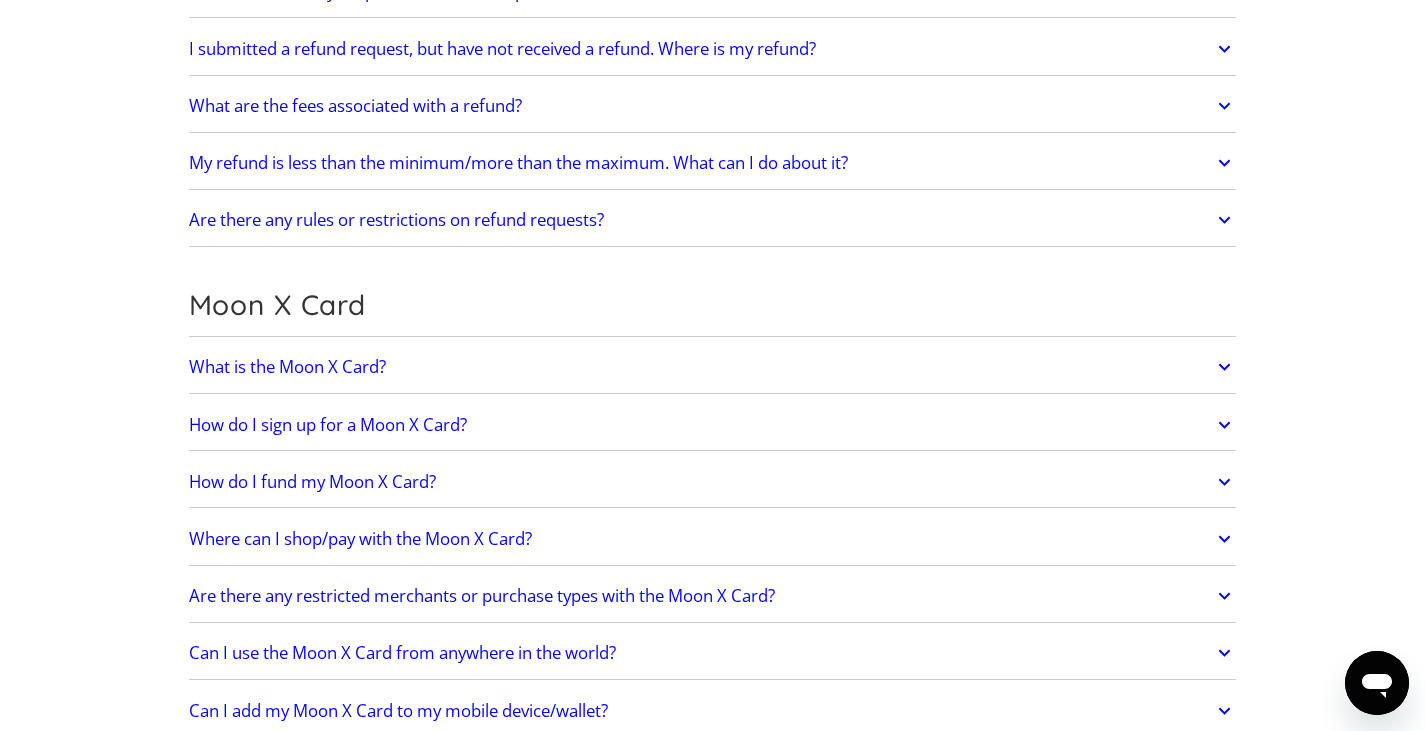 click on "Moon X Card" at bounding box center [713, 310] 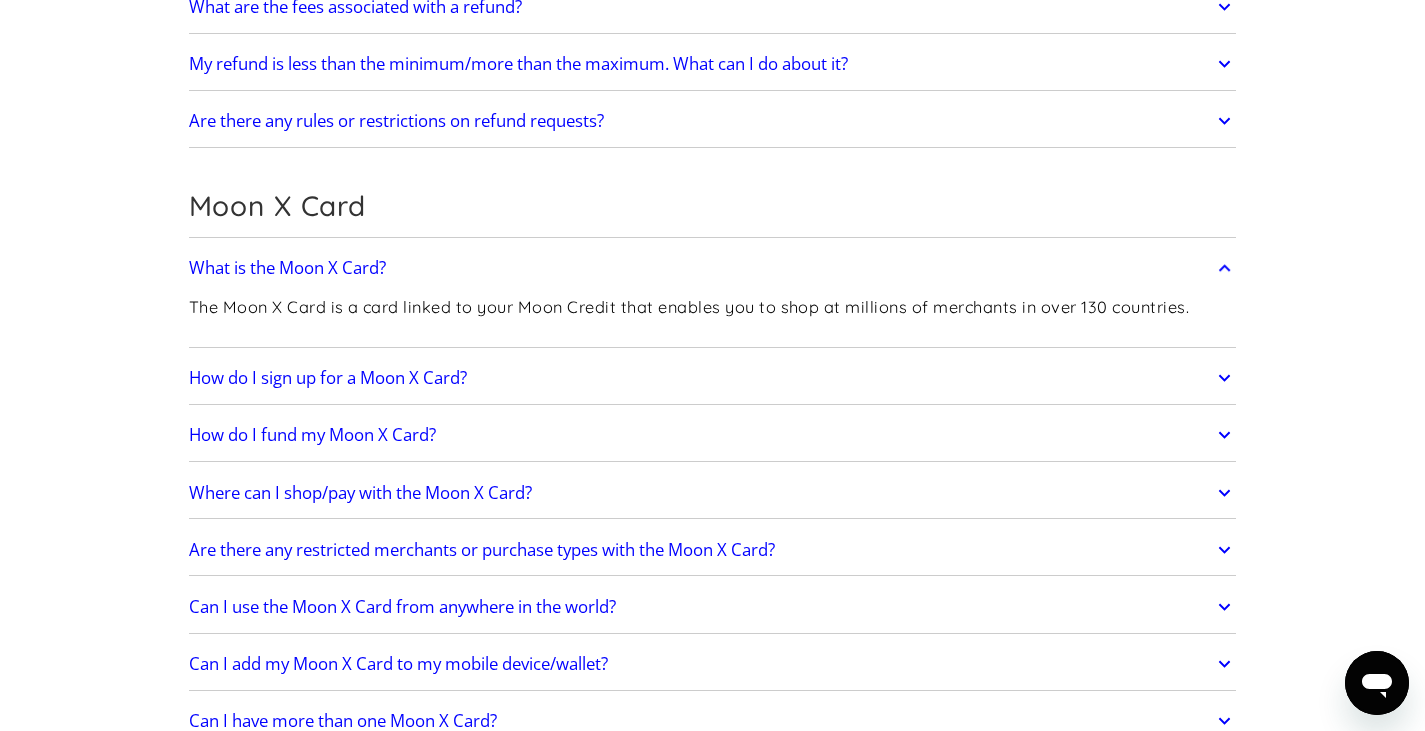 scroll, scrollTop: 1517, scrollLeft: 0, axis: vertical 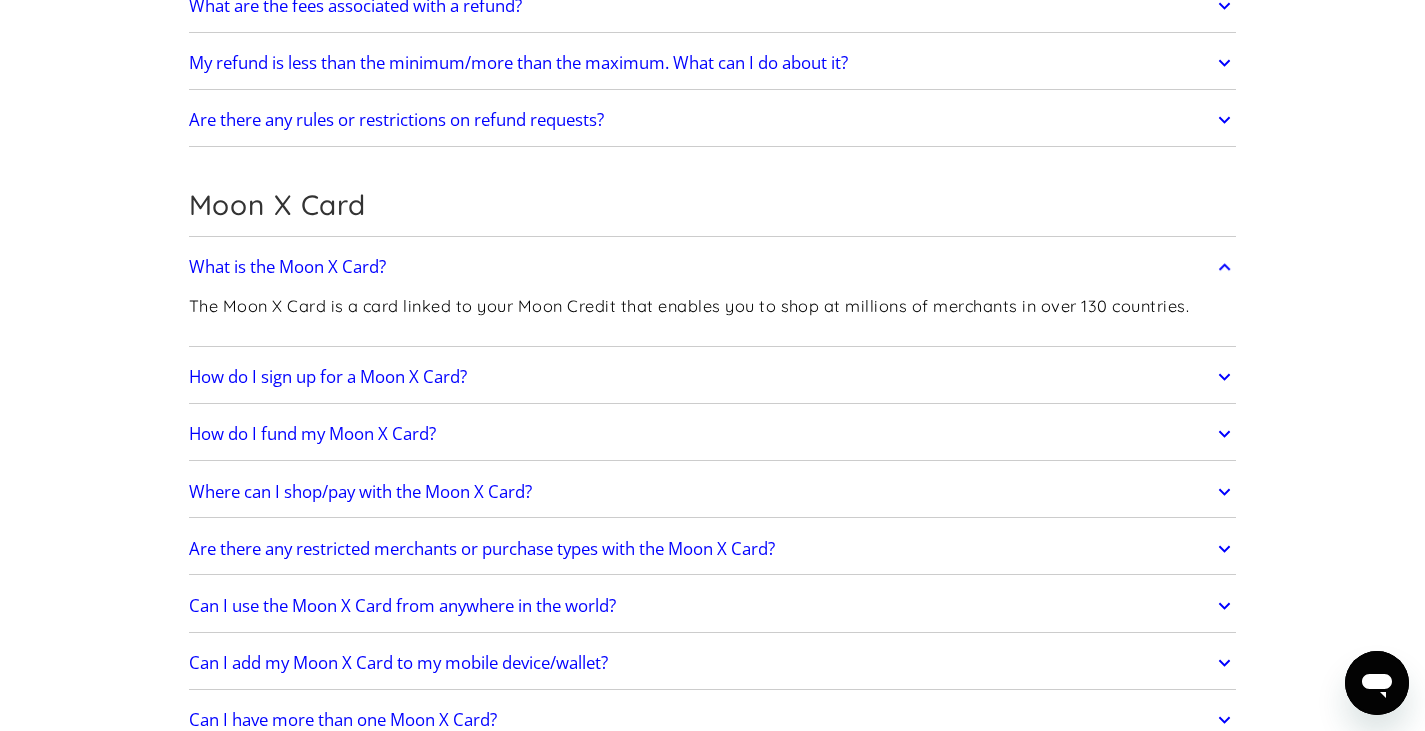 click on "How do I sign up for a Moon X Card?" at bounding box center [713, 377] 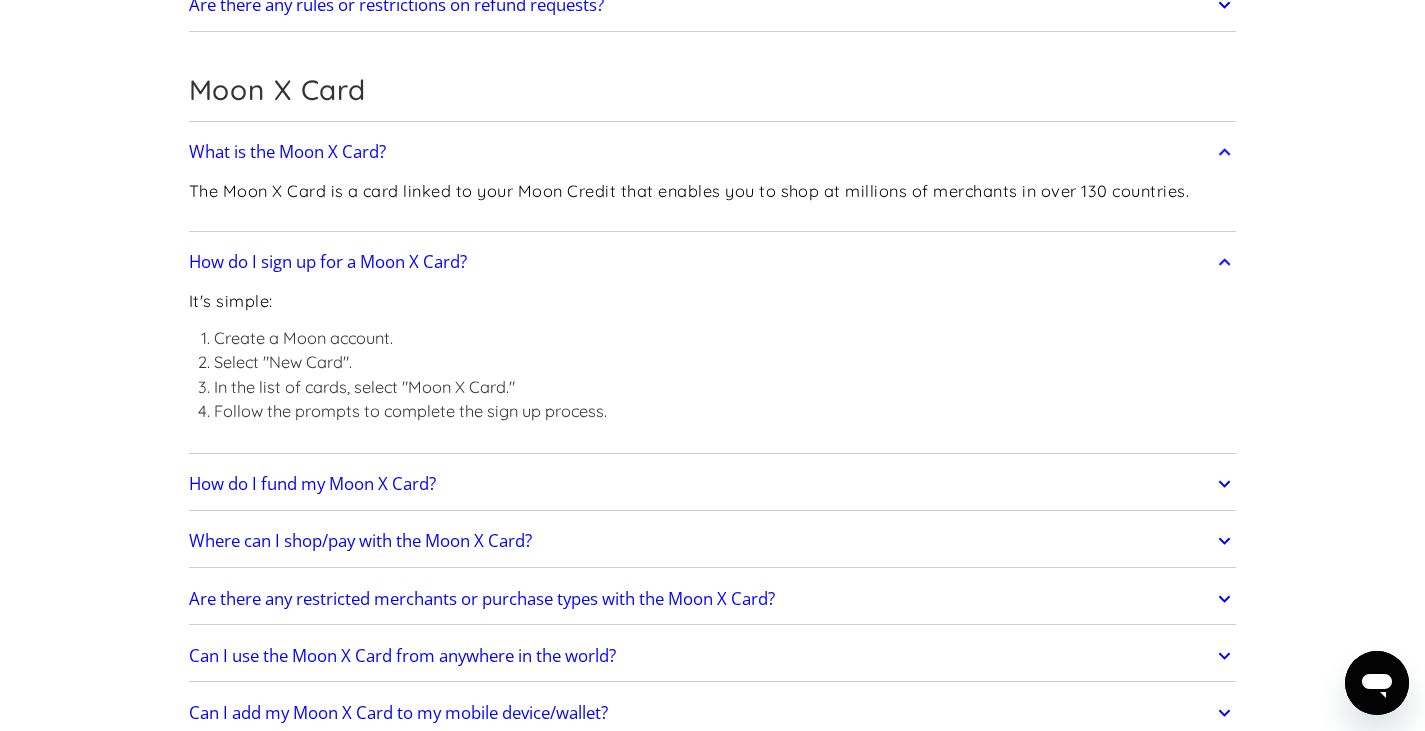 scroll, scrollTop: 1633, scrollLeft: 0, axis: vertical 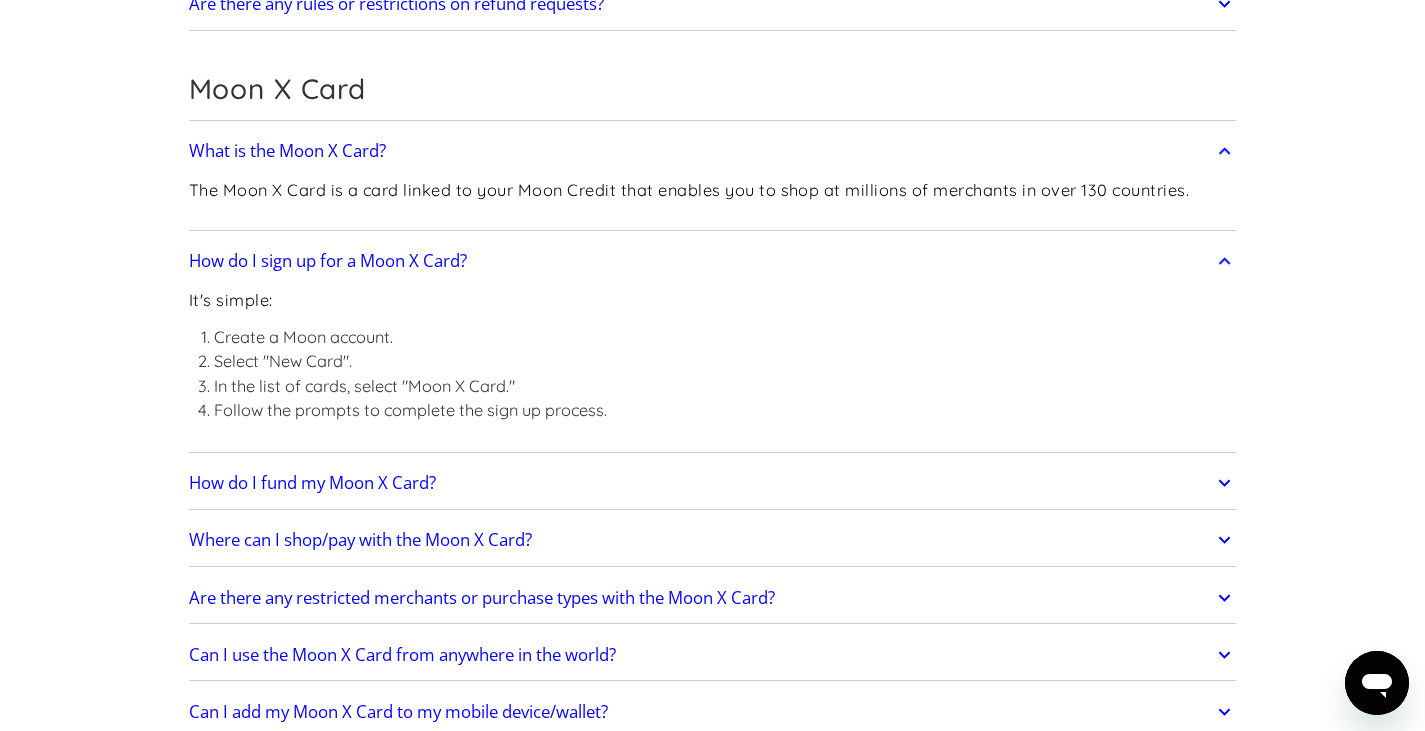 click on "How do I fund my Moon X Card? Your Moon X Card is linked to your Moon Credit balance. Any charges to the card will be deducted from your Moon Credit balance. To purchase Moon Credit, please see “What payment methods does Moon support?“." at bounding box center [713, 484] 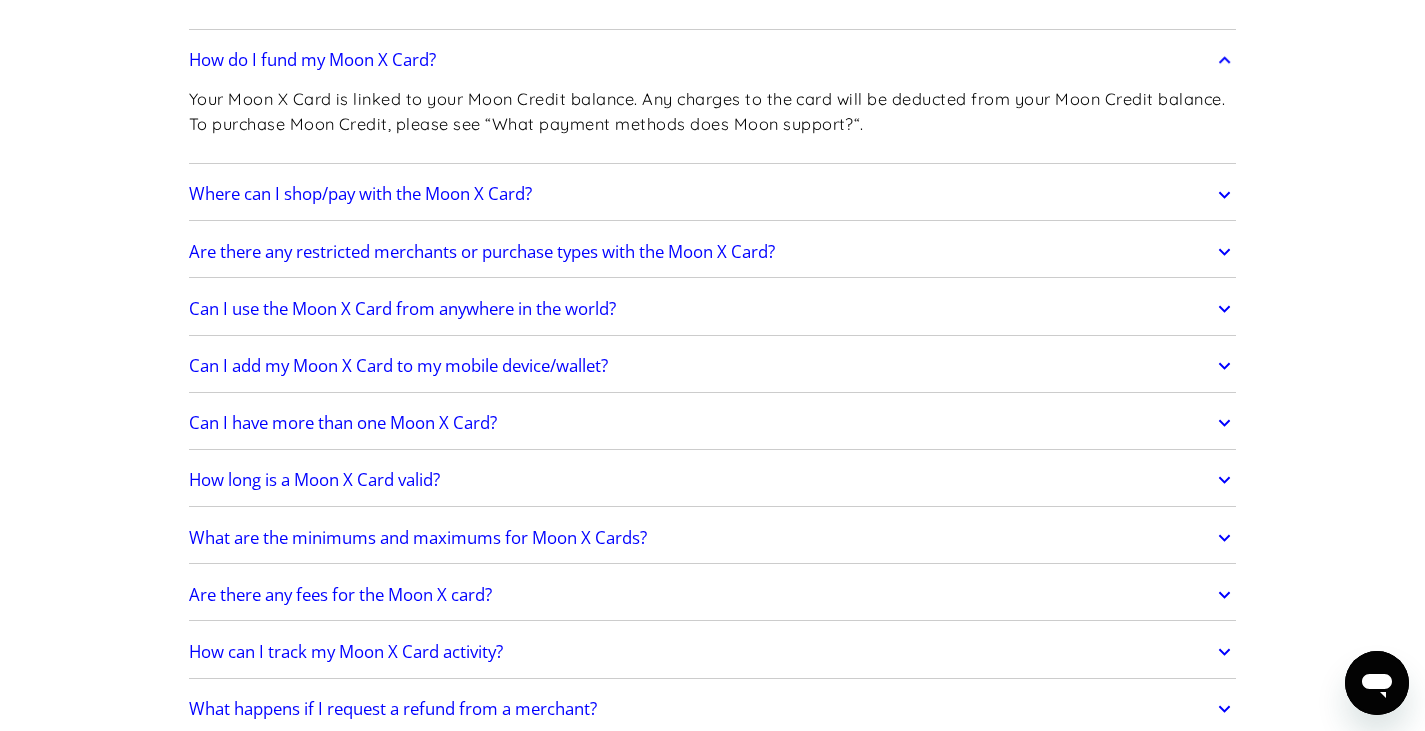 scroll, scrollTop: 2057, scrollLeft: 0, axis: vertical 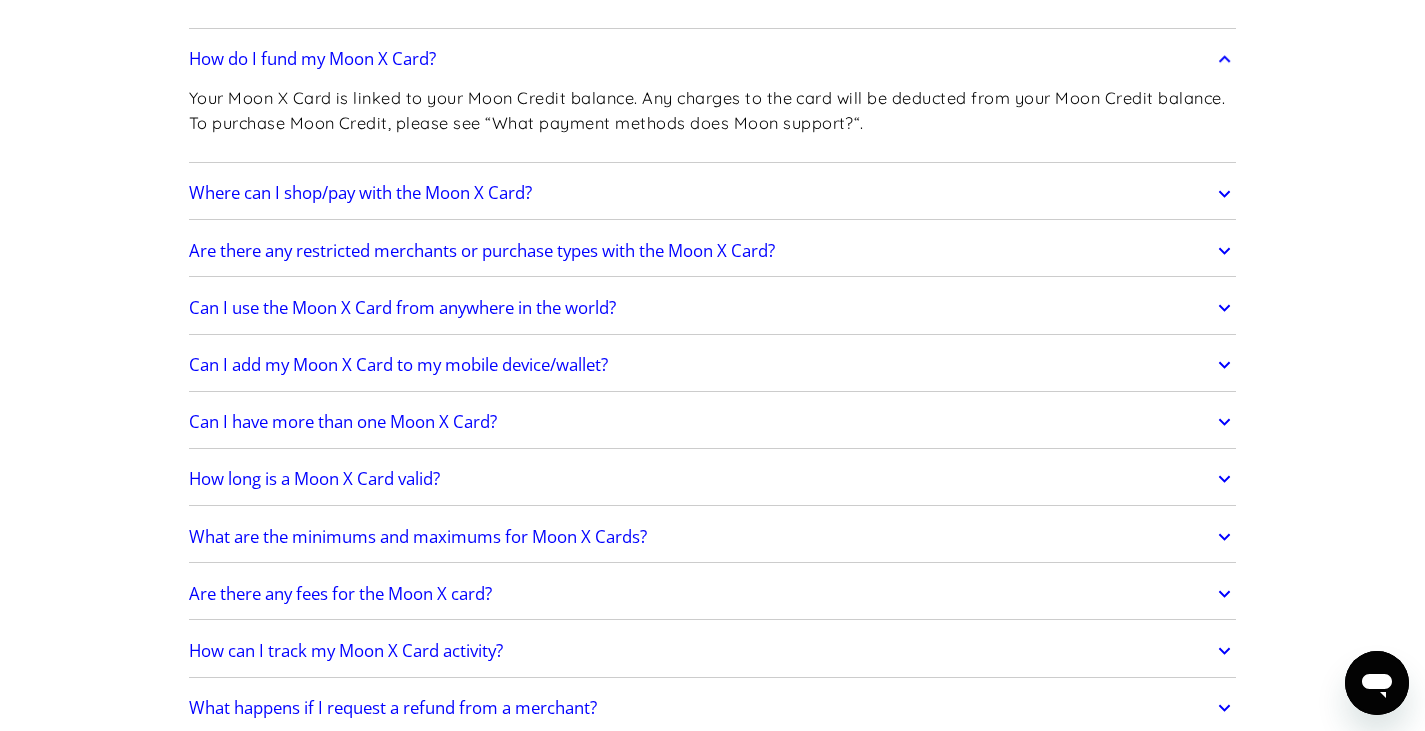 click on "Are there any restricted merchants or purchase types with the Moon X Card?" at bounding box center [713, 251] 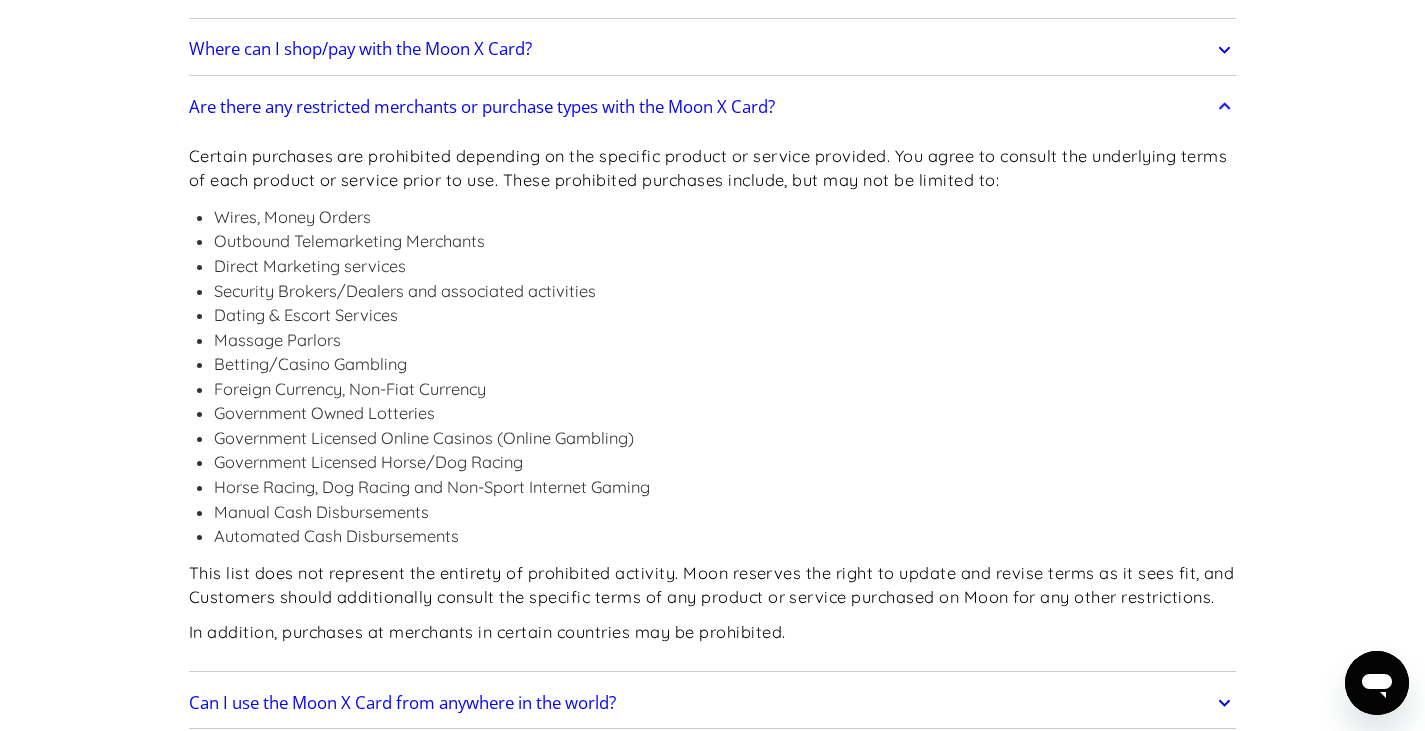 scroll, scrollTop: 2202, scrollLeft: 0, axis: vertical 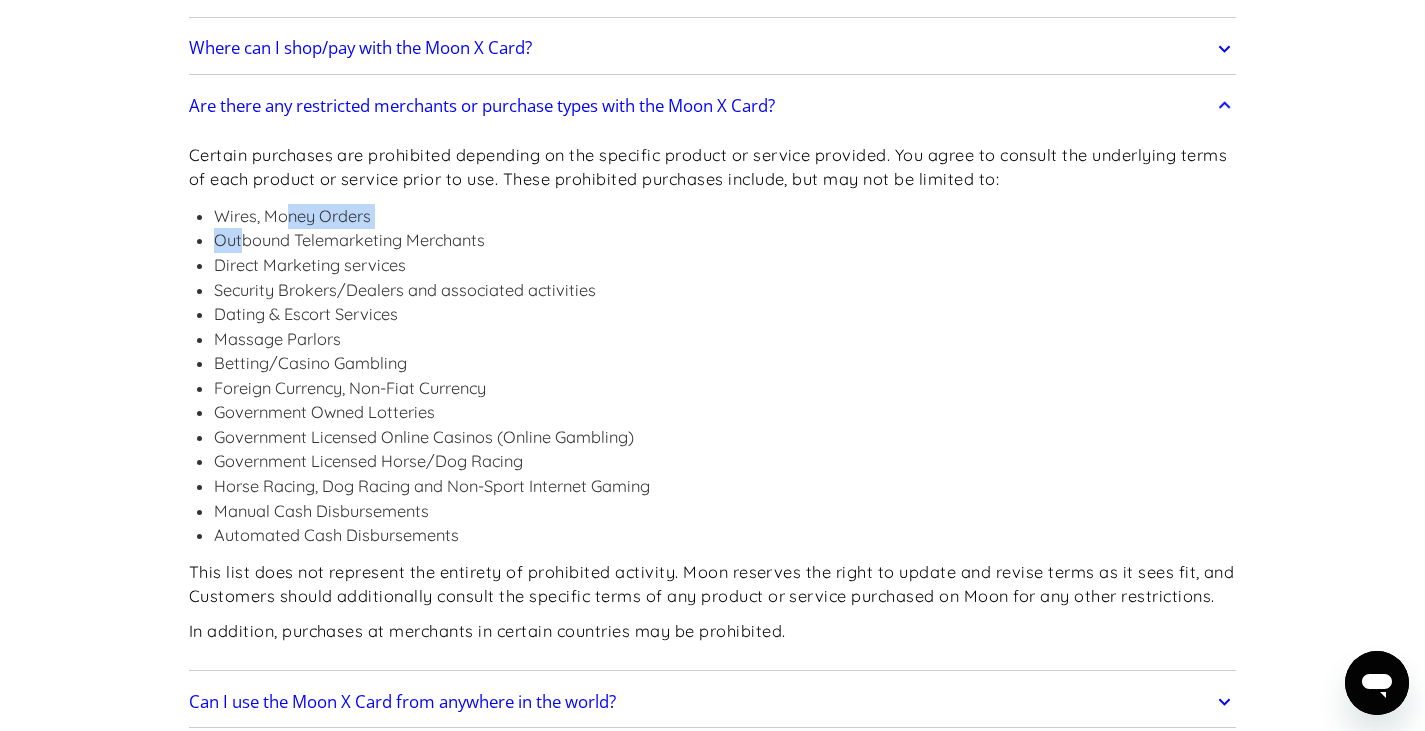 drag, startPoint x: 239, startPoint y: 229, endPoint x: 288, endPoint y: 209, distance: 52.924473 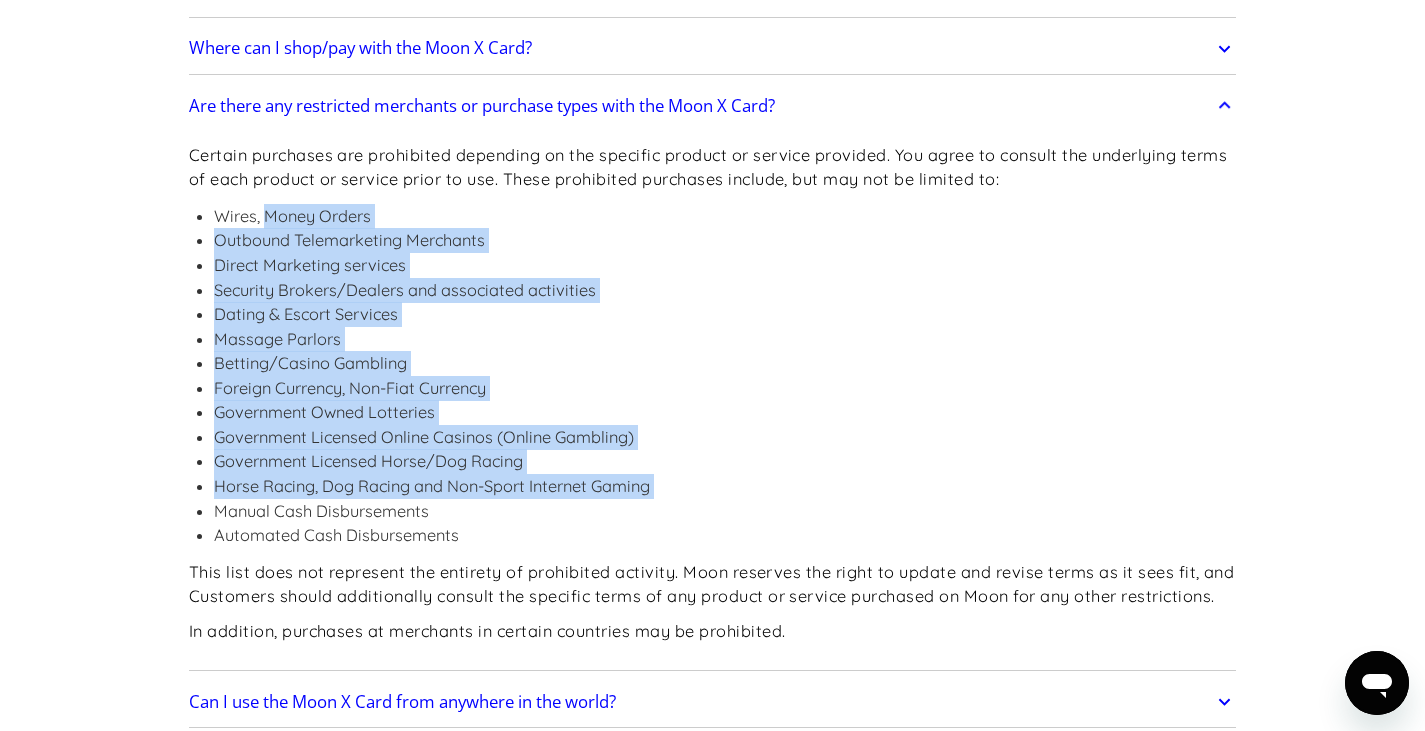 drag, startPoint x: 288, startPoint y: 209, endPoint x: 663, endPoint y: 491, distance: 469.20038 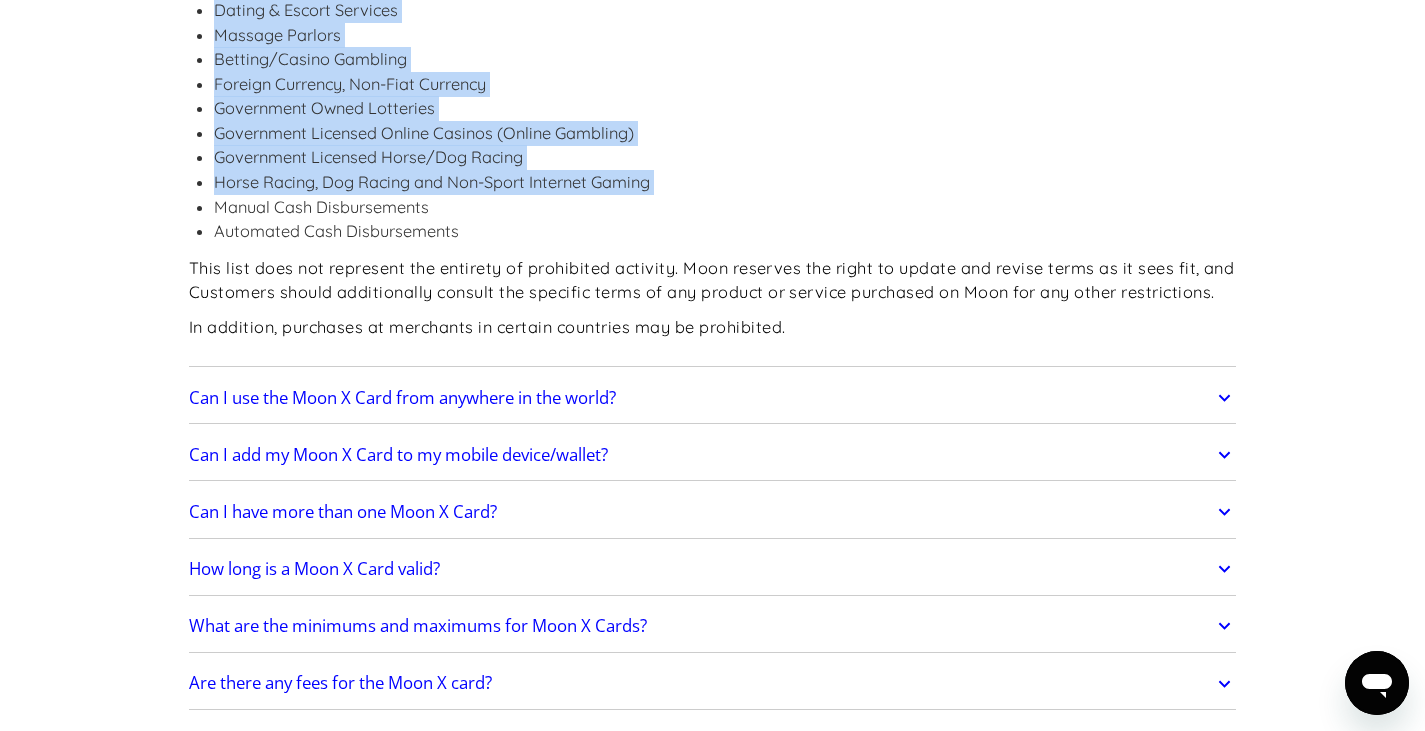scroll, scrollTop: 2511, scrollLeft: 0, axis: vertical 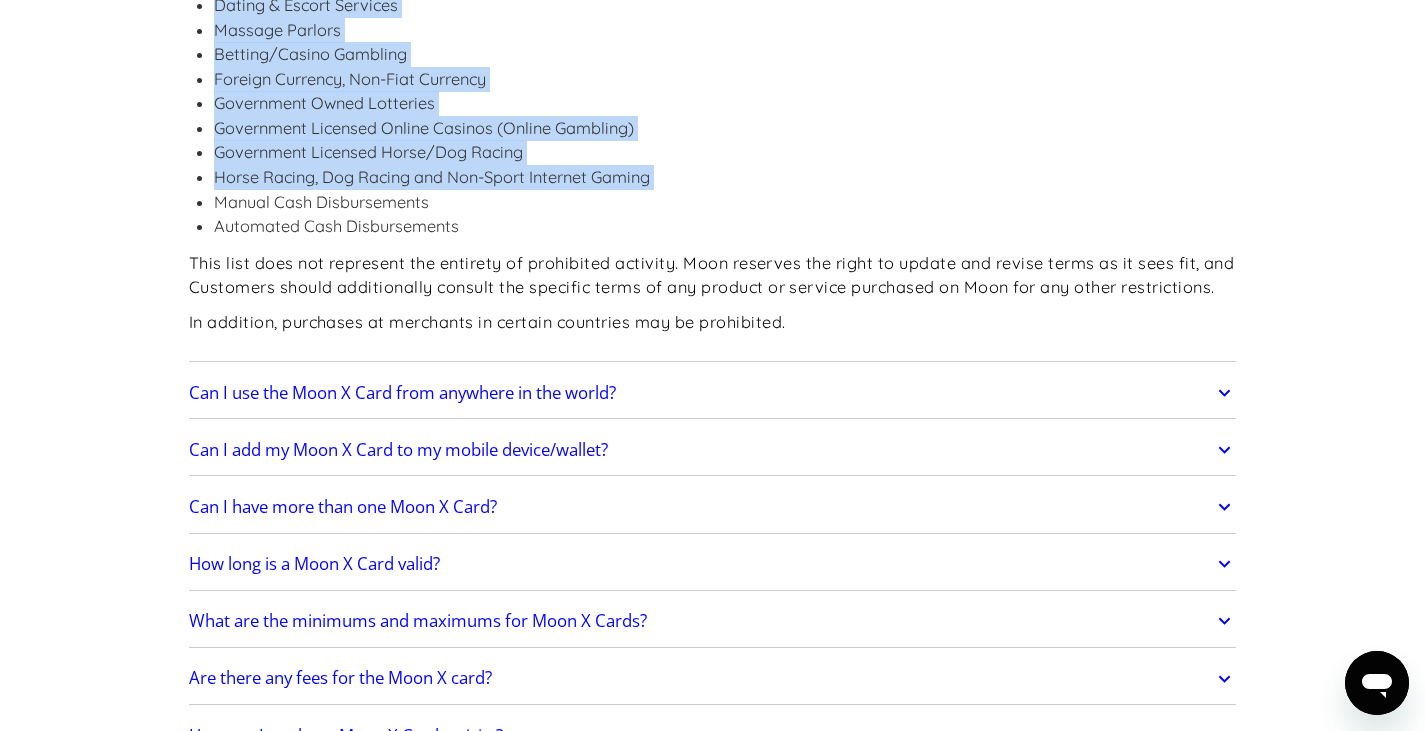 click on "Can I use the Moon X Card from anywhere in the world?" at bounding box center [713, 393] 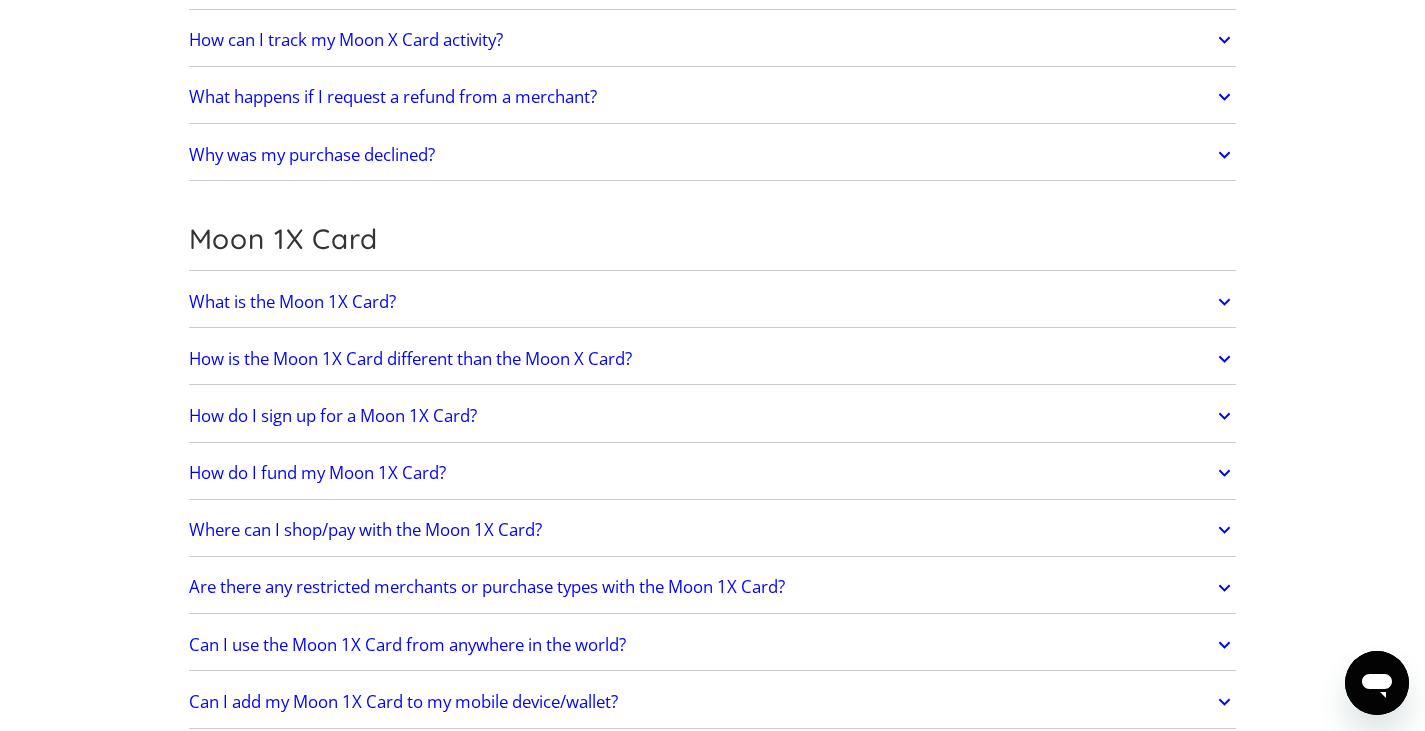 scroll, scrollTop: 3261, scrollLeft: 0, axis: vertical 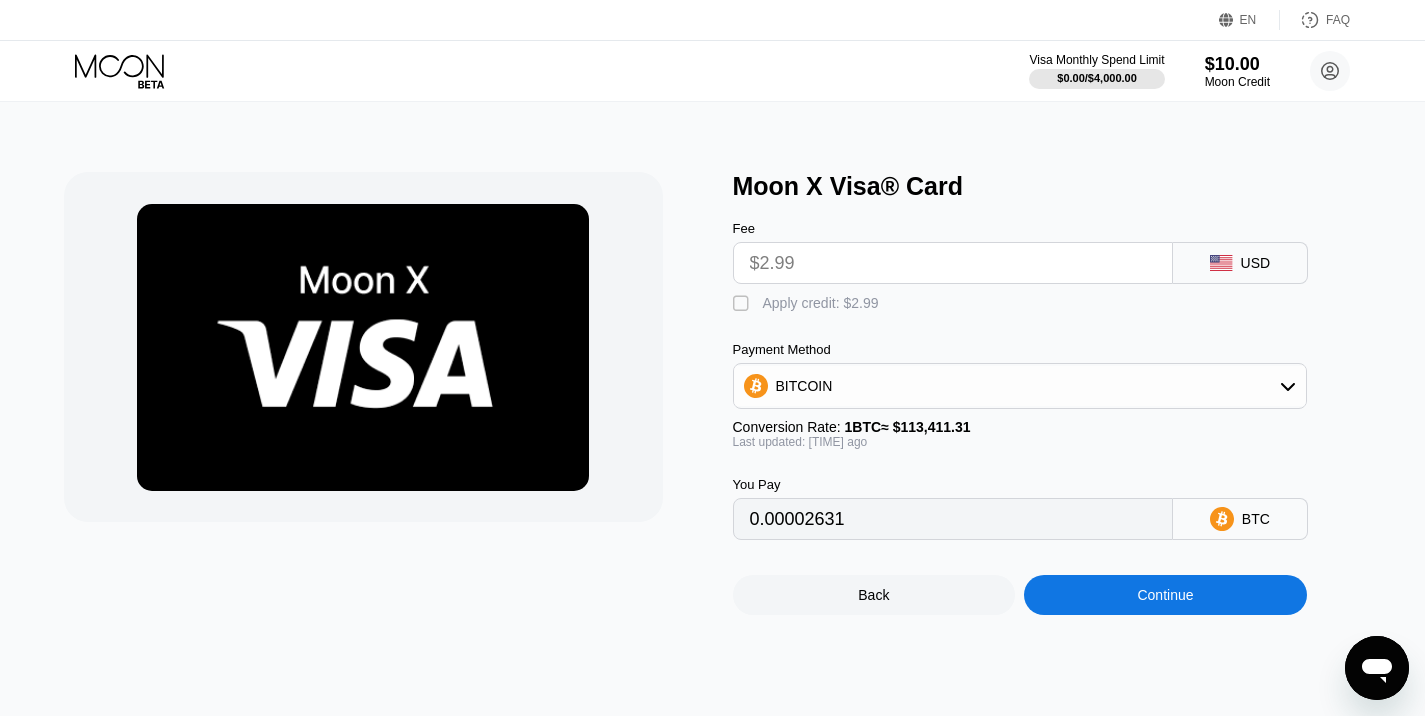 click 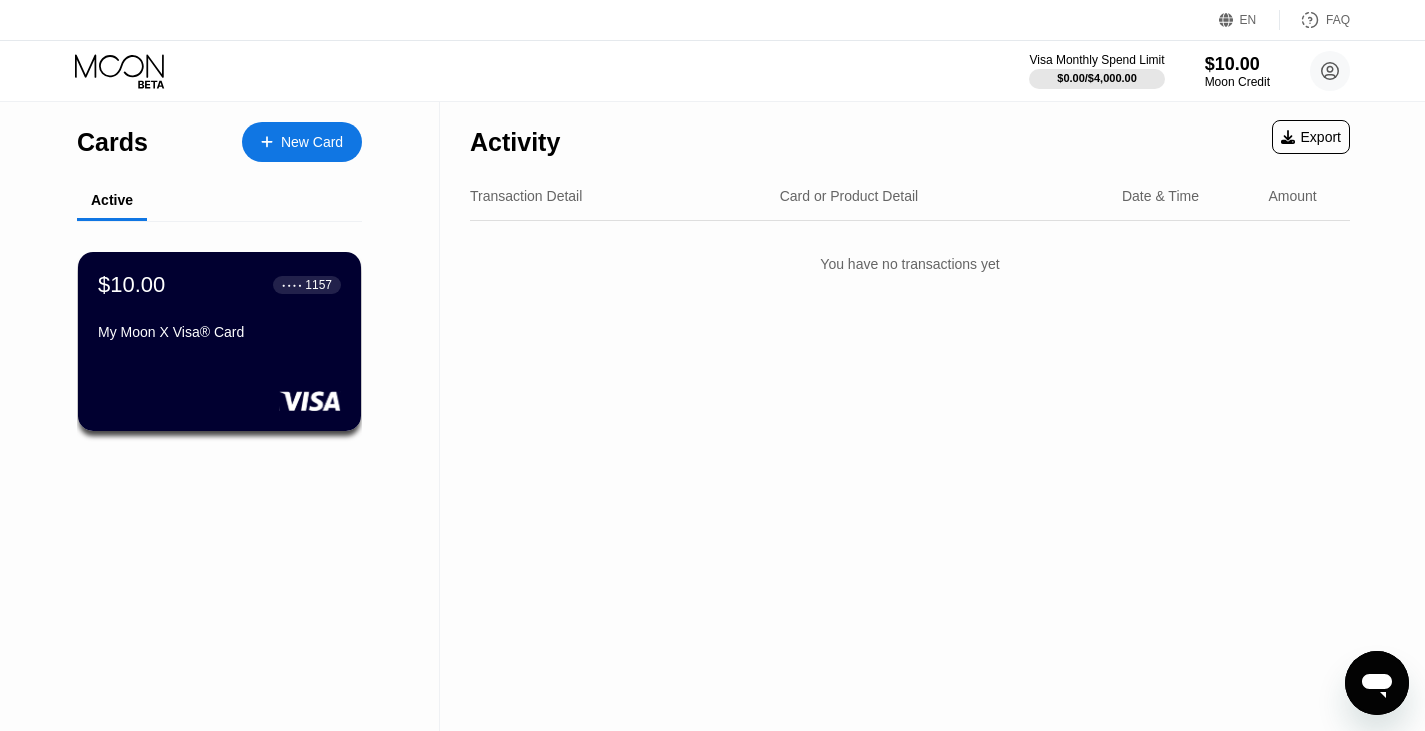click on "$10.00 ● ● ● ● 1157 My Moon X Visa® Card" at bounding box center [219, 310] 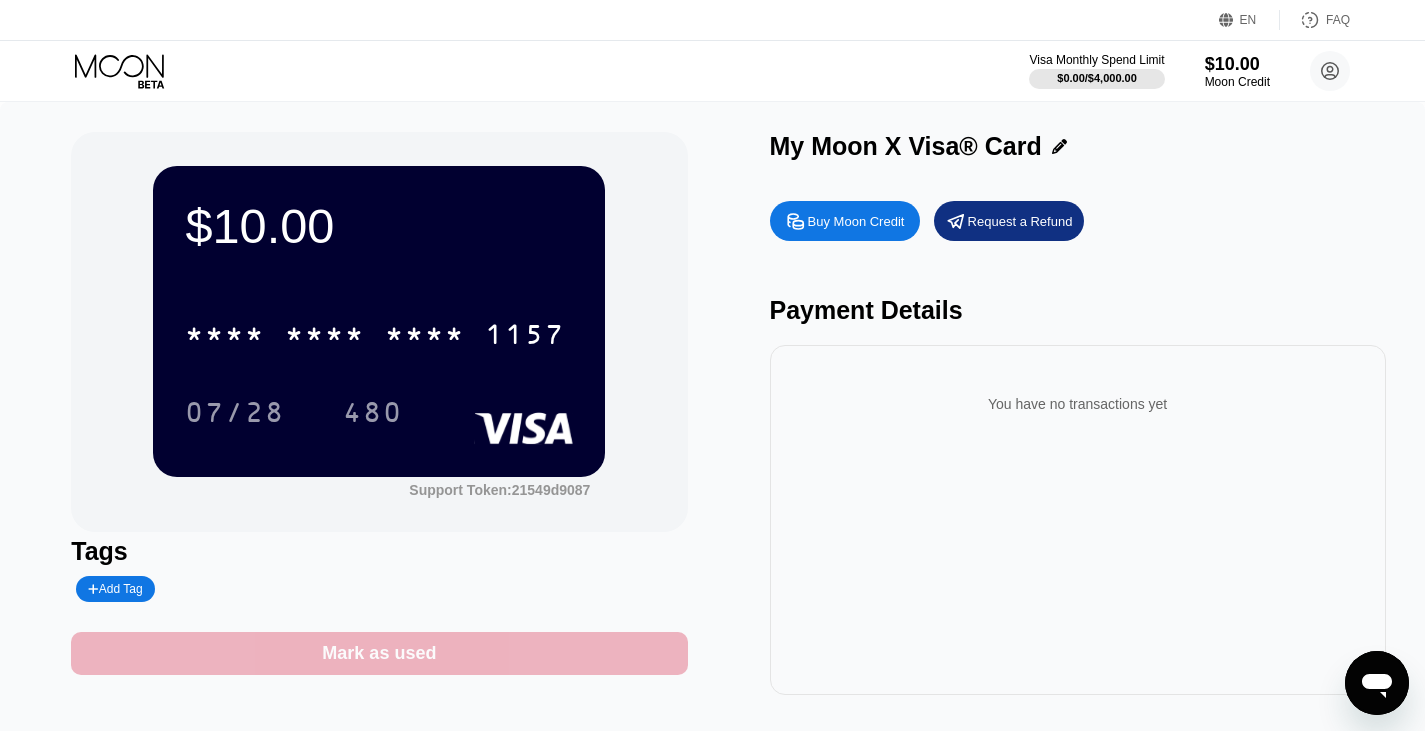 click on "Mark as used" at bounding box center (379, 653) 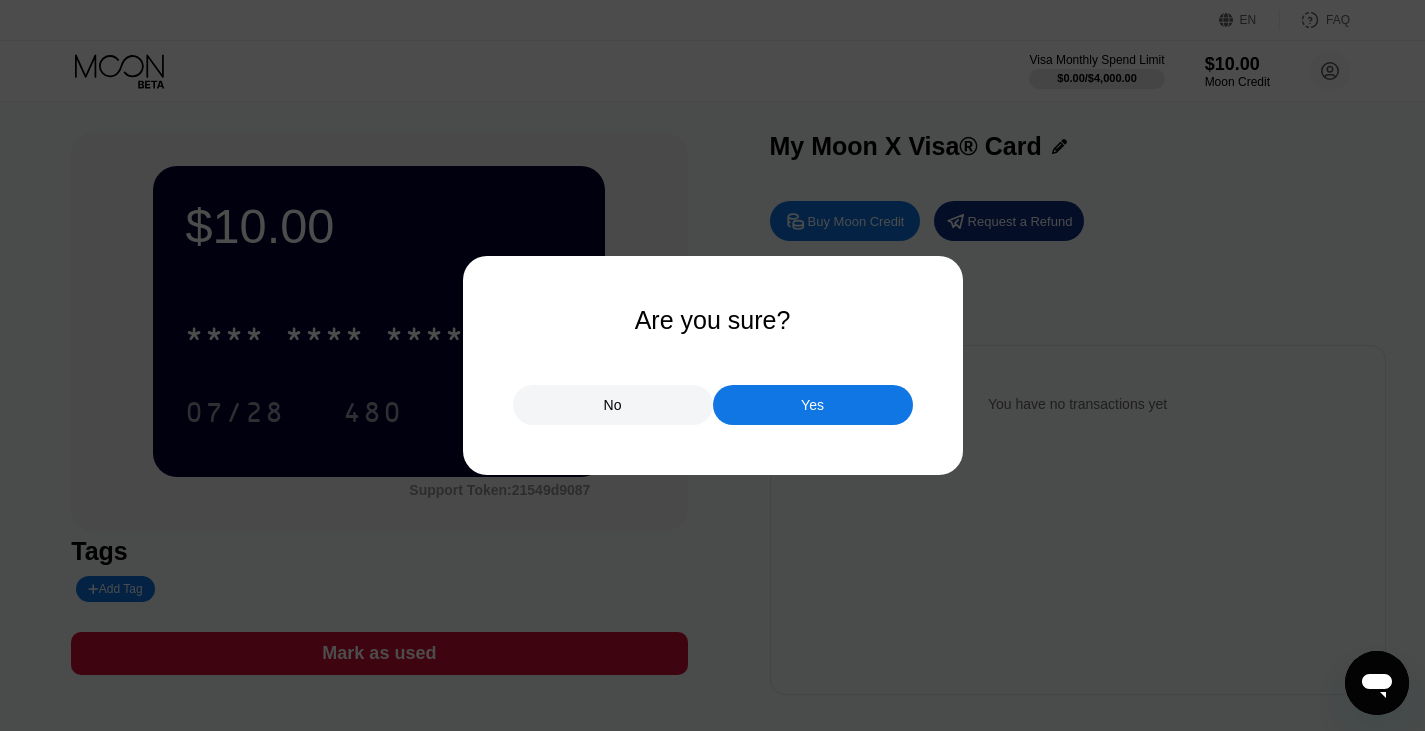 click on "Yes" at bounding box center [813, 405] 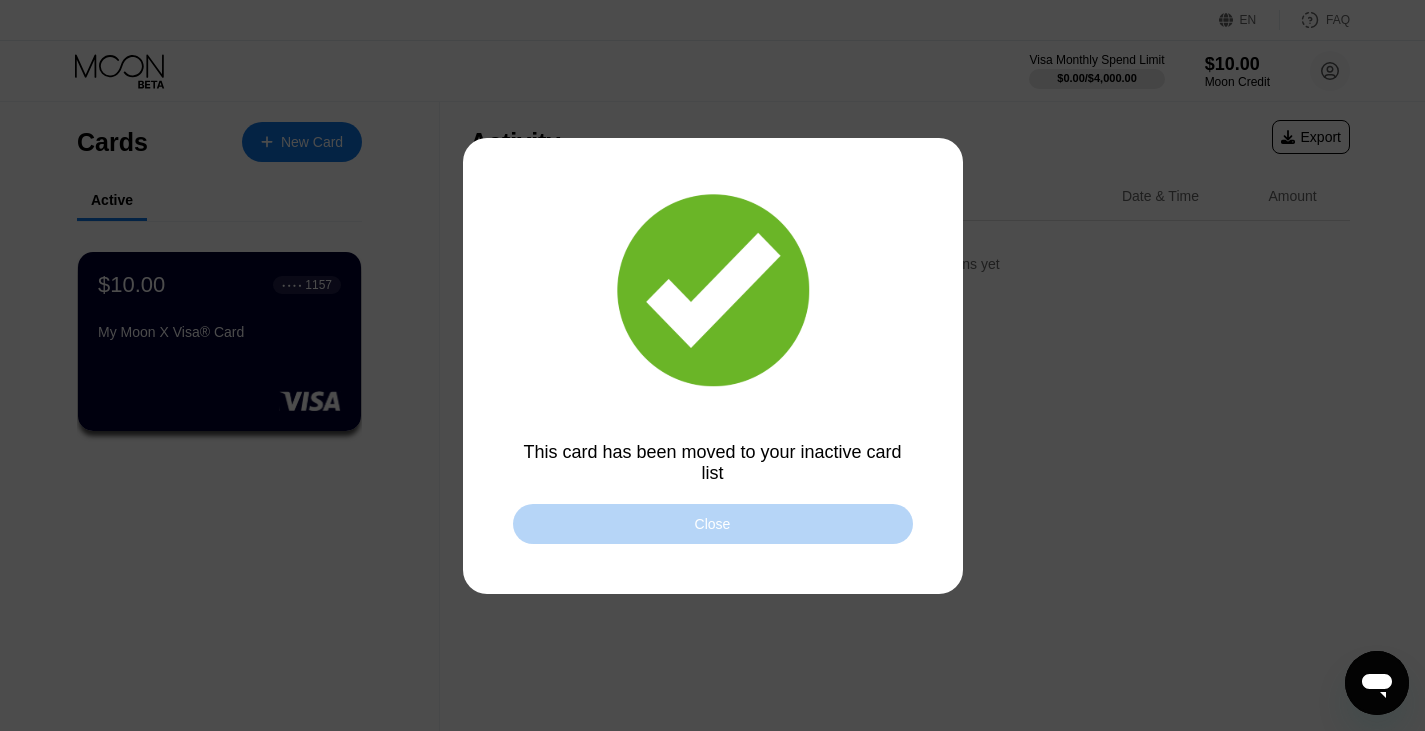 click on "Close" at bounding box center [713, 524] 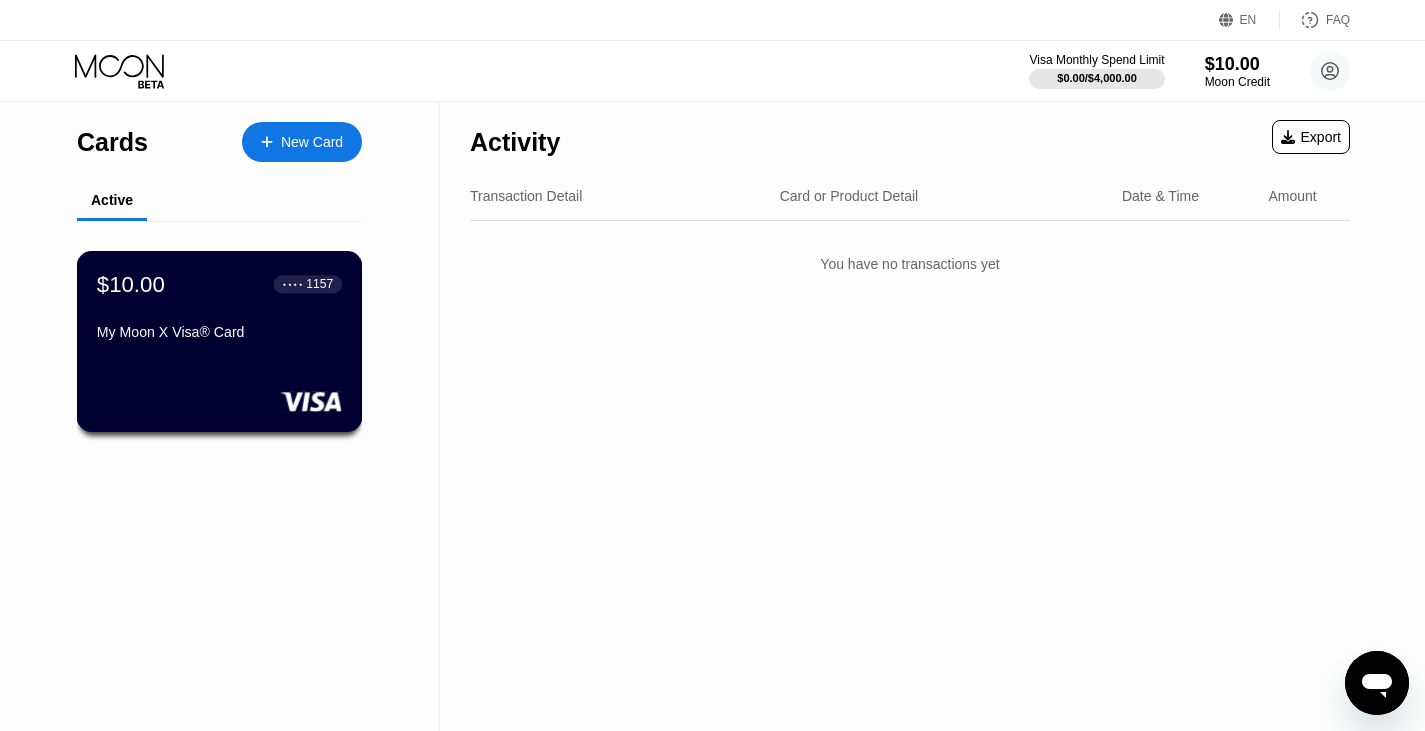 click on "$10.00 ● ● ● ● 1157 My Moon X Visa® Card" at bounding box center (220, 341) 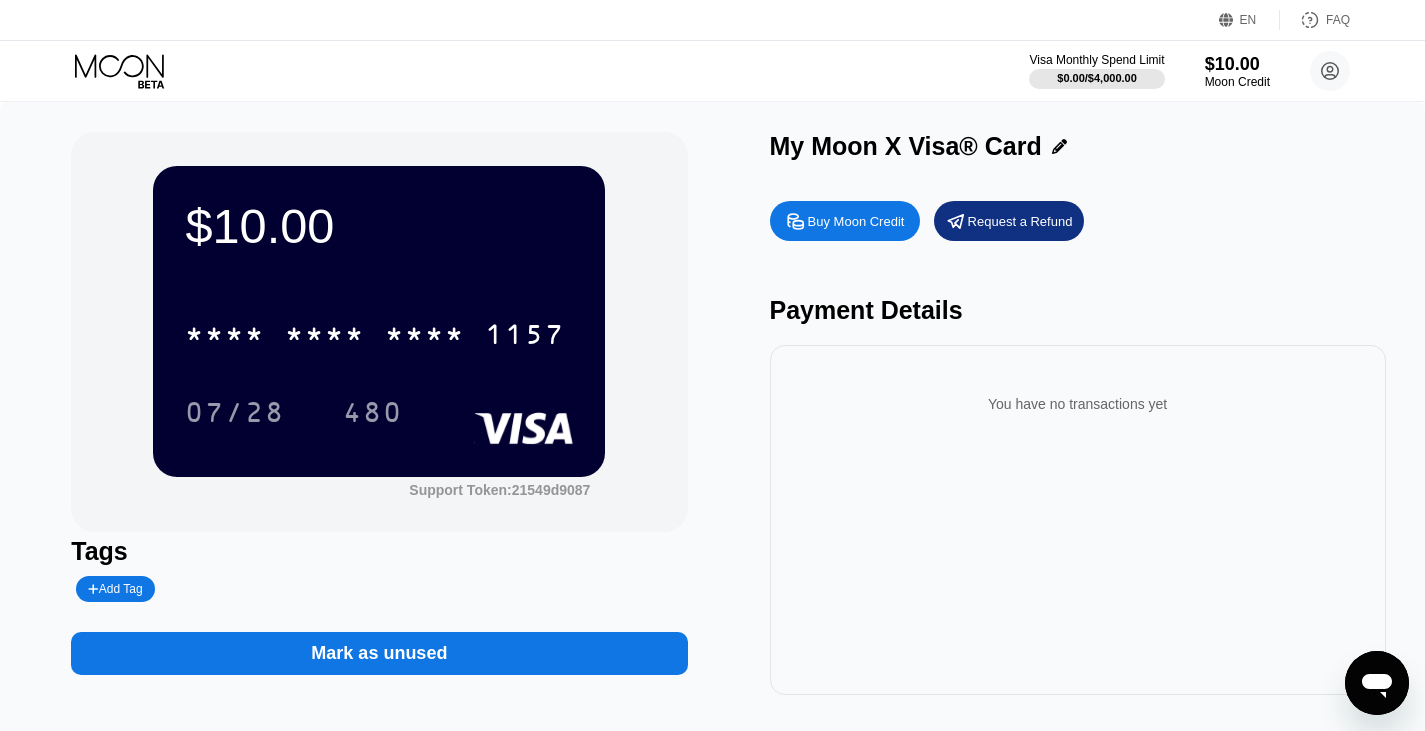 click on "Mark as unused" at bounding box center (379, 653) 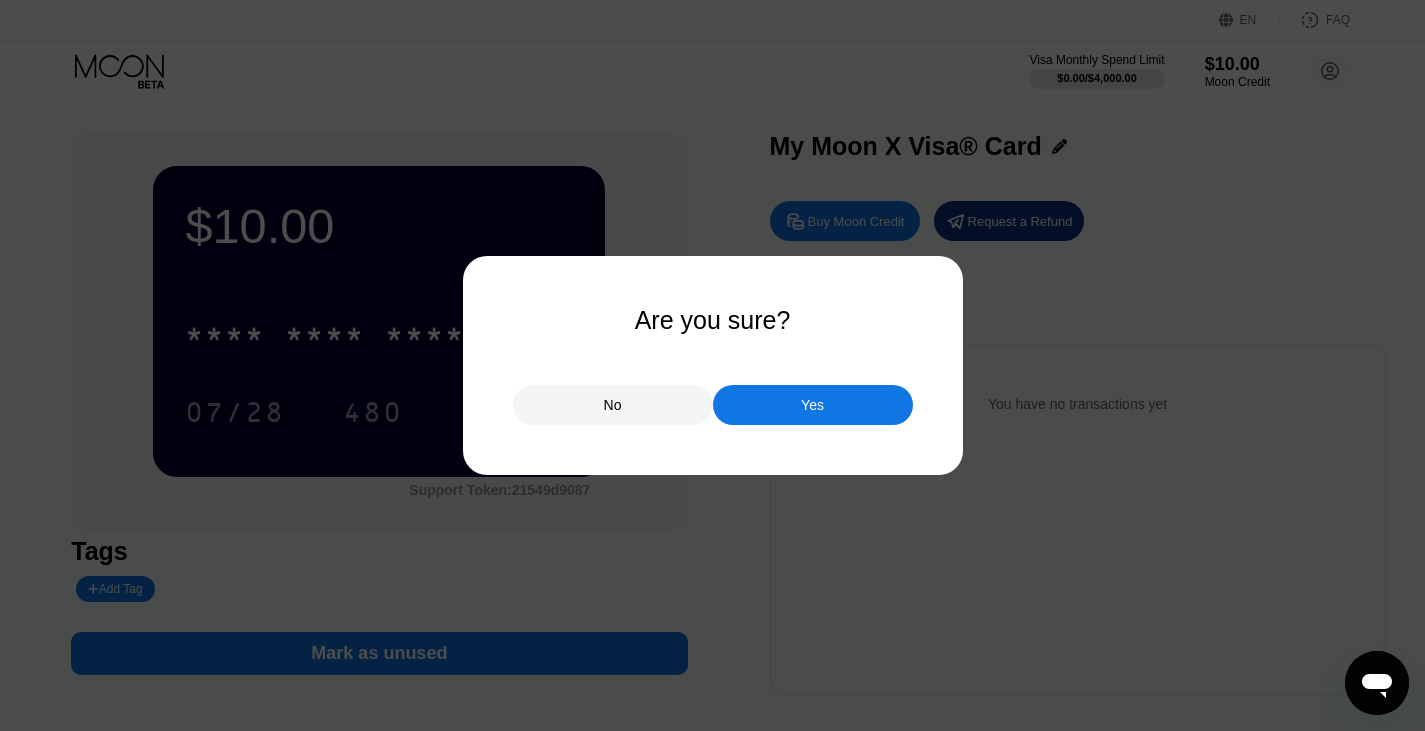 click on "Yes" at bounding box center (813, 405) 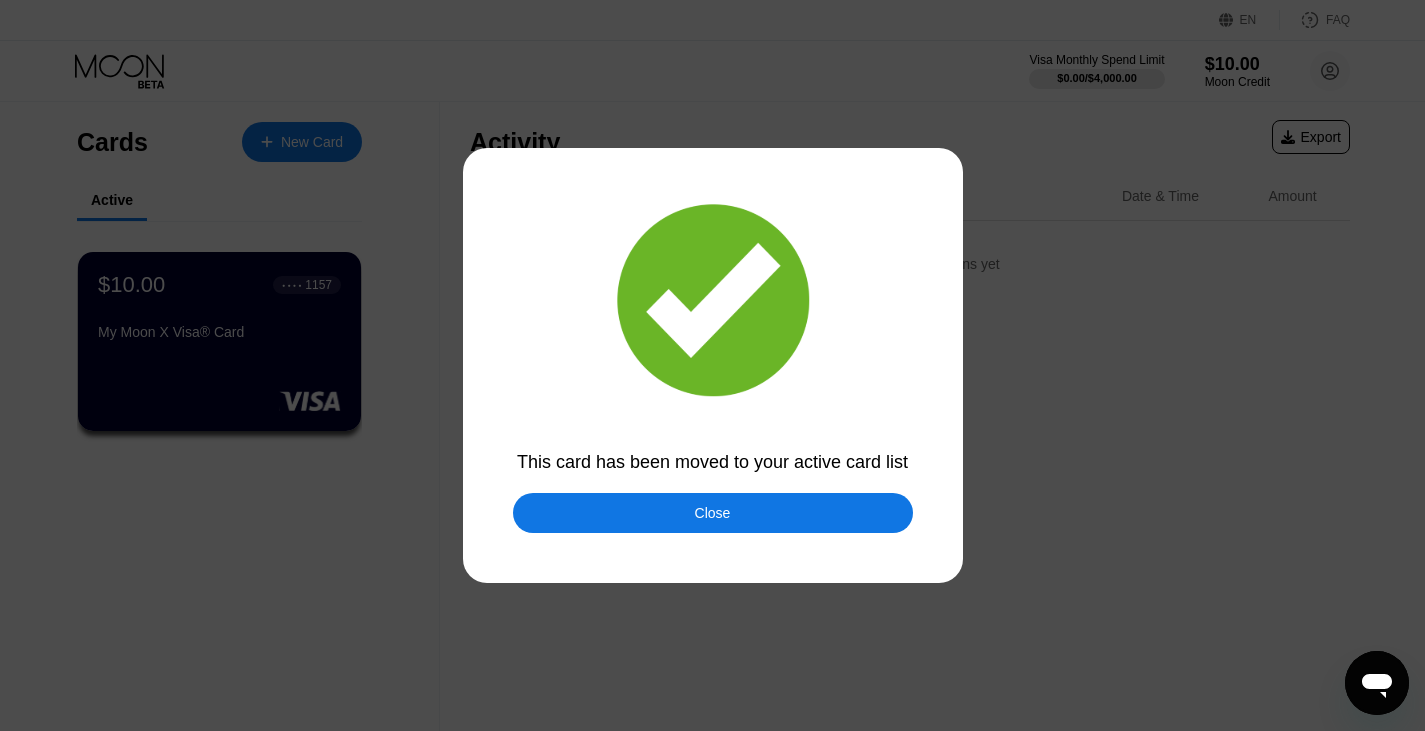 click at bounding box center (720, 365) 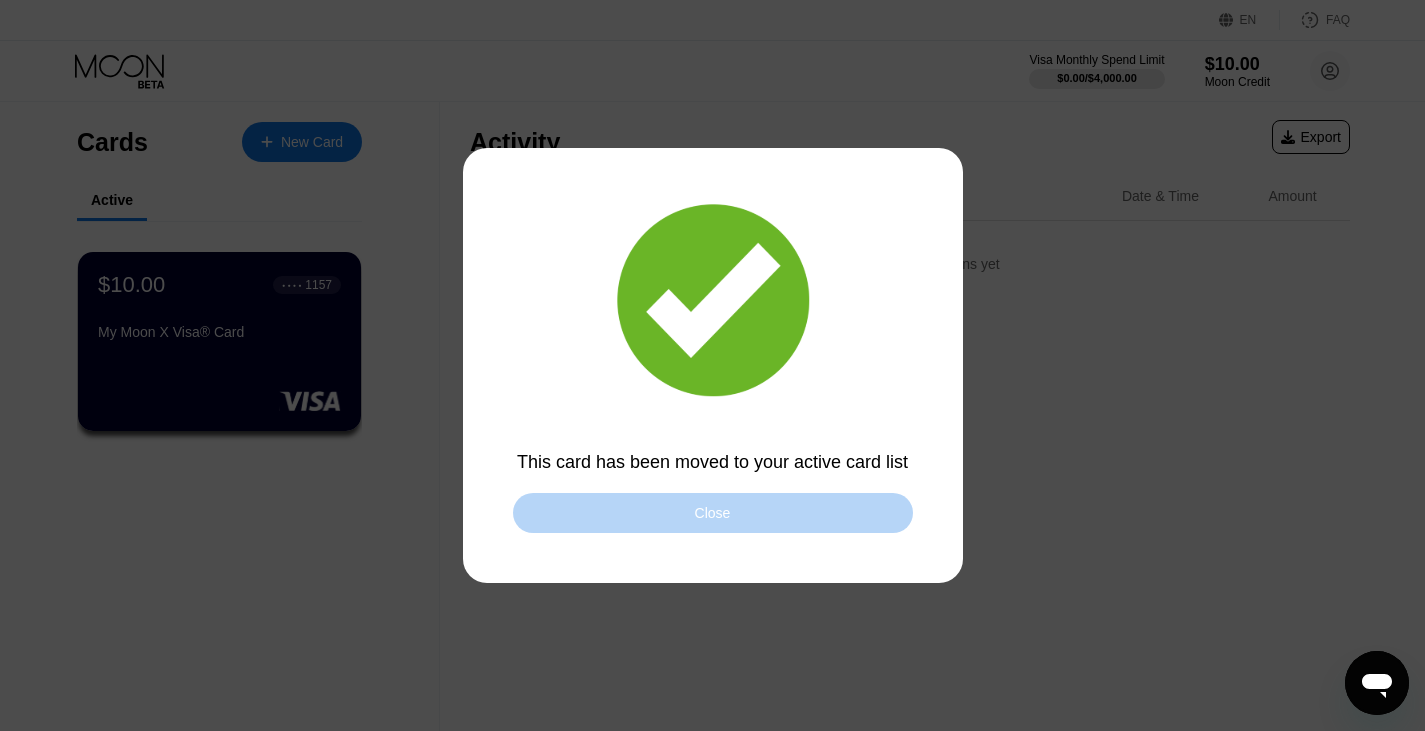 click on "Close" at bounding box center (713, 513) 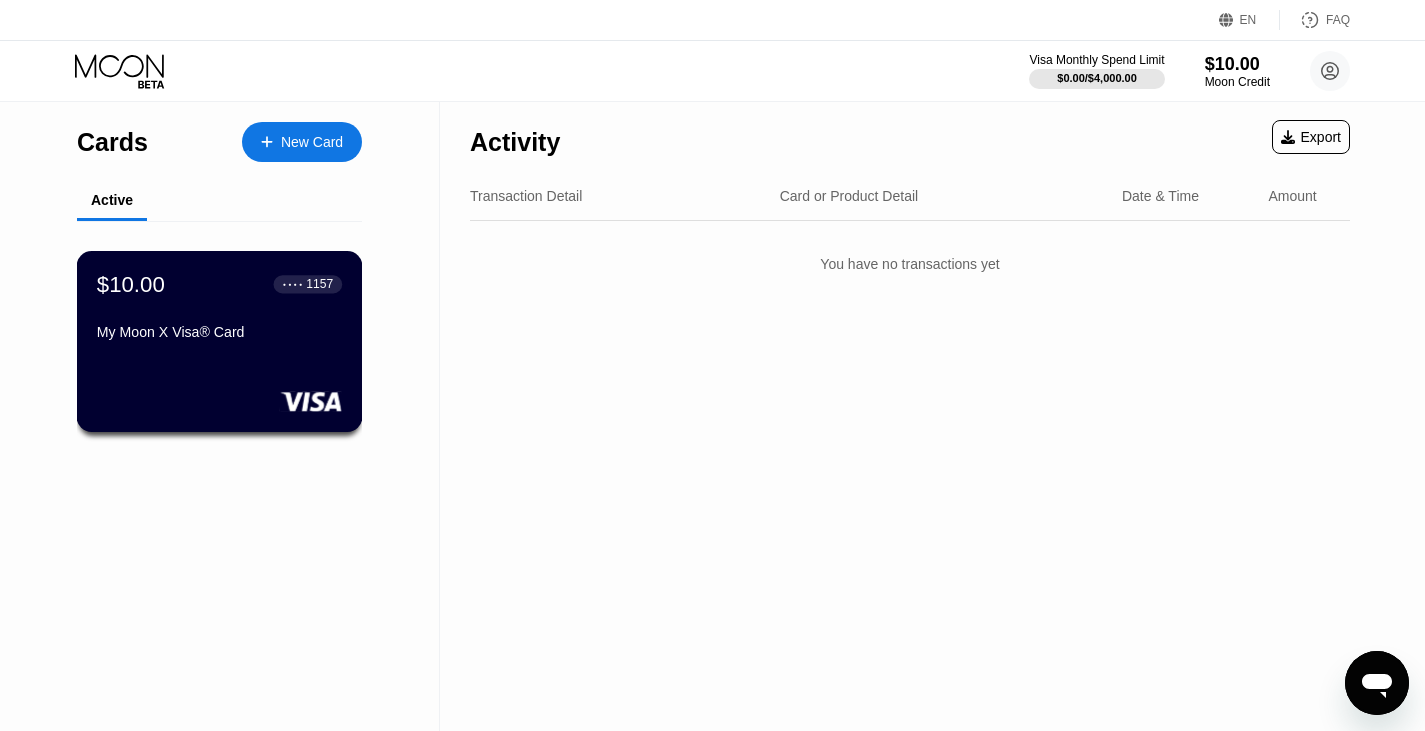 click on "My Moon X Visa® Card" at bounding box center (219, 332) 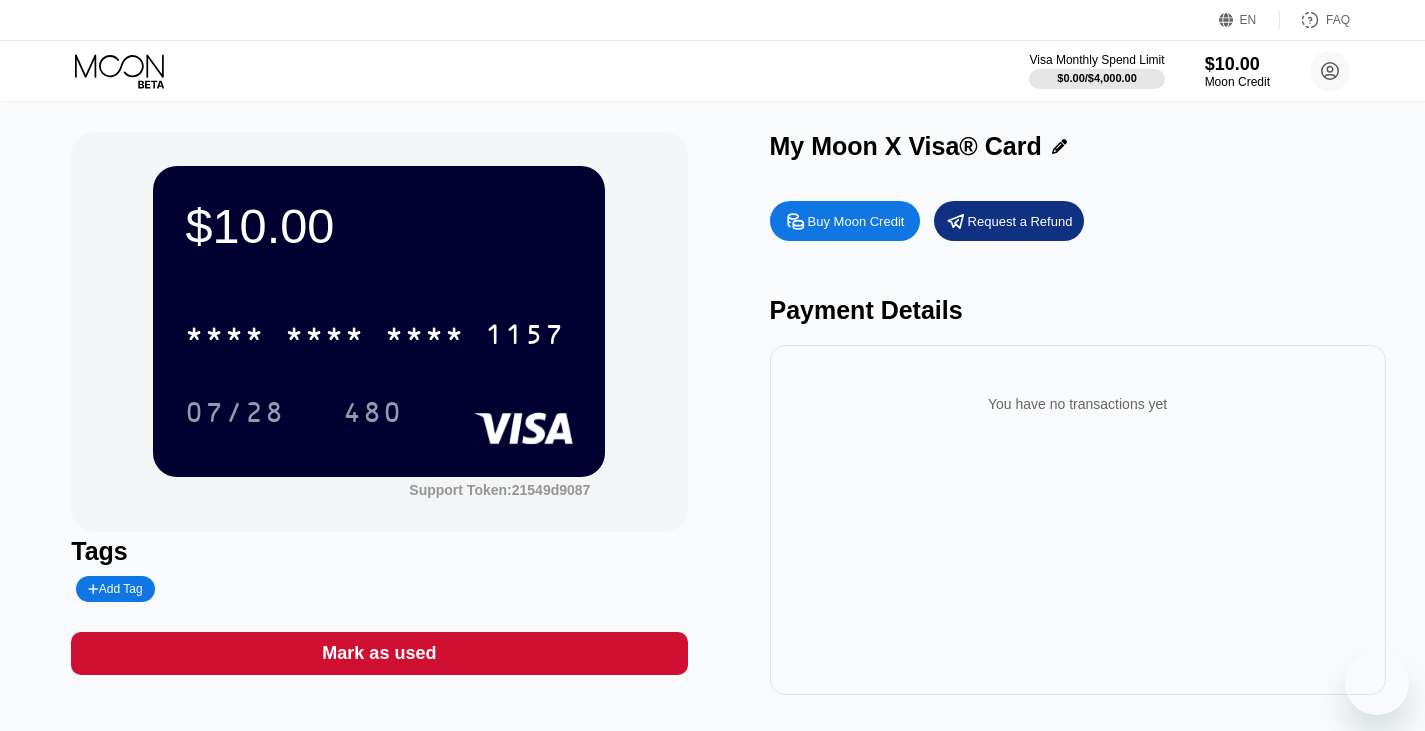 scroll, scrollTop: 0, scrollLeft: 0, axis: both 